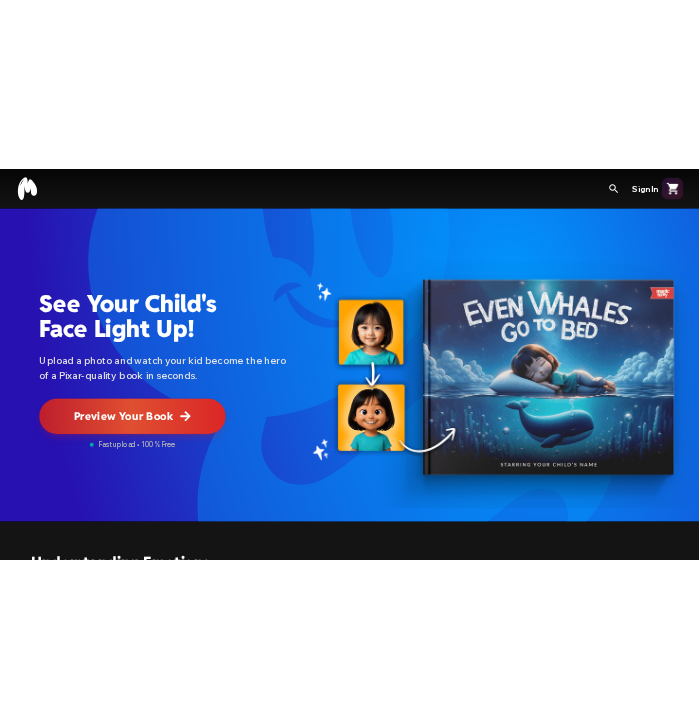 scroll, scrollTop: 0, scrollLeft: 0, axis: both 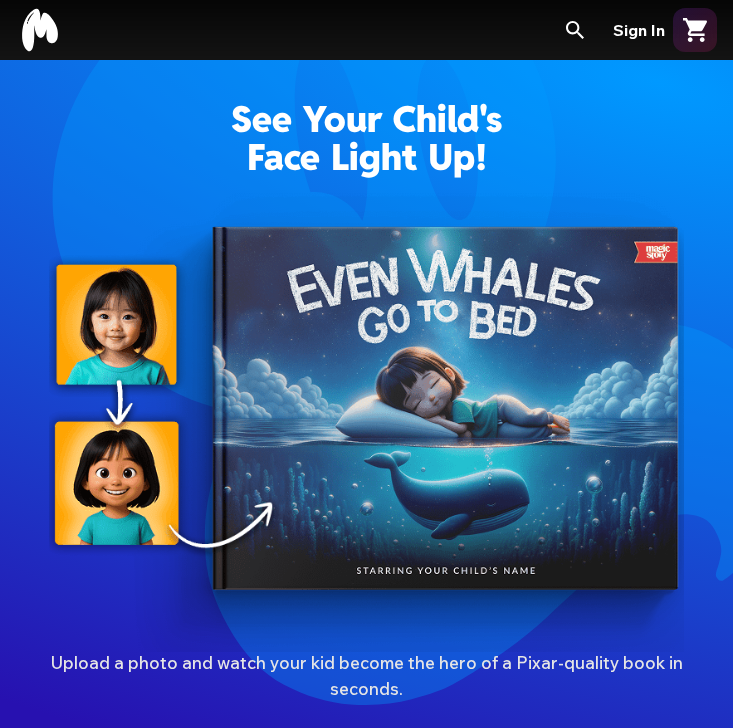 click 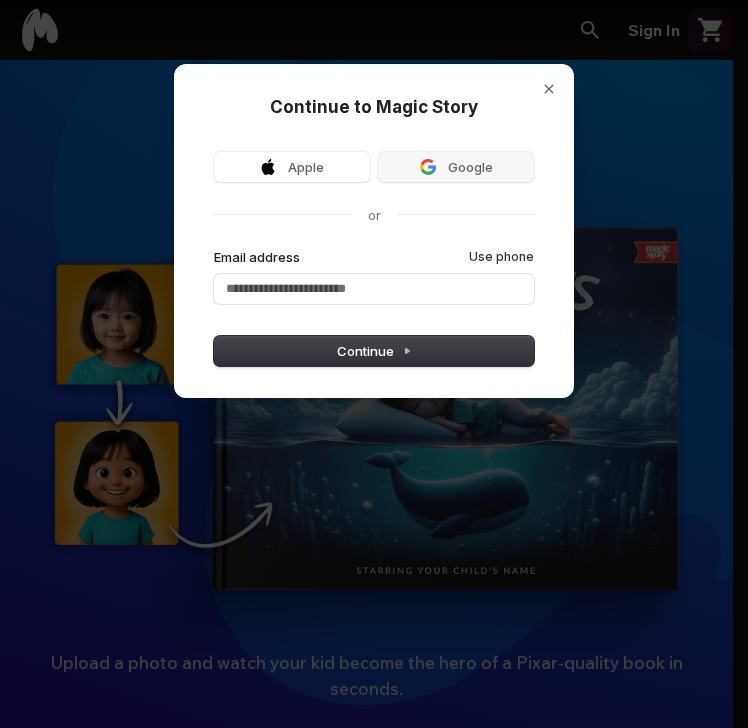 click on "Google" at bounding box center [456, 167] 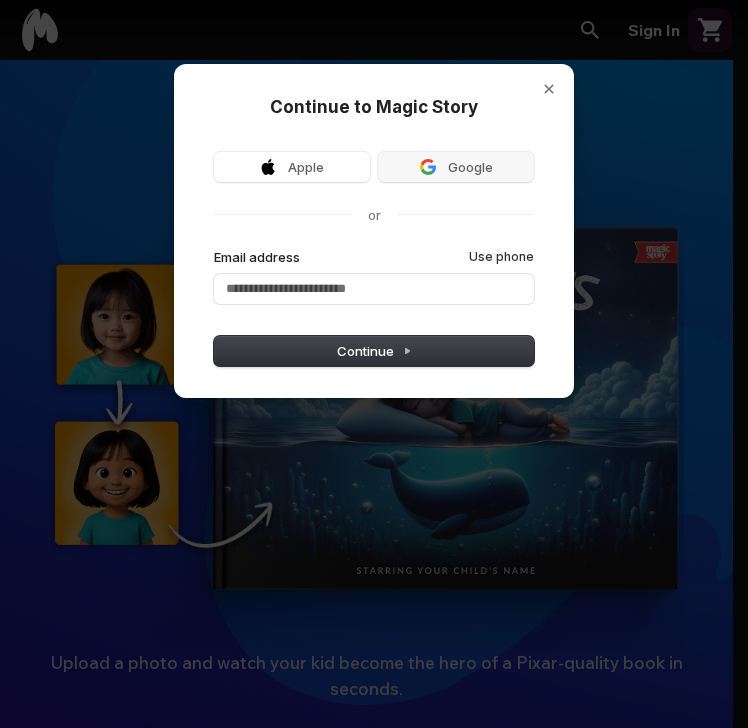 type 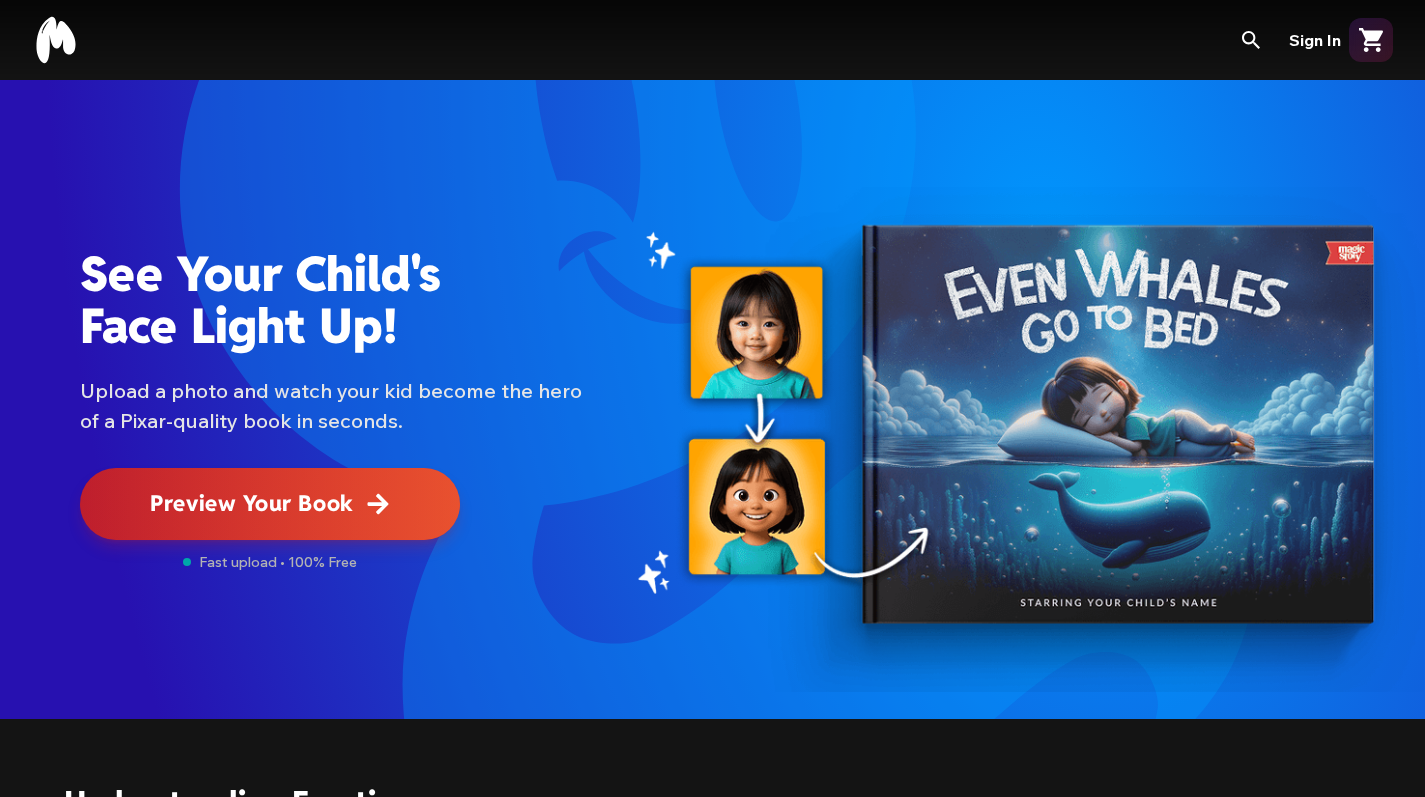 scroll, scrollTop: 0, scrollLeft: 0, axis: both 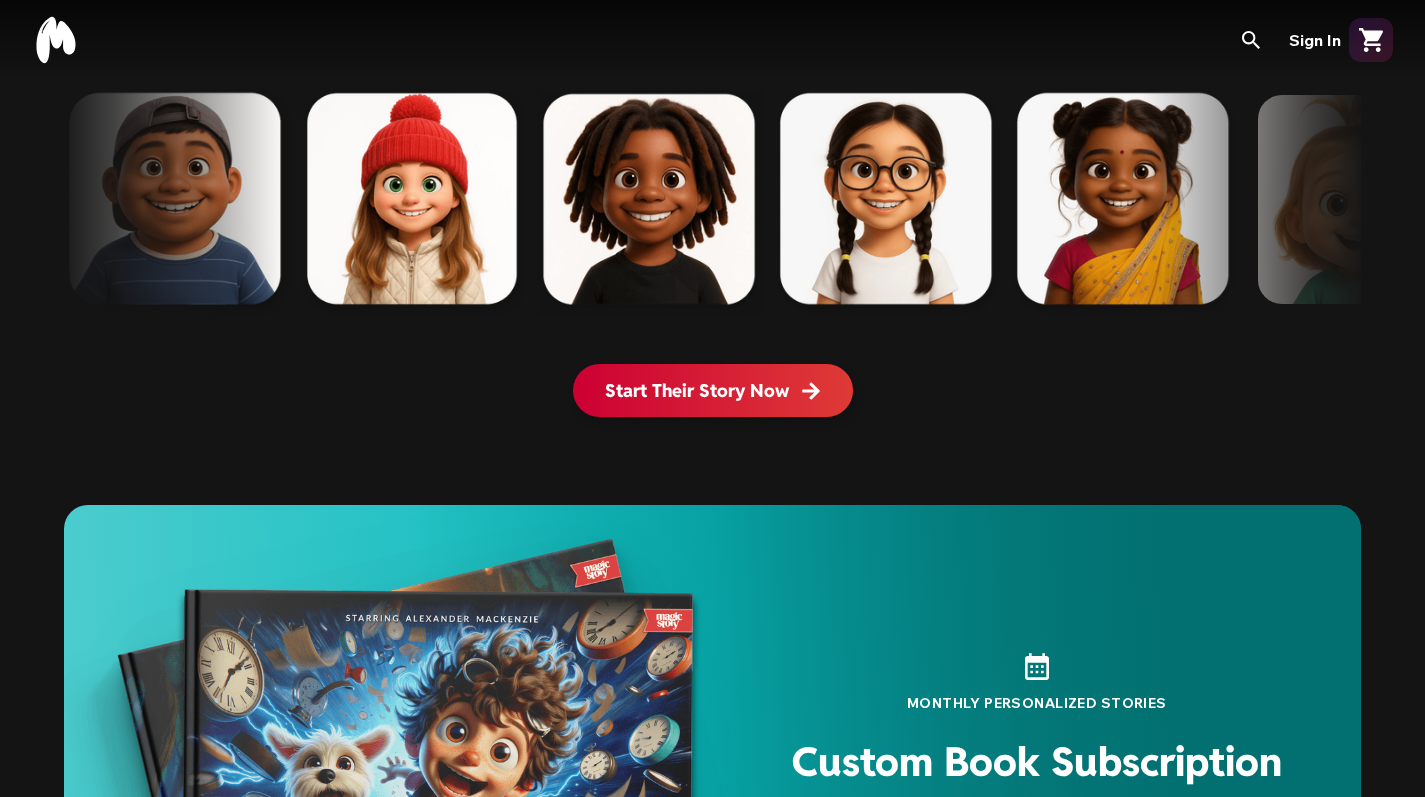 click on "Start Their Story Now" at bounding box center [713, 390] 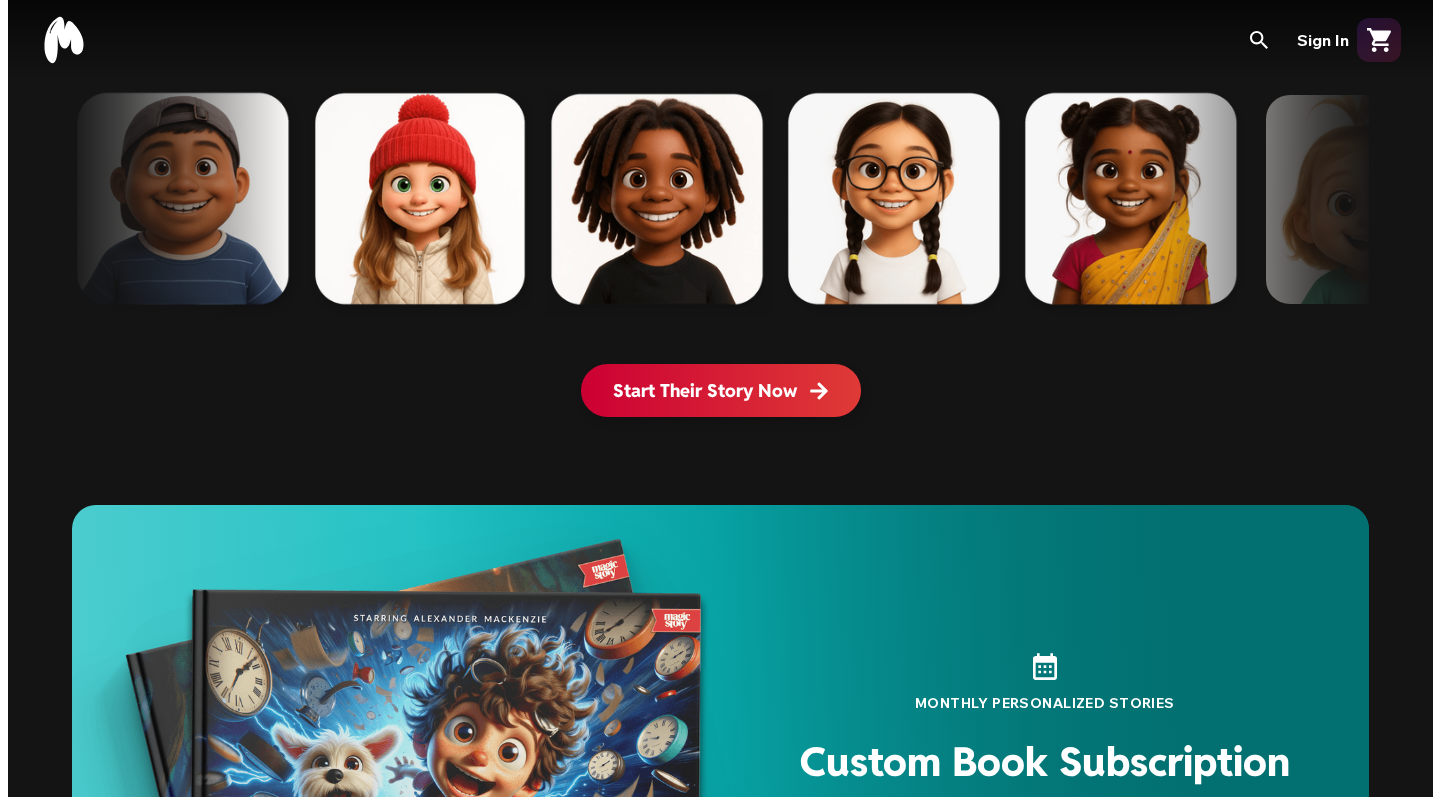 scroll, scrollTop: 0, scrollLeft: 0, axis: both 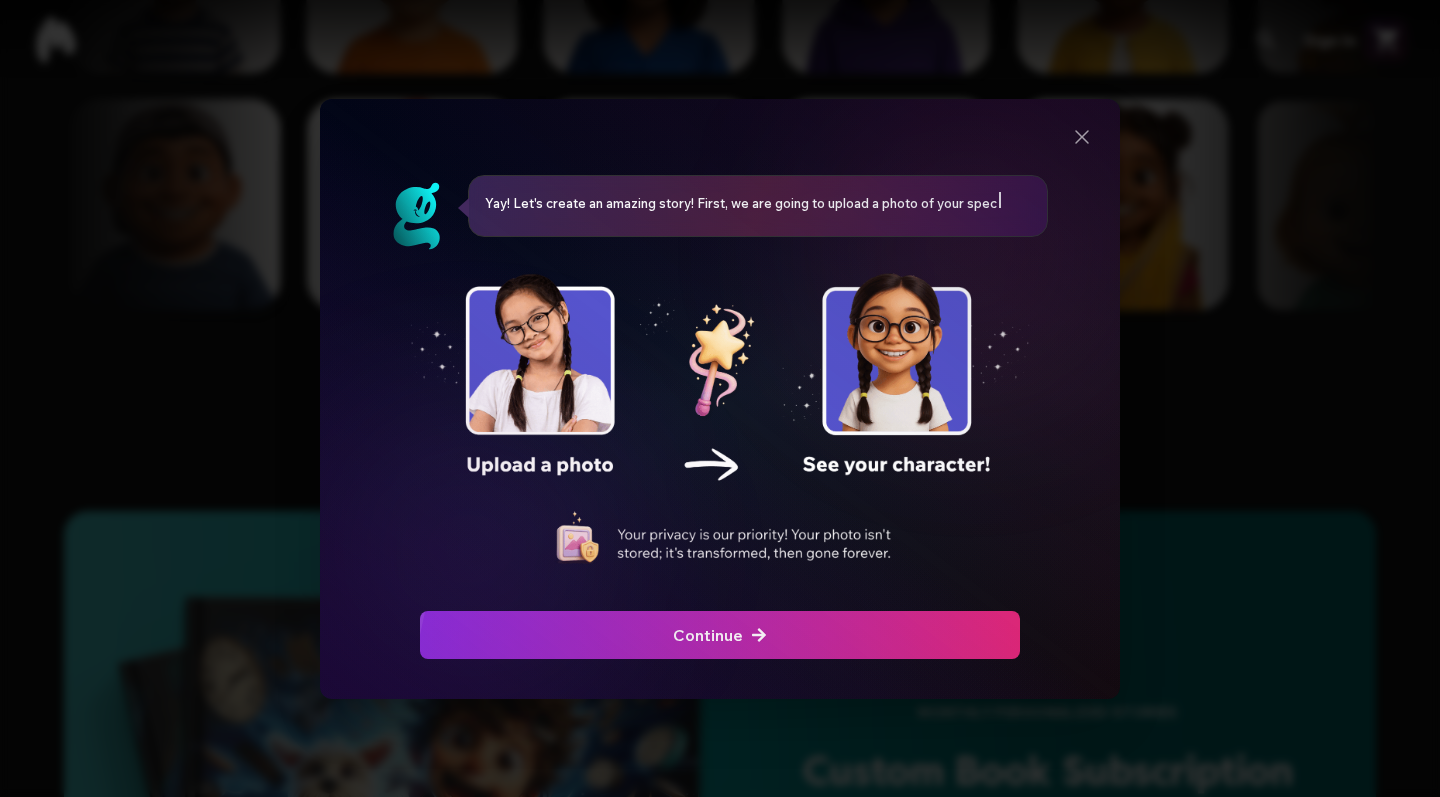 click on "Continue" at bounding box center [720, 635] 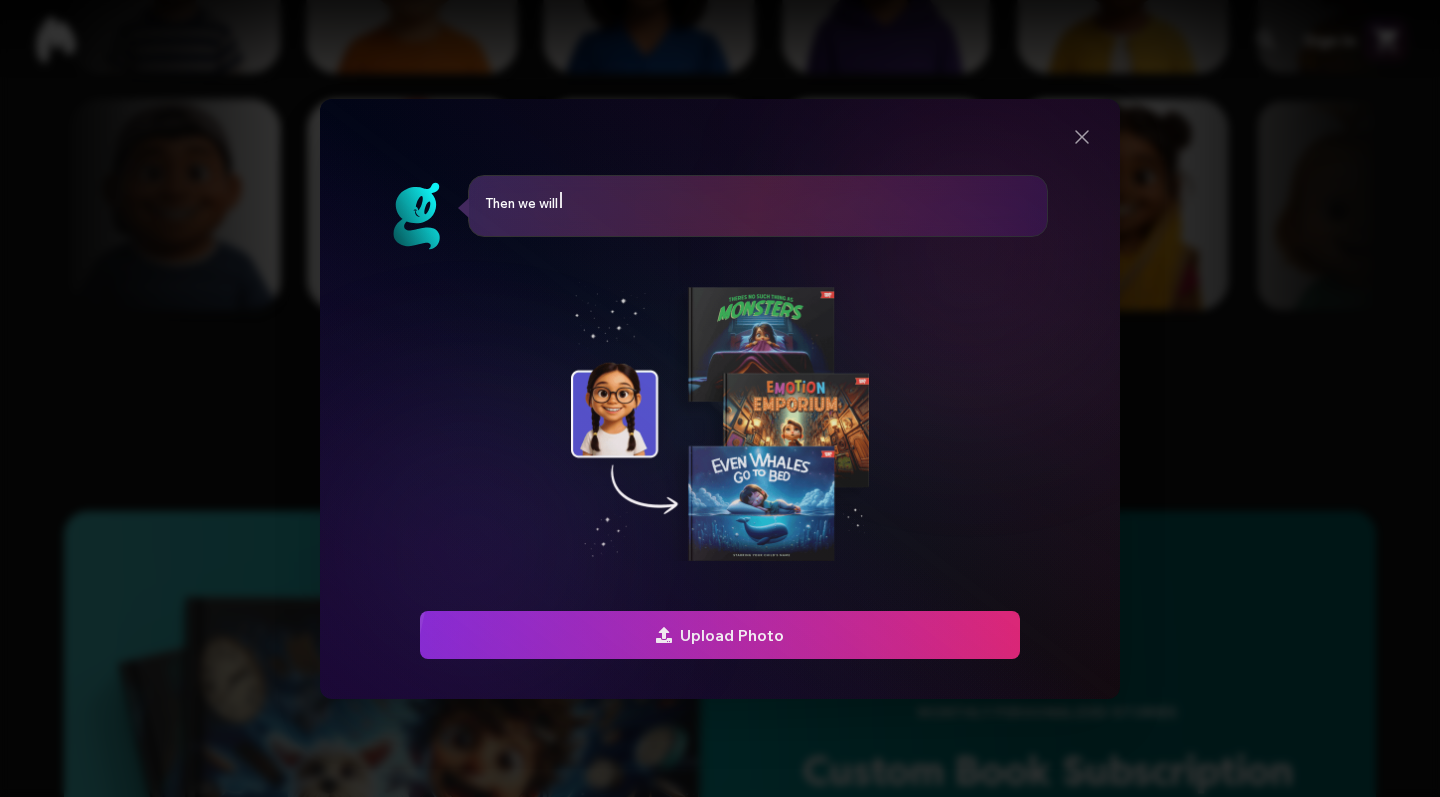 click on "Upload Photo" at bounding box center (720, 635) 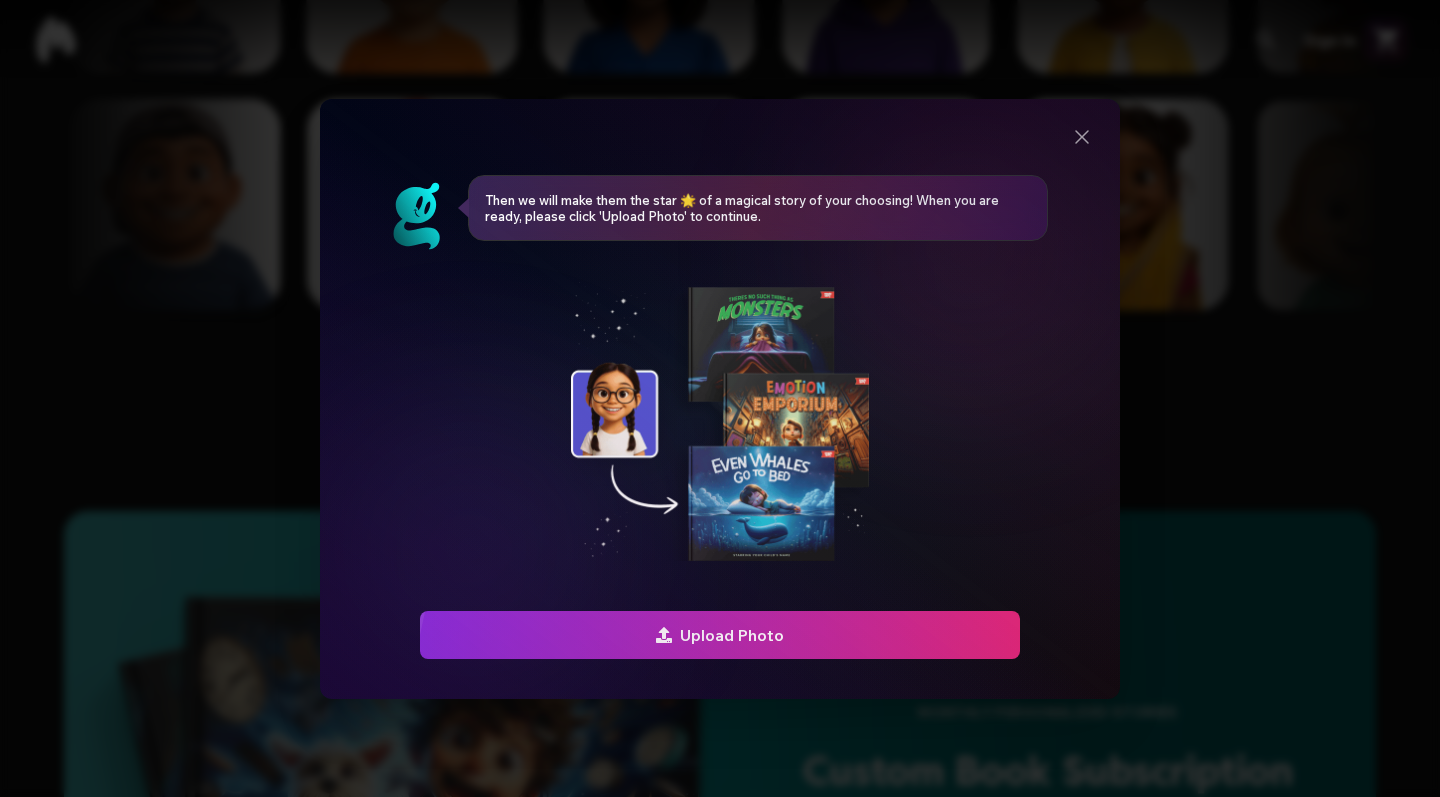 click at bounding box center [720, 635] 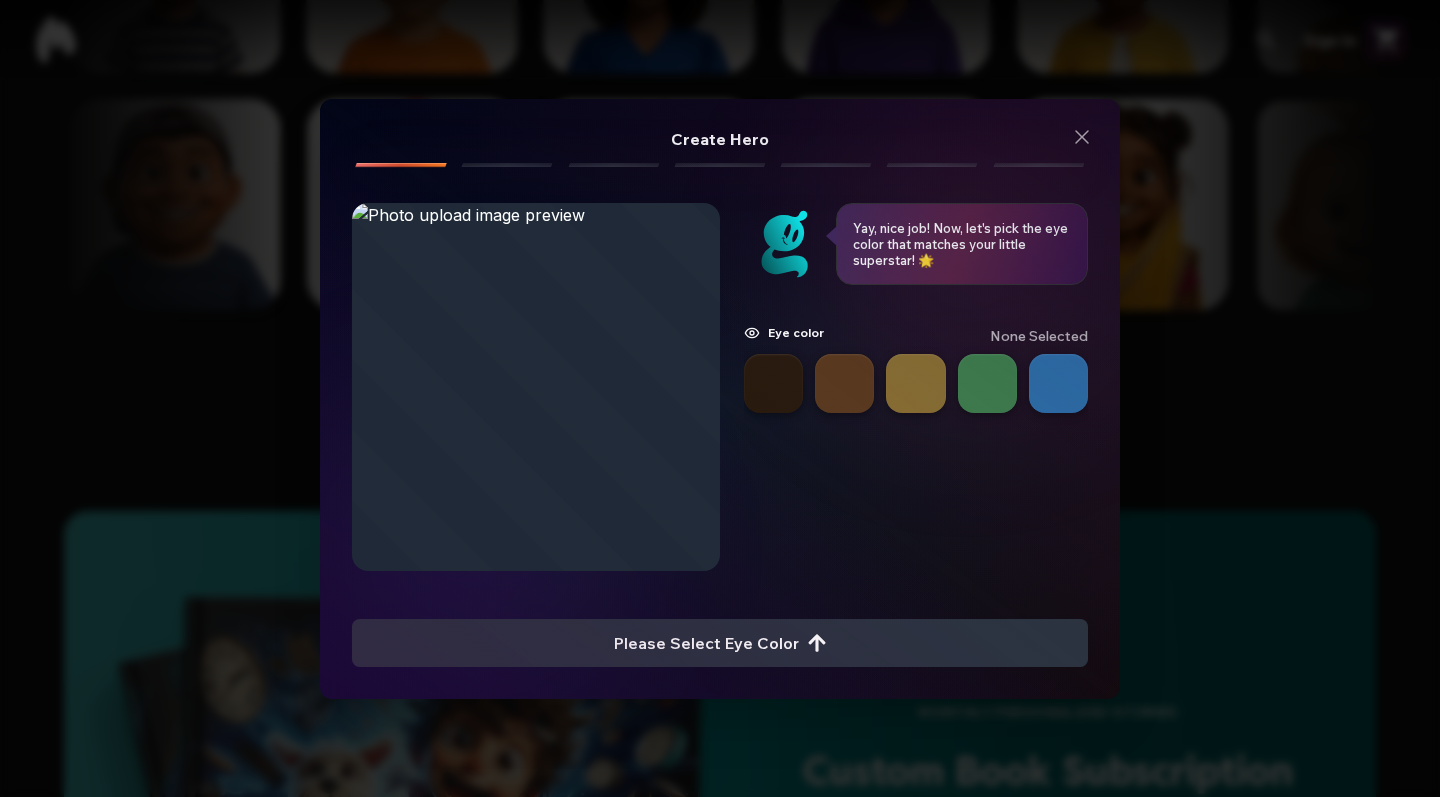 click at bounding box center [773, 383] 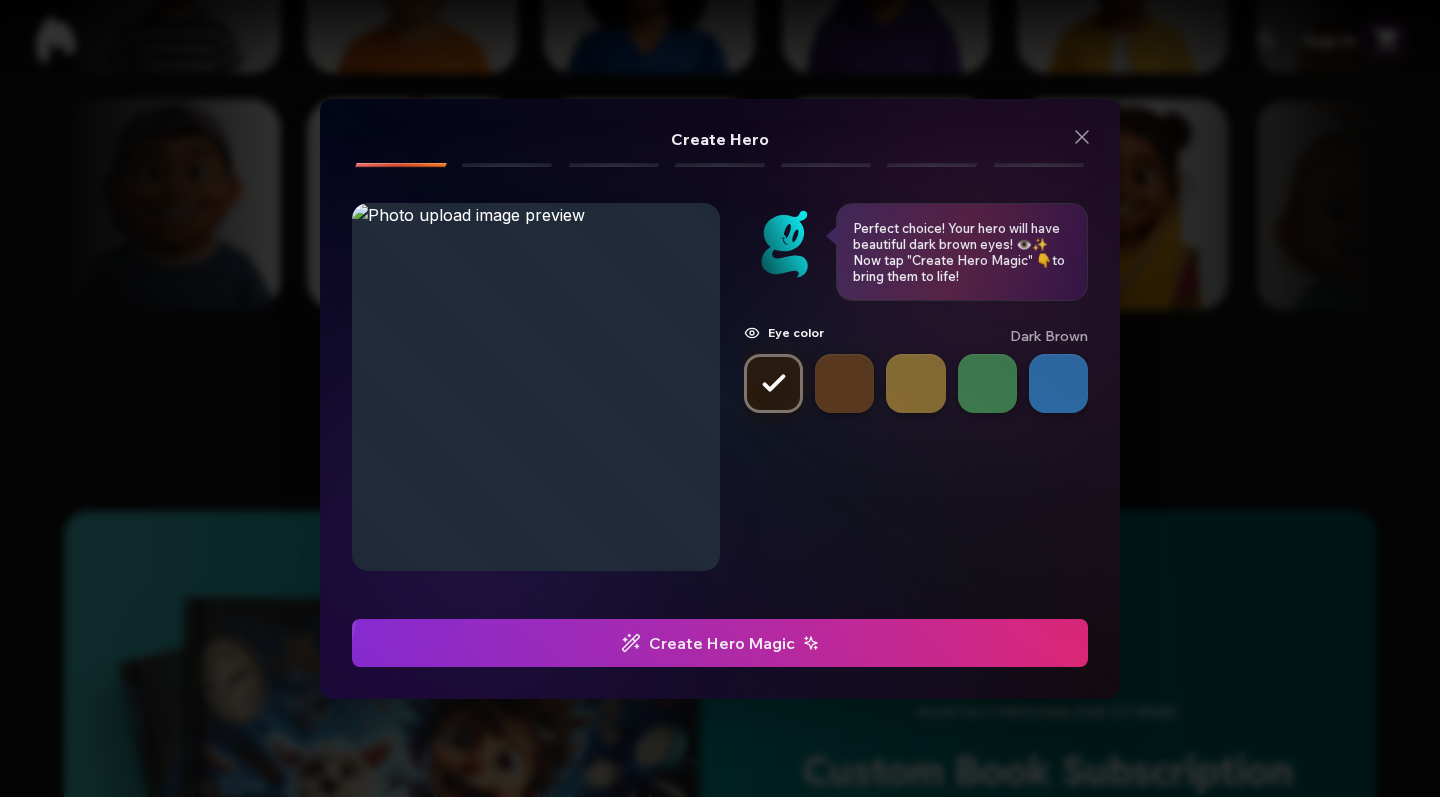 click on "Create Hero Magic" at bounding box center (720, 643) 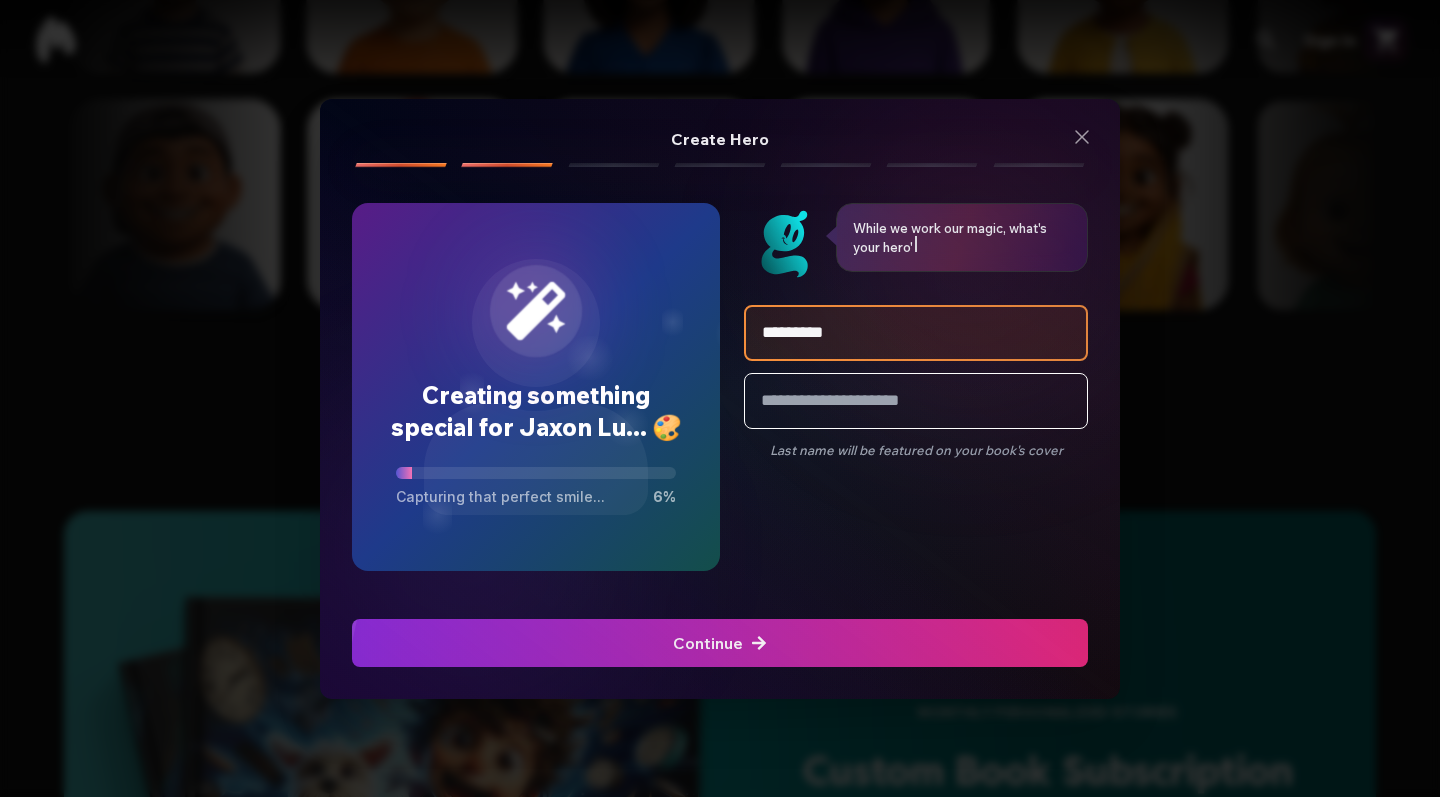 type on "**********" 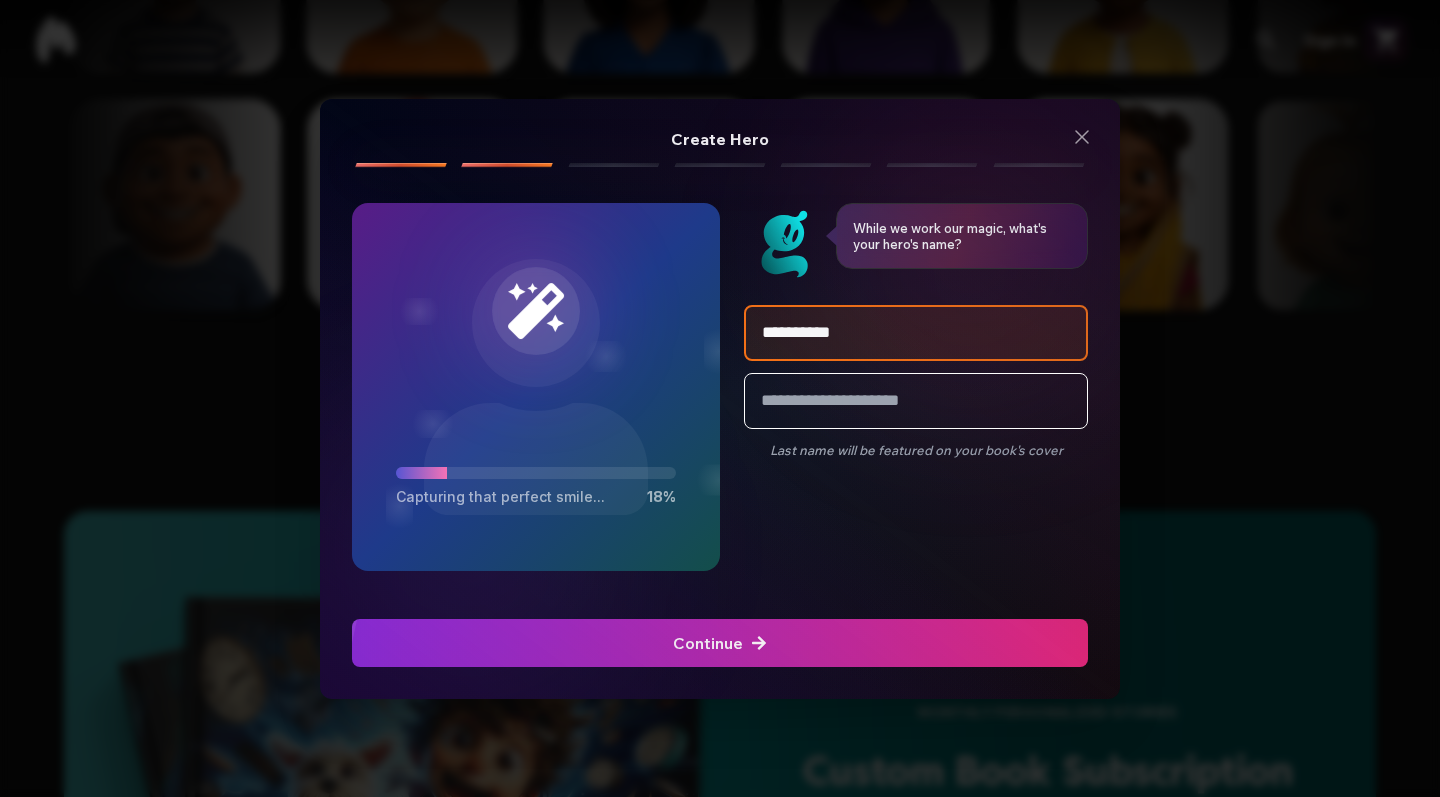 click on "Continue" at bounding box center [720, 643] 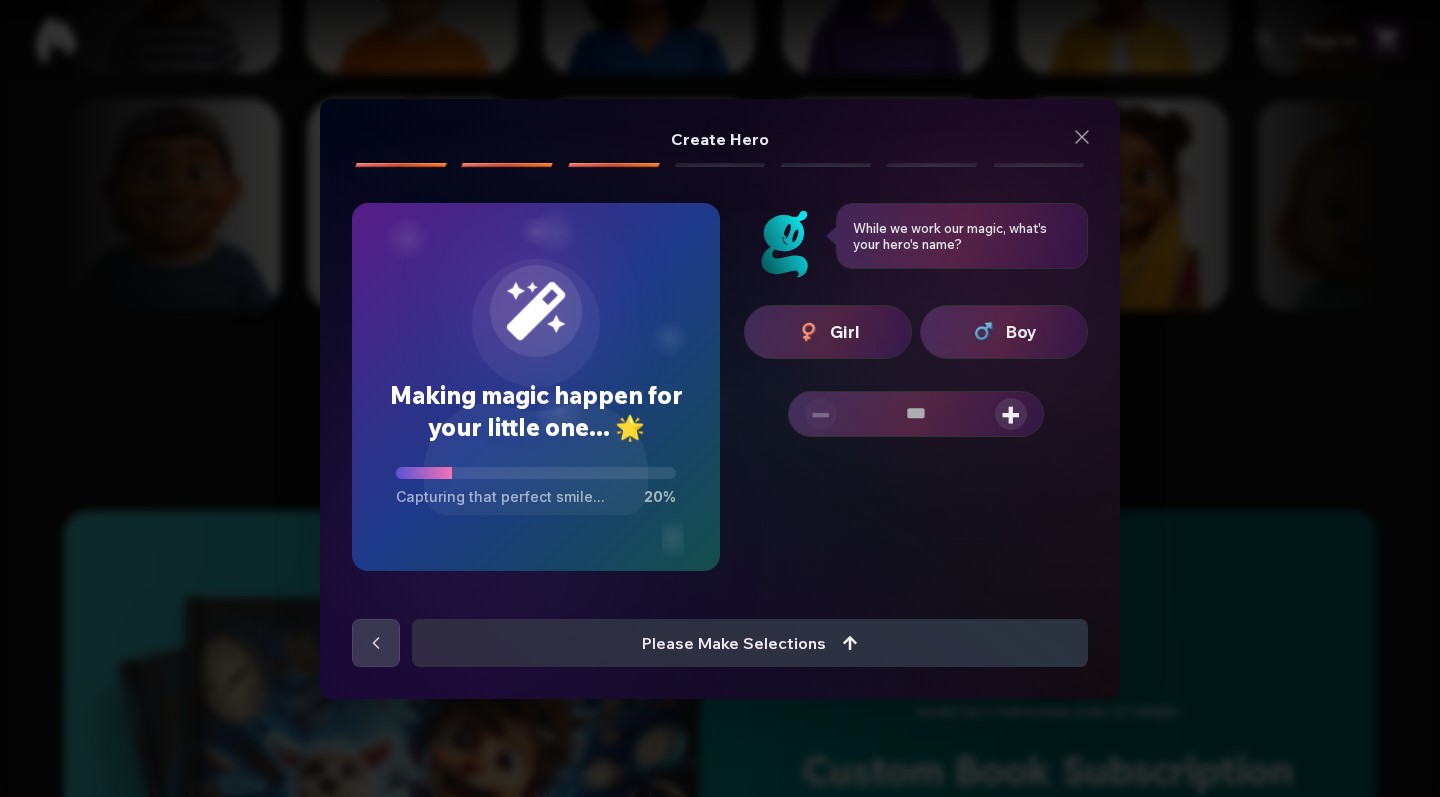 click on "Boy" at bounding box center [1021, 332] 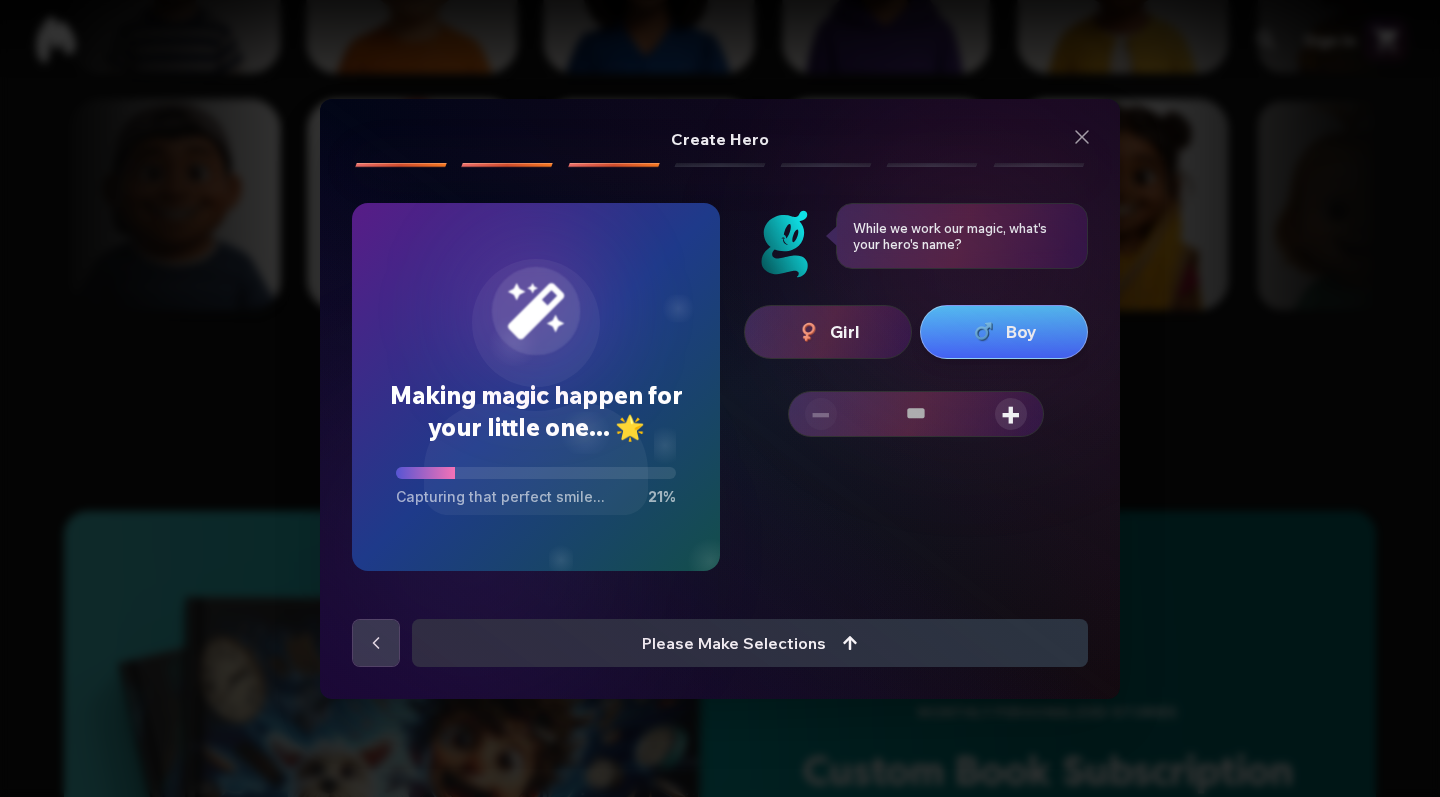 click on "+" at bounding box center [1011, 414] 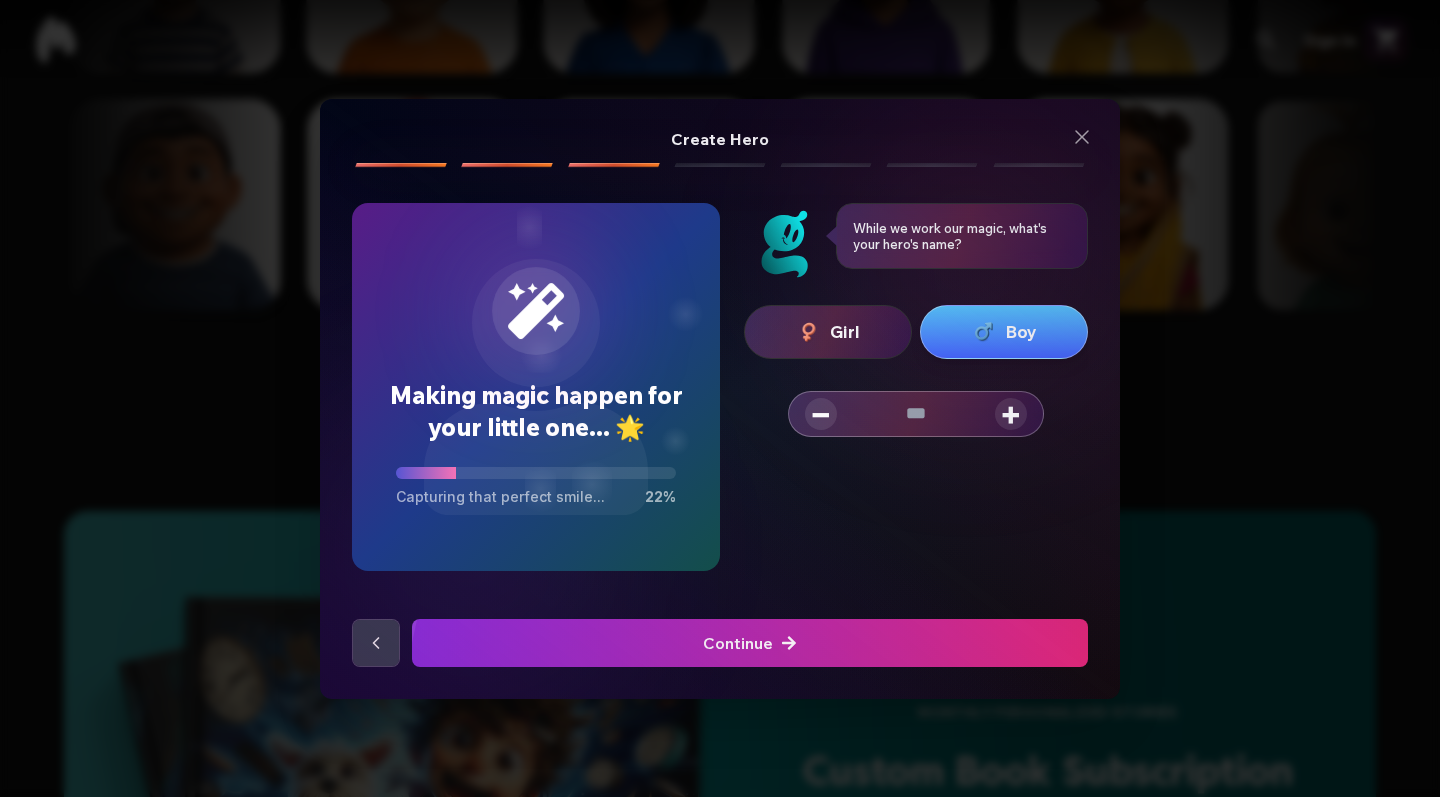 click on "+" at bounding box center [1011, 414] 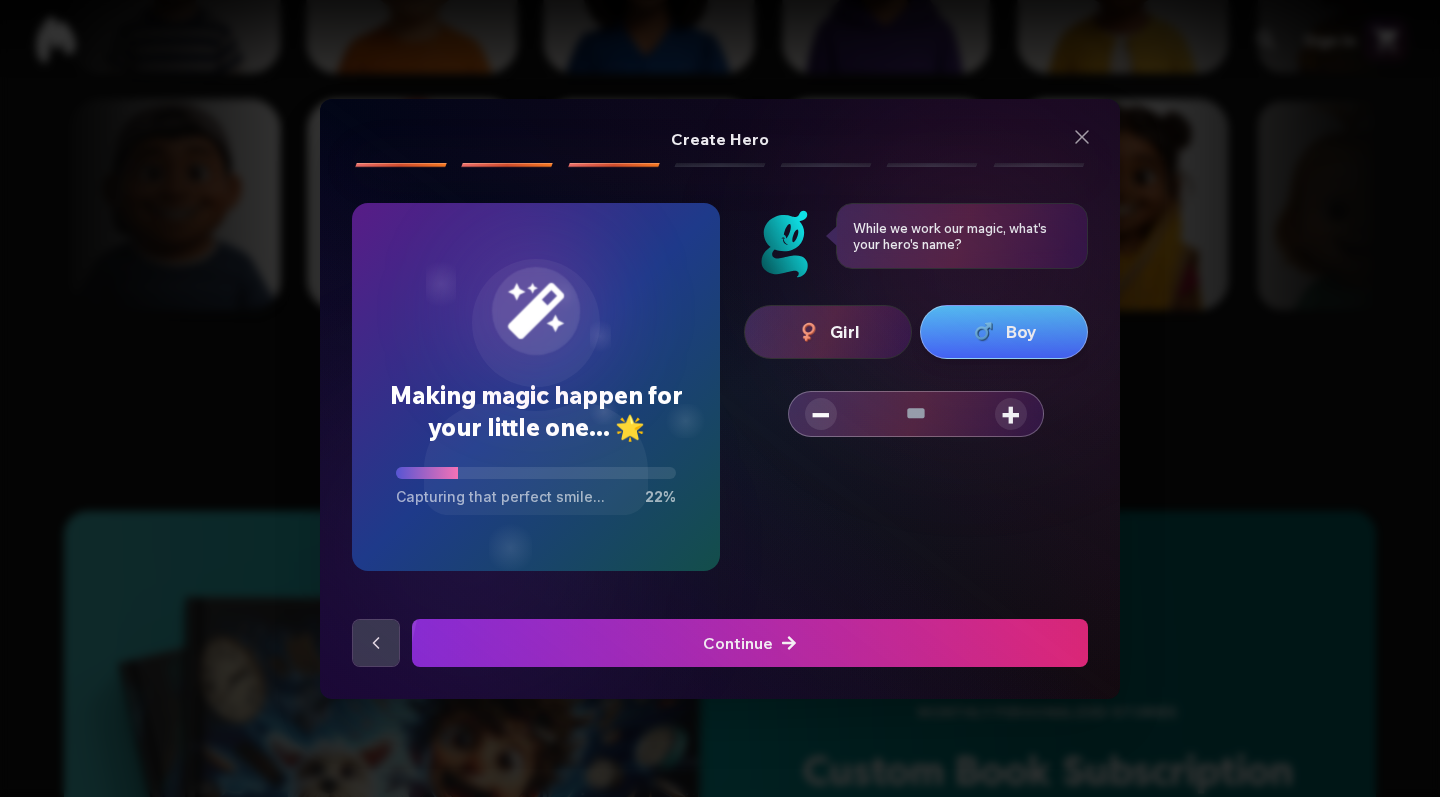 click on "+" at bounding box center (1011, 414) 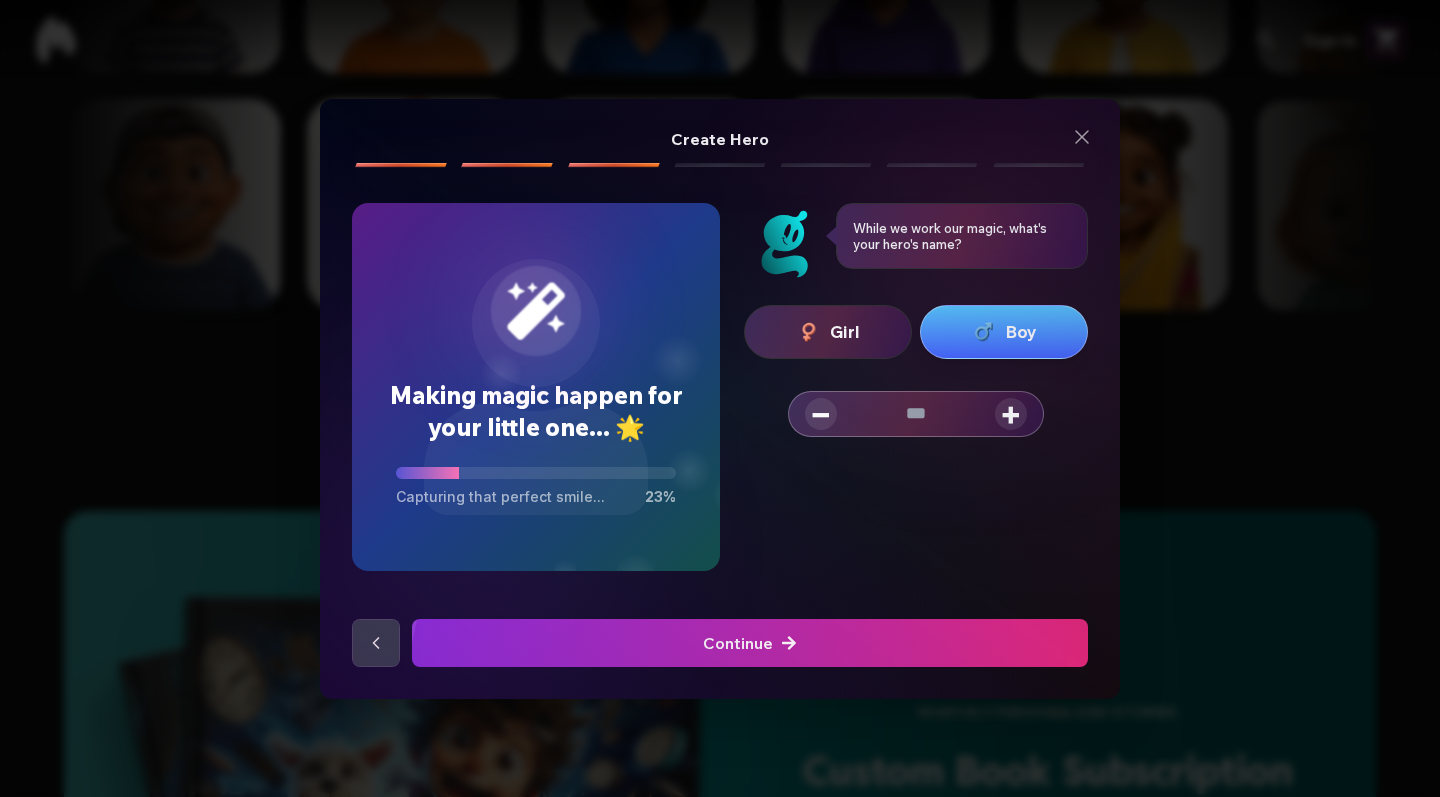 click on "+" at bounding box center (1011, 414) 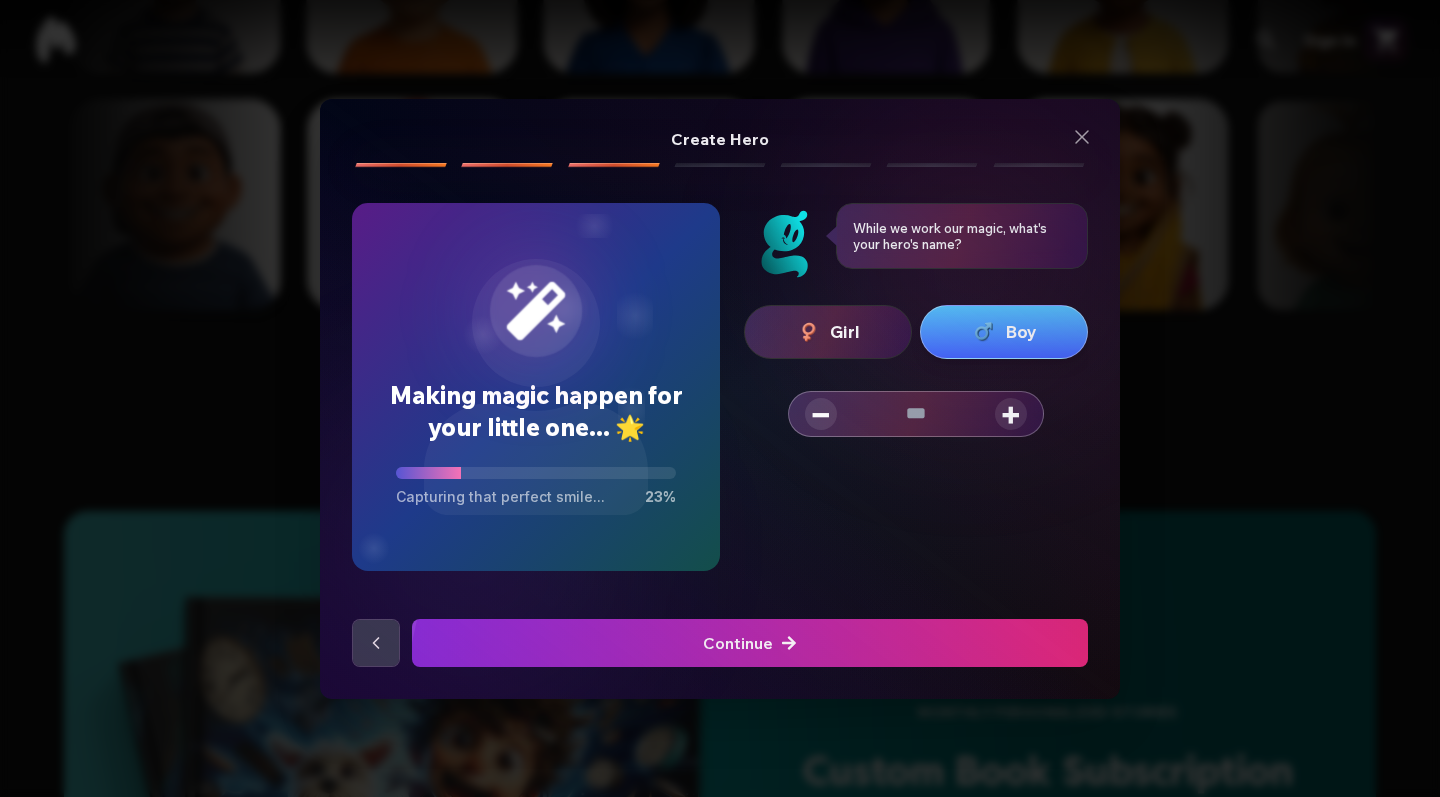 click on "+" at bounding box center [1011, 414] 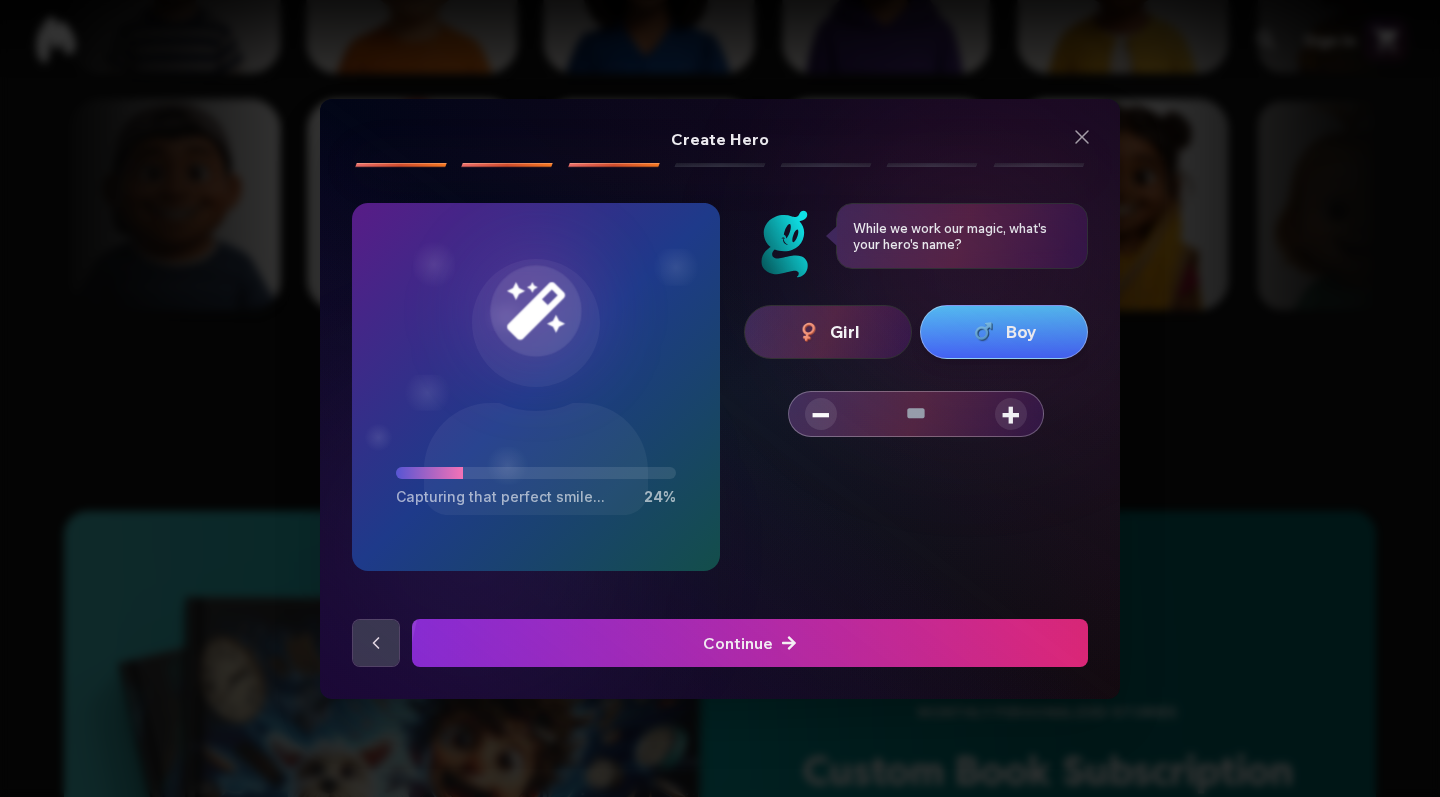 click on "+" at bounding box center (1011, 414) 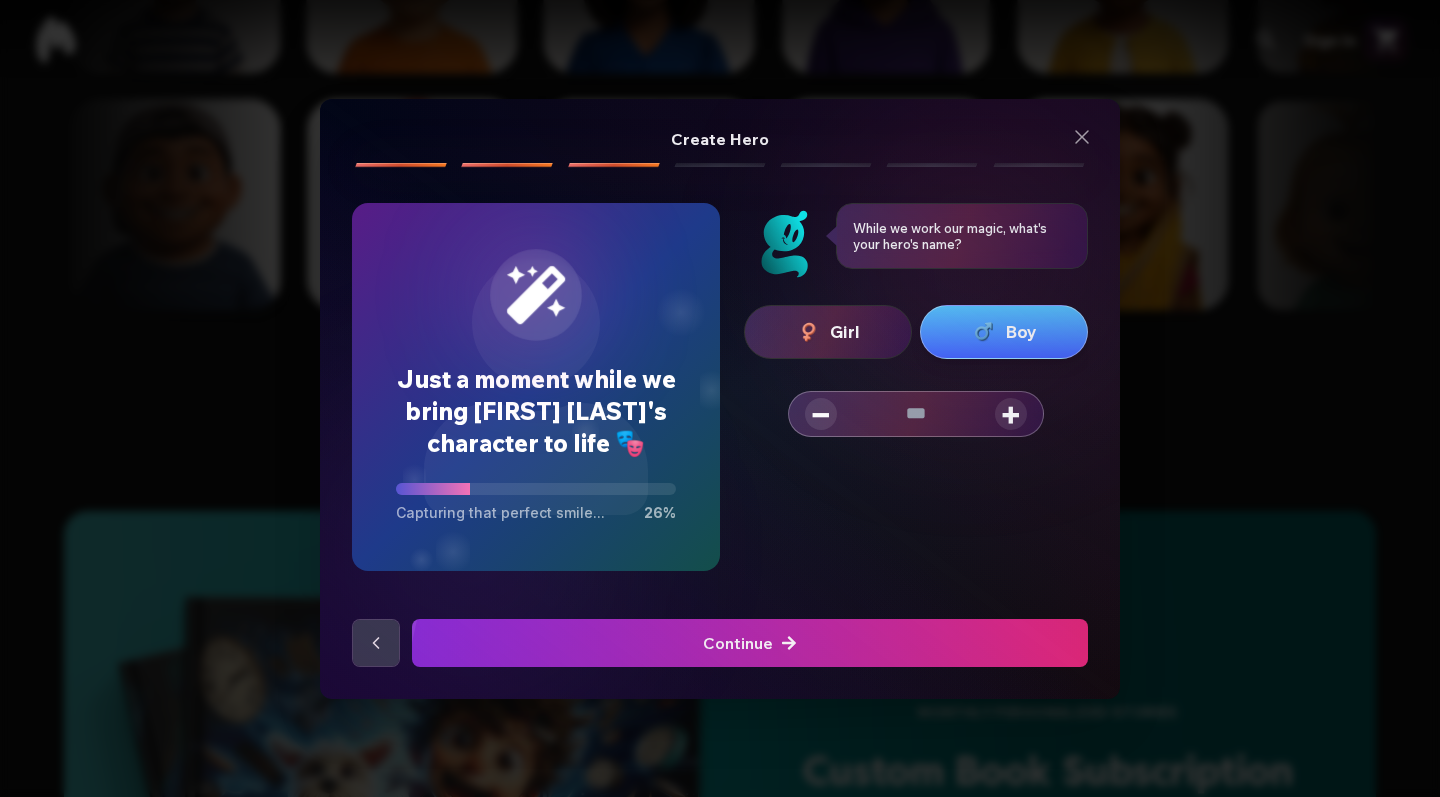 click at bounding box center [-602, 643] 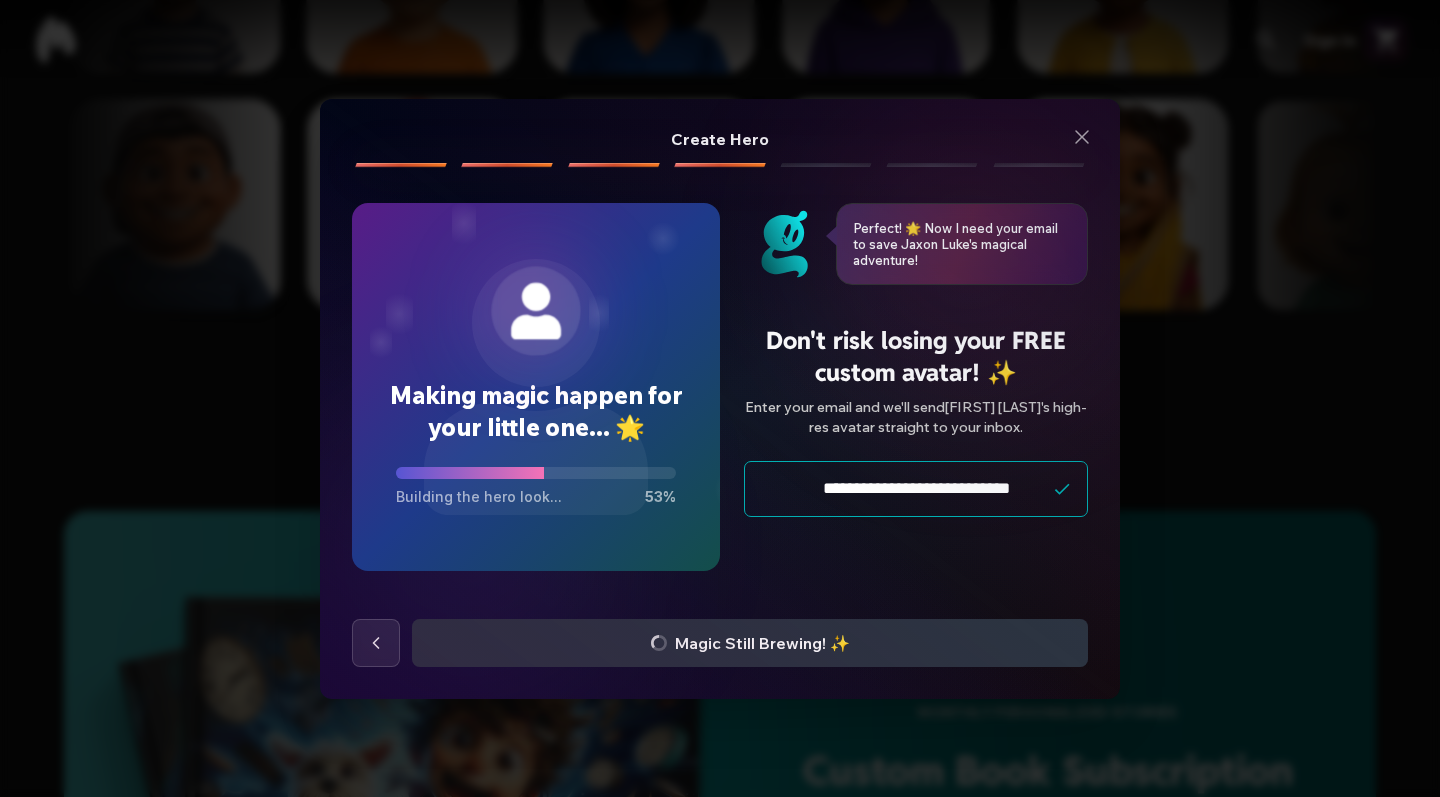 type on "**********" 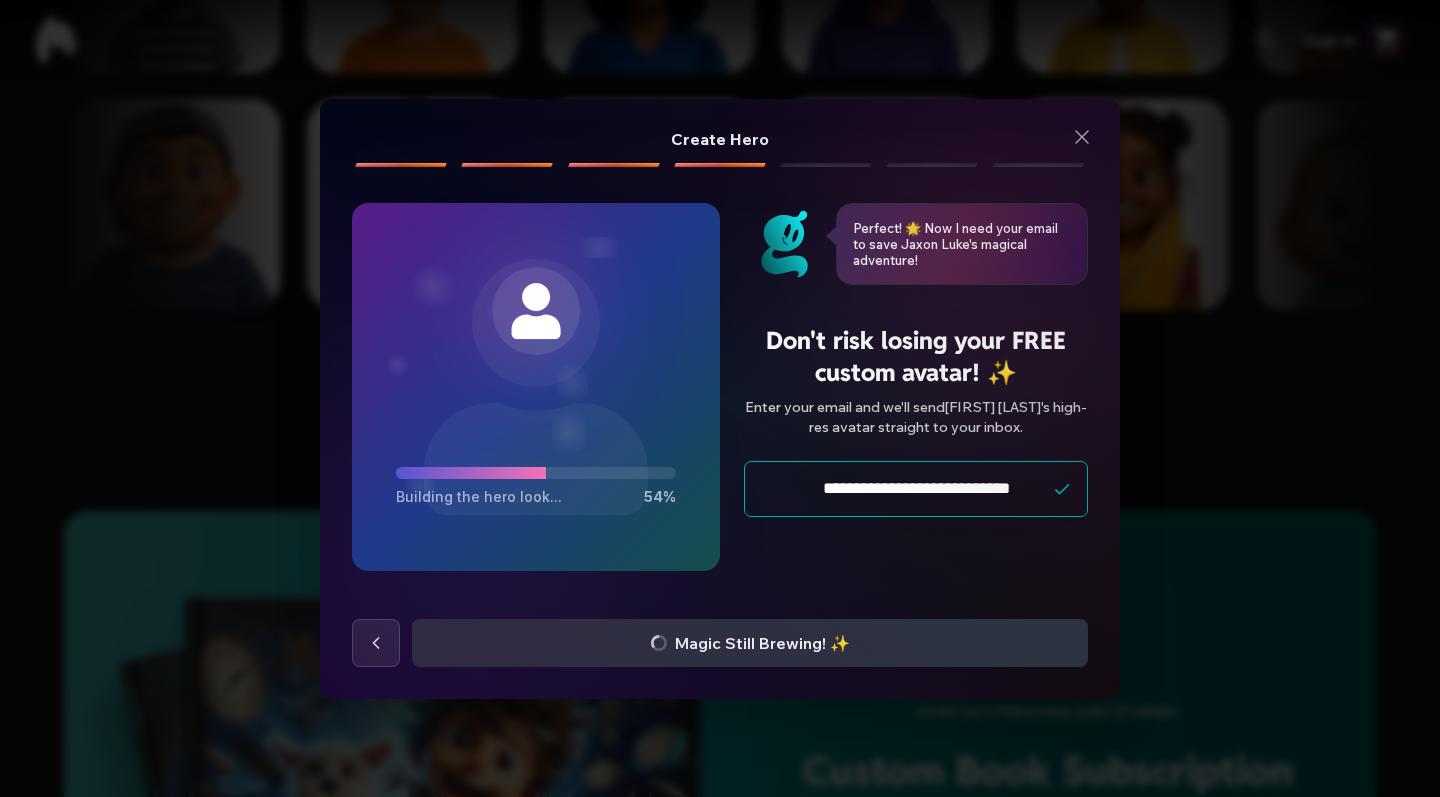 click on "**********" at bounding box center (916, 464) 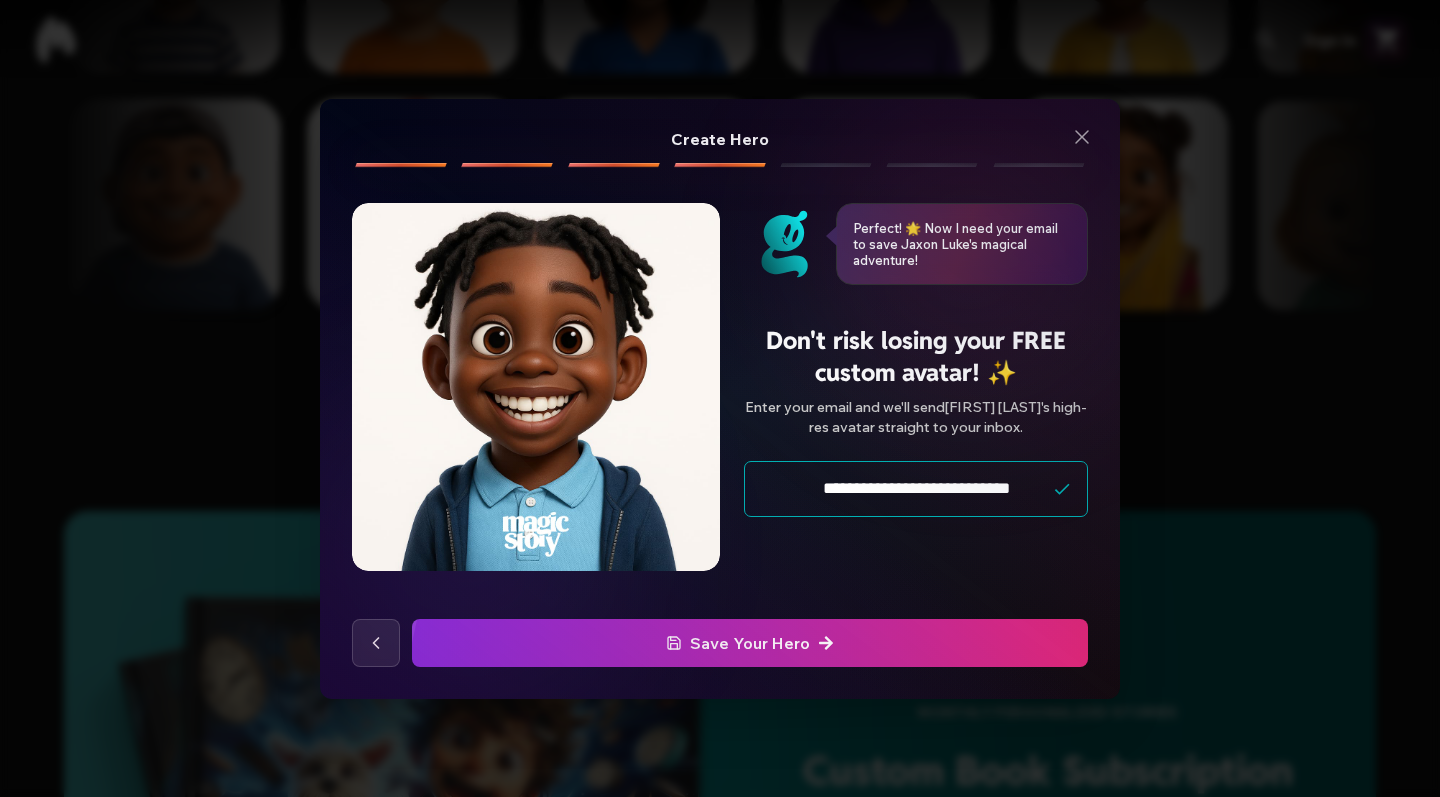 click at bounding box center (750, 643) 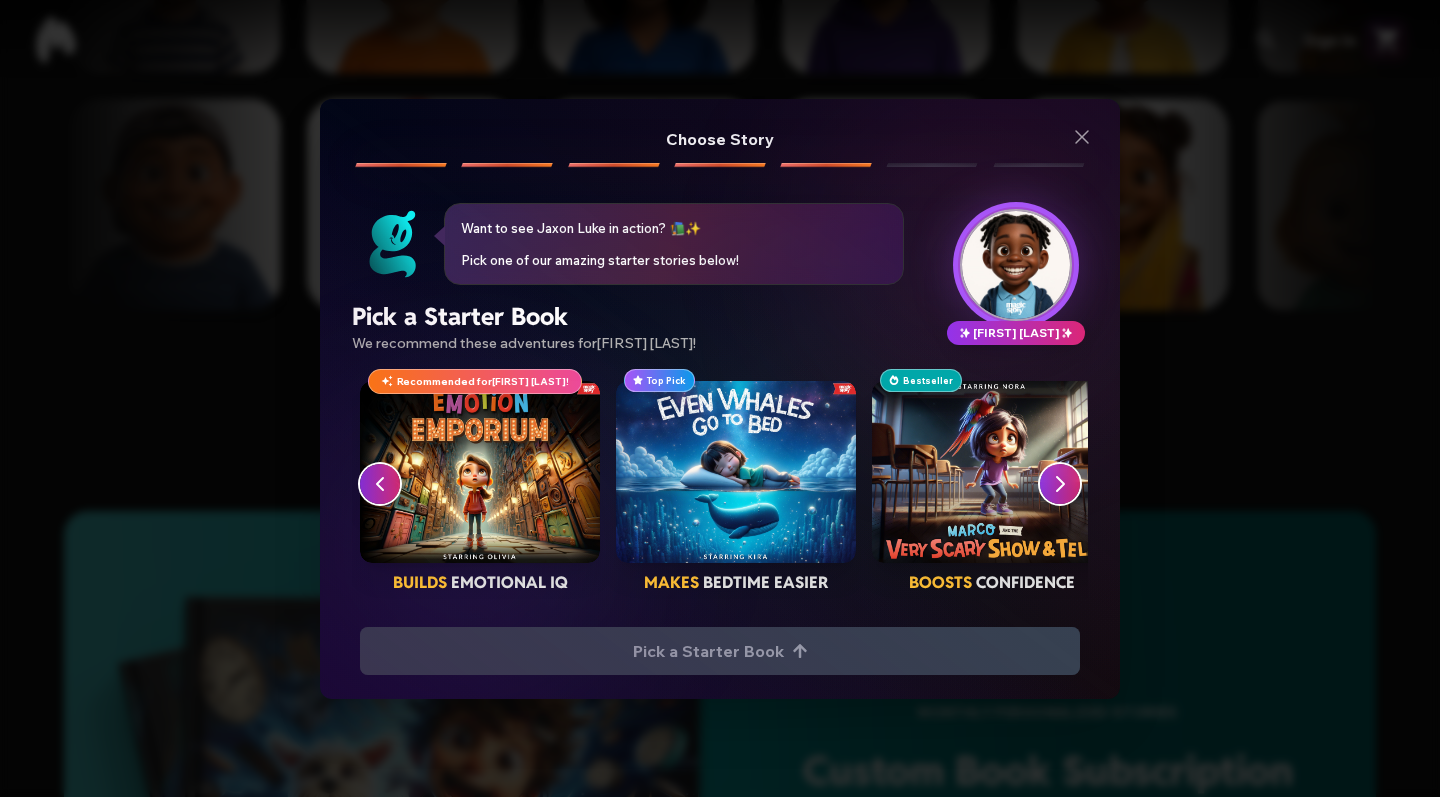 click 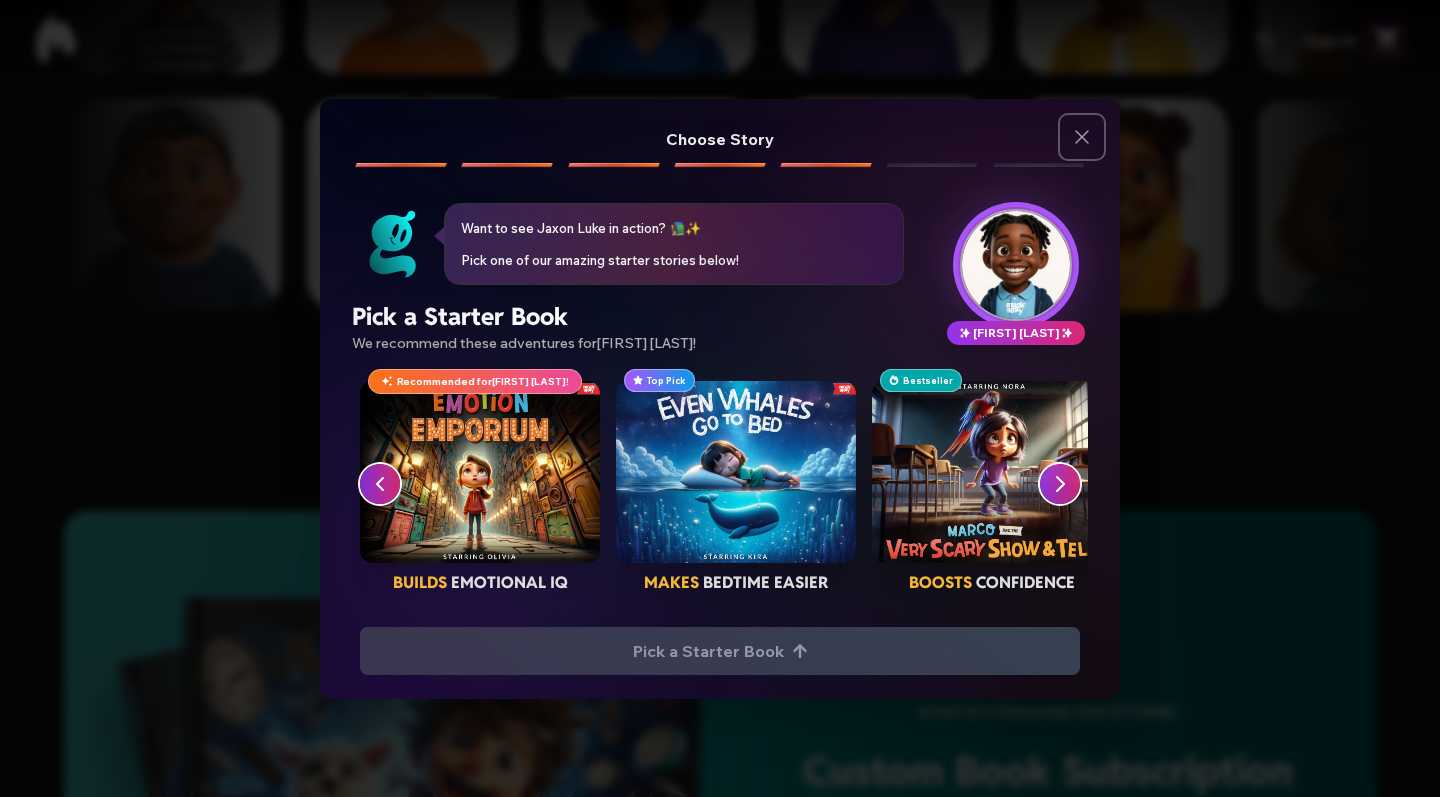 click 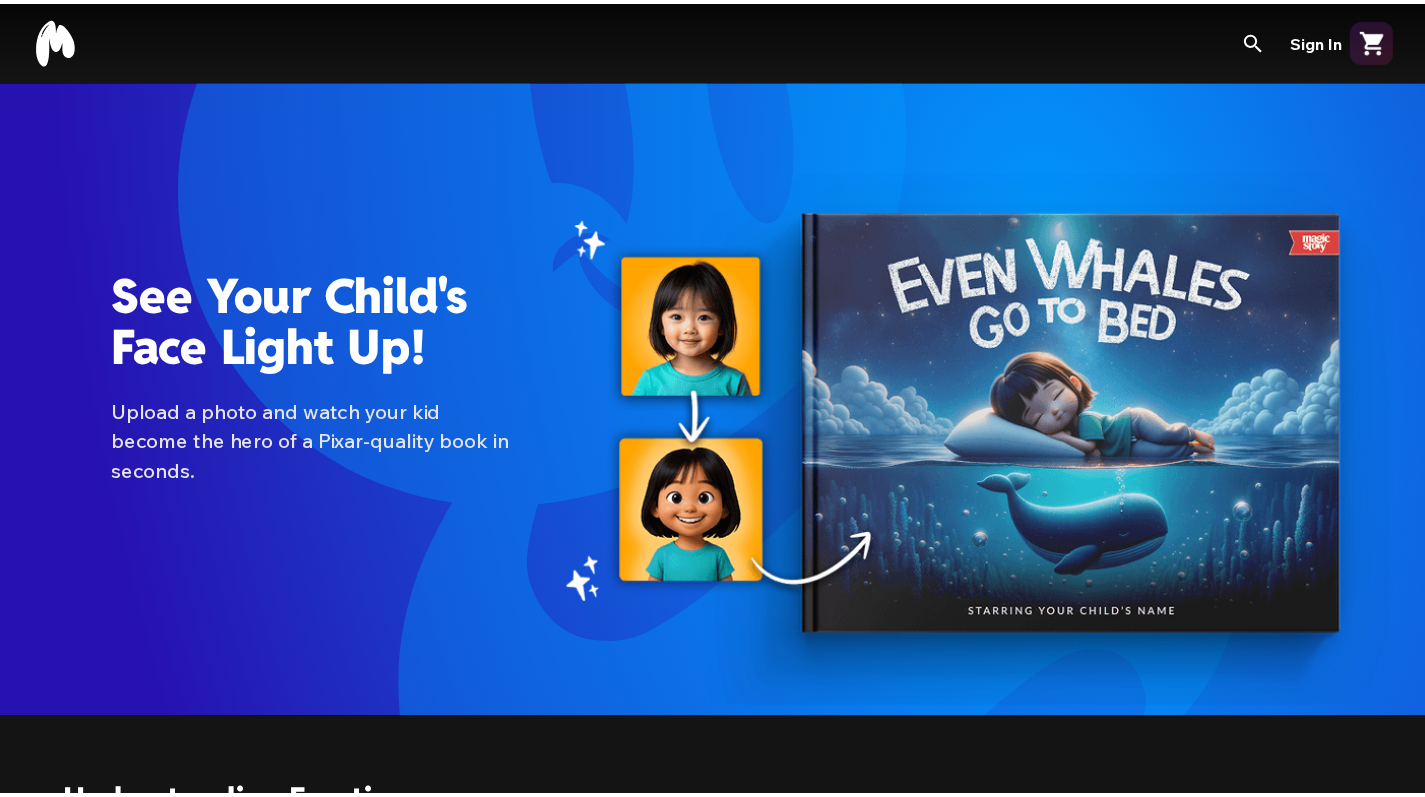 scroll, scrollTop: 1782, scrollLeft: 0, axis: vertical 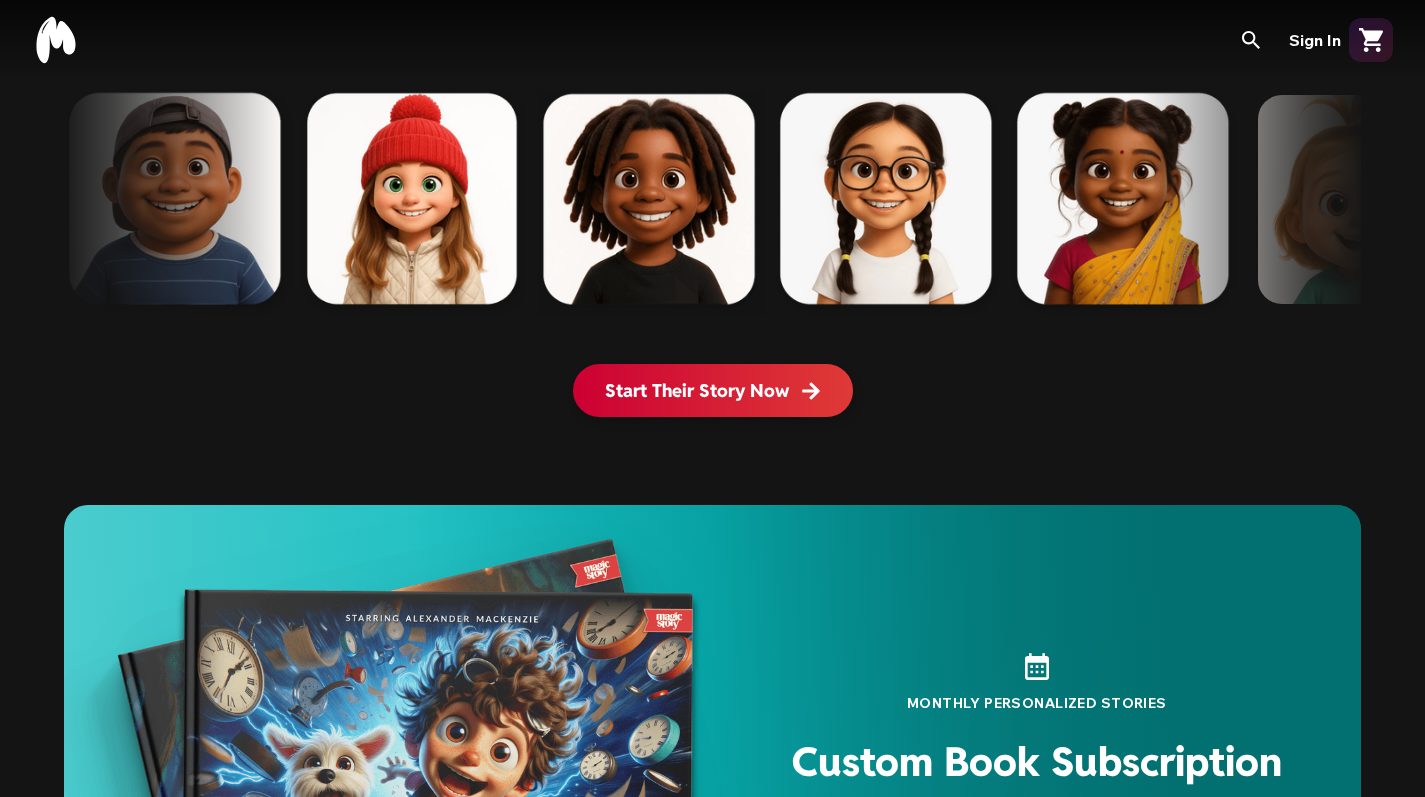 click on "Start Their Story Now" at bounding box center (713, 390) 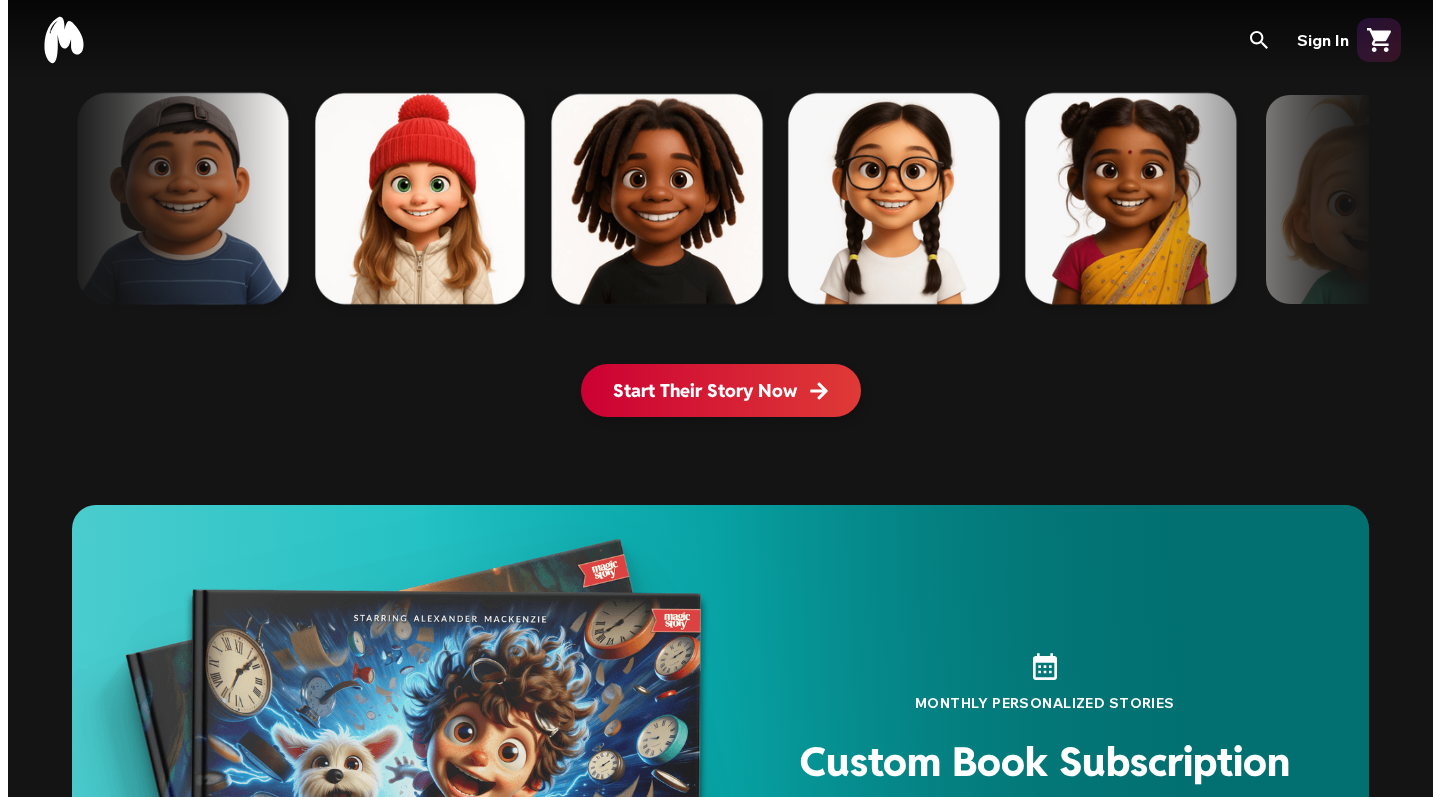 scroll, scrollTop: 0, scrollLeft: 0, axis: both 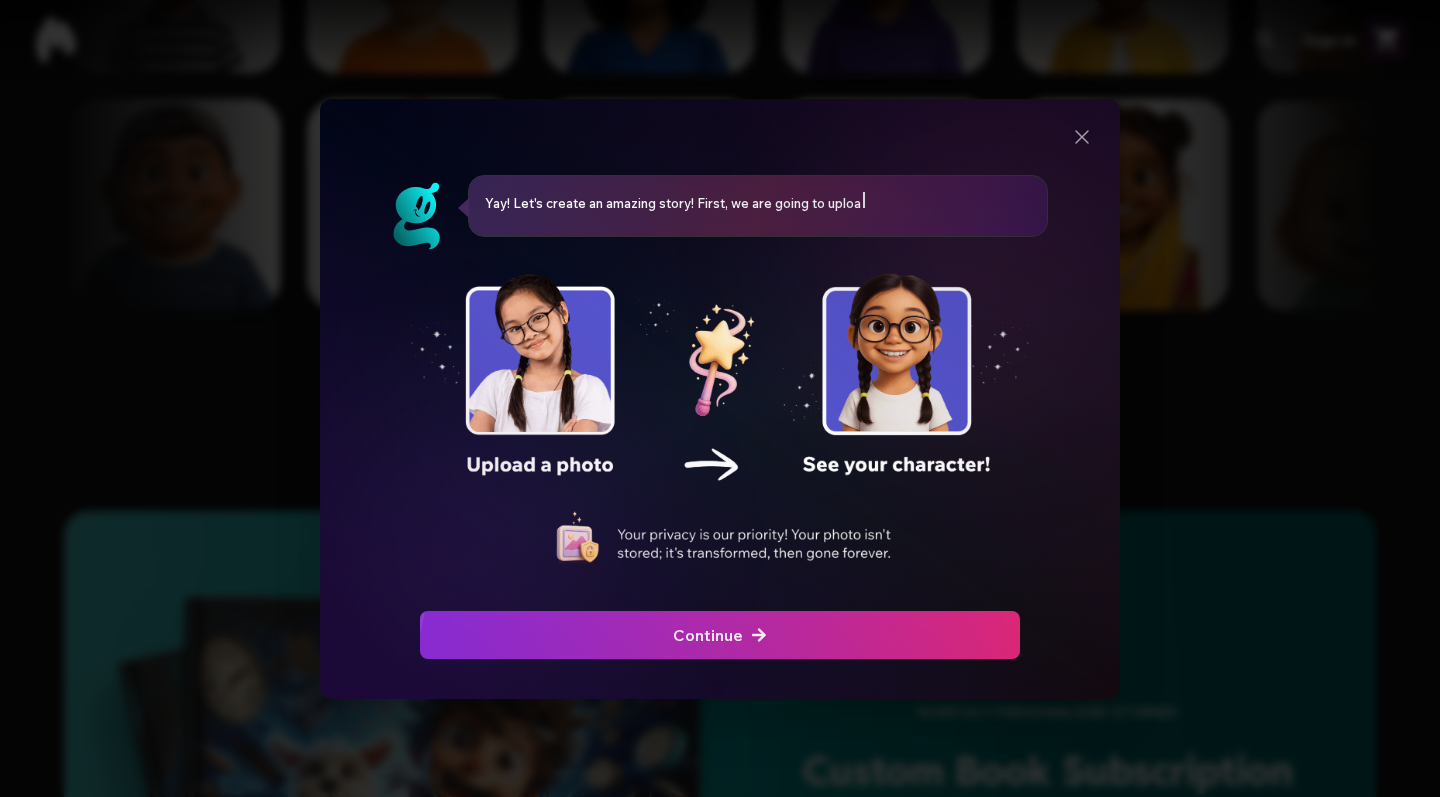 click at bounding box center (720, 635) 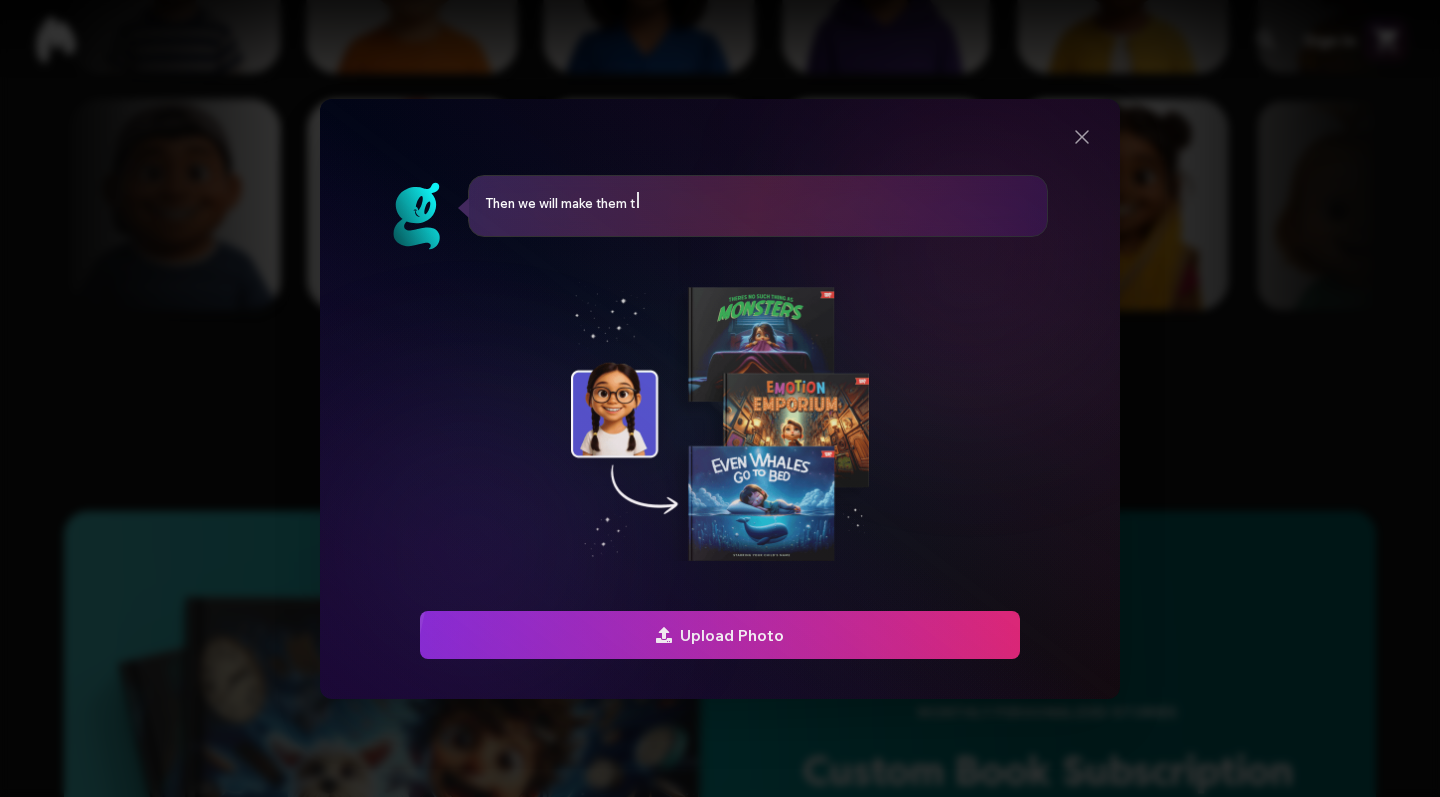 click on "Upload Photo" at bounding box center [720, 635] 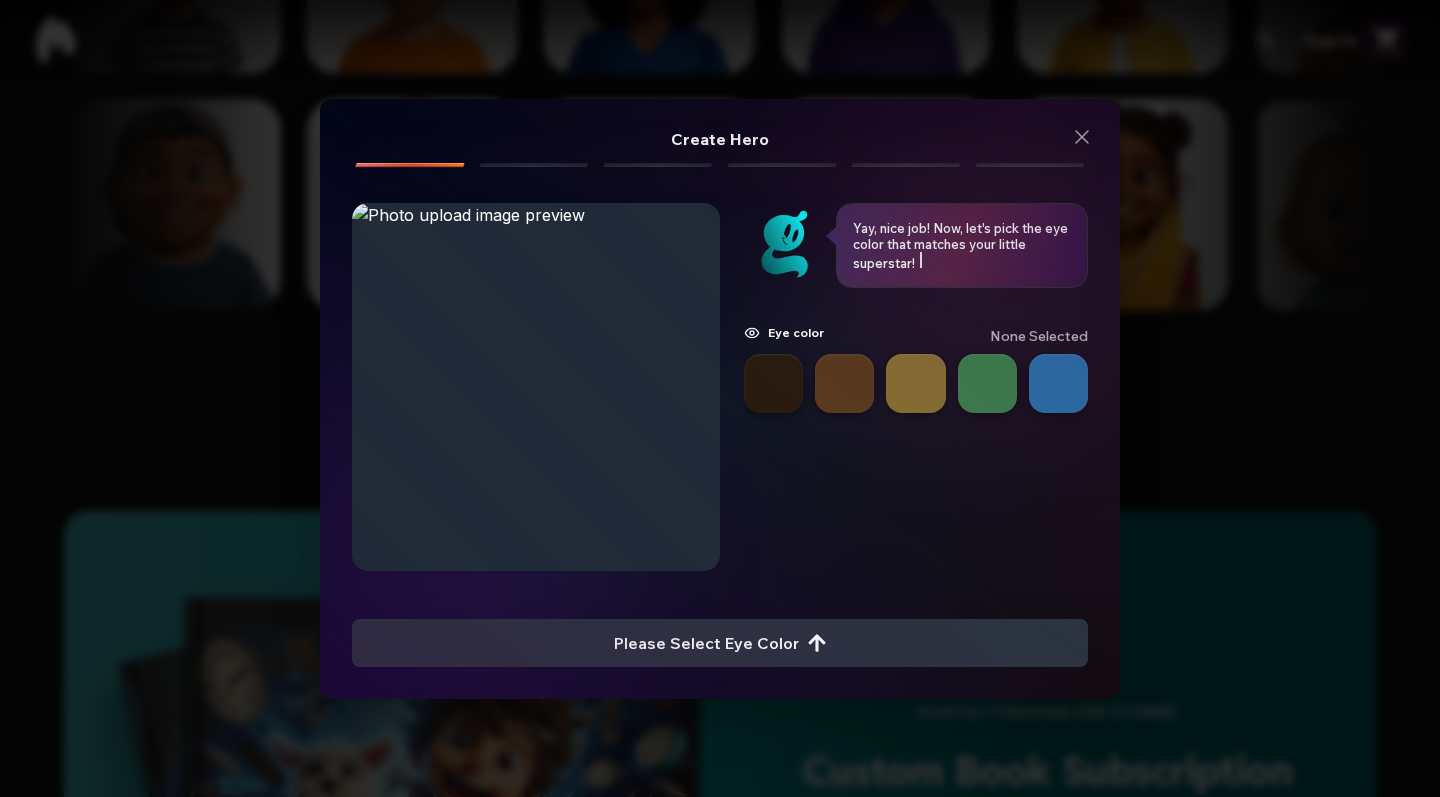 click at bounding box center (844, 383) 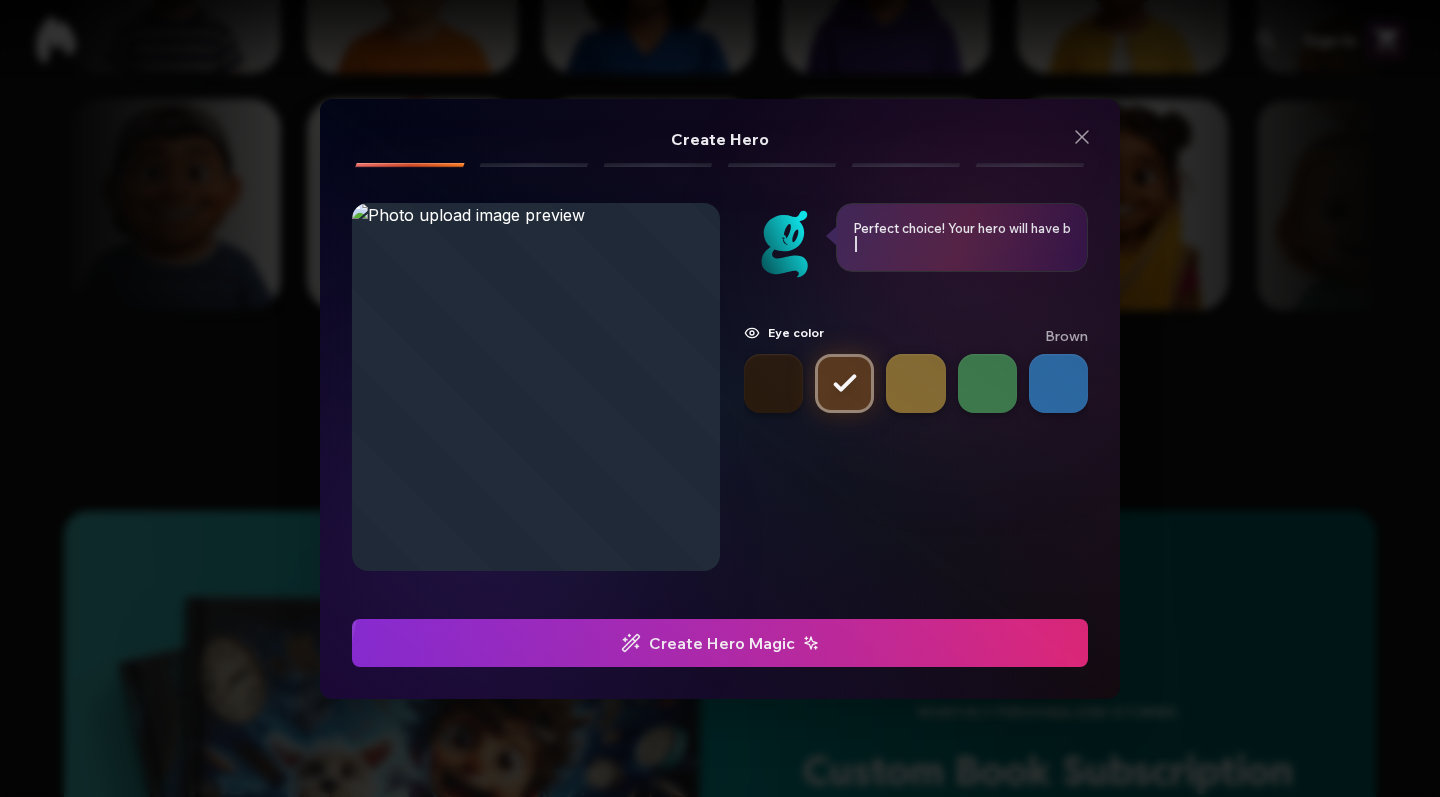 click on "Create Hero Magic" at bounding box center [720, 643] 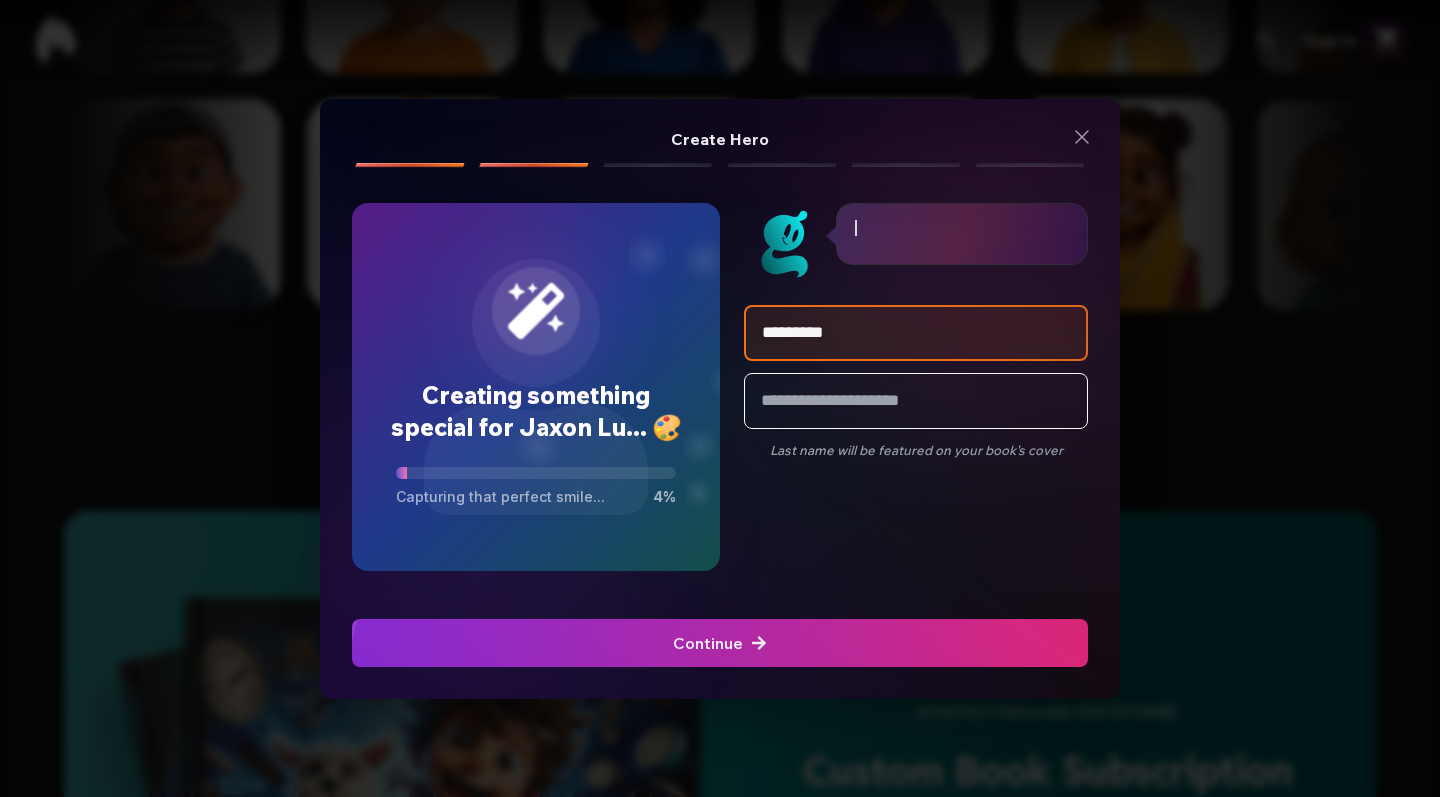 type on "**********" 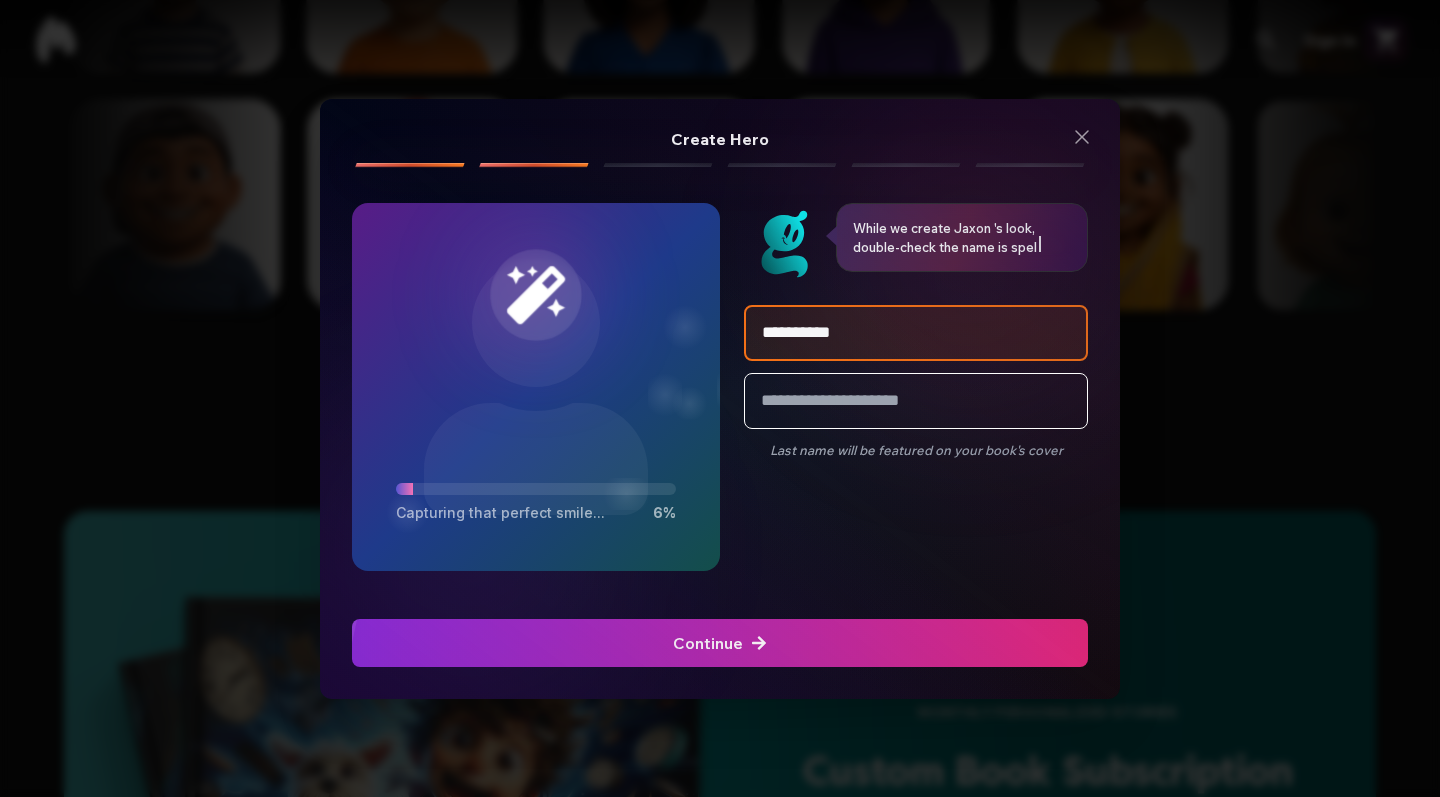 click at bounding box center (720, 643) 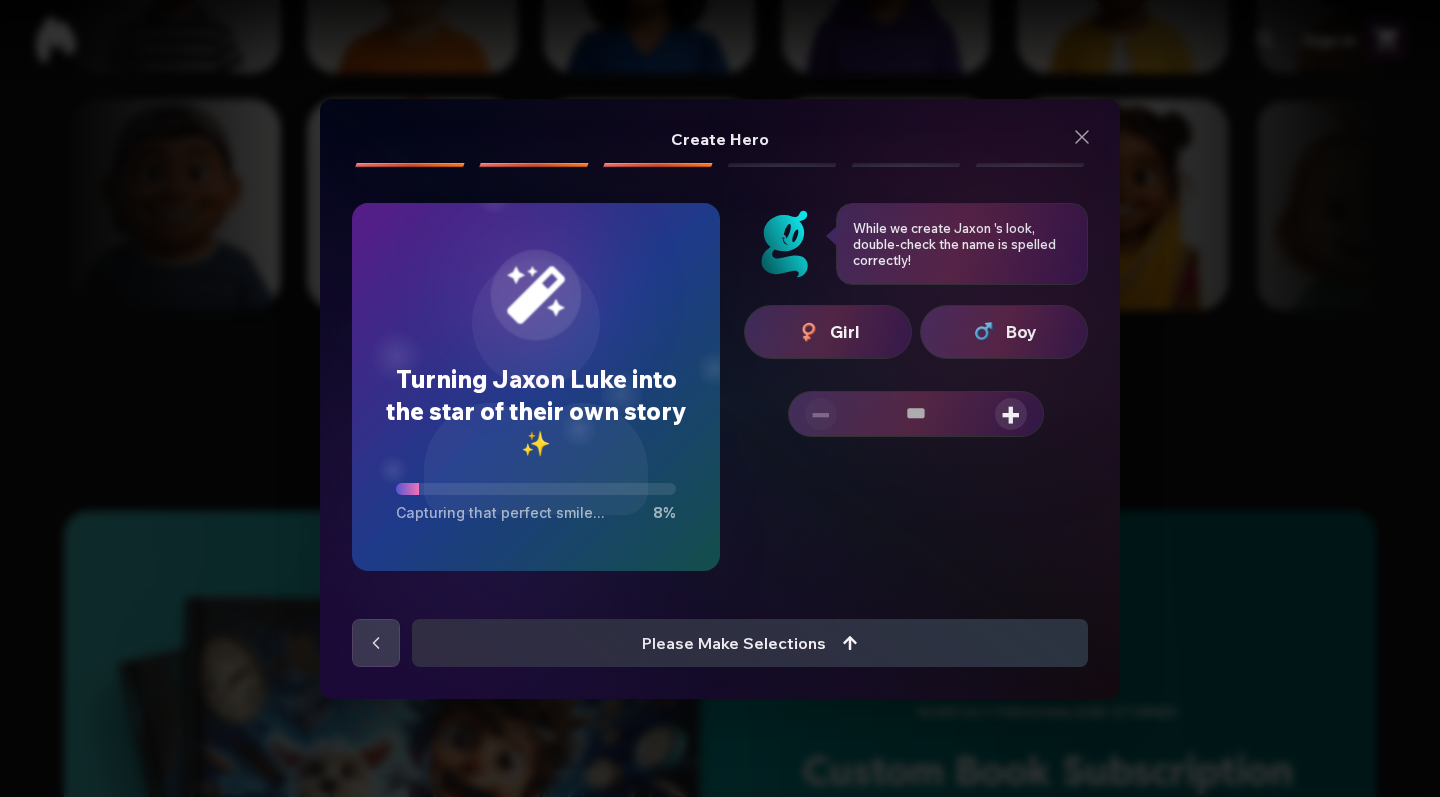 click on "Boy" at bounding box center (1004, 332) 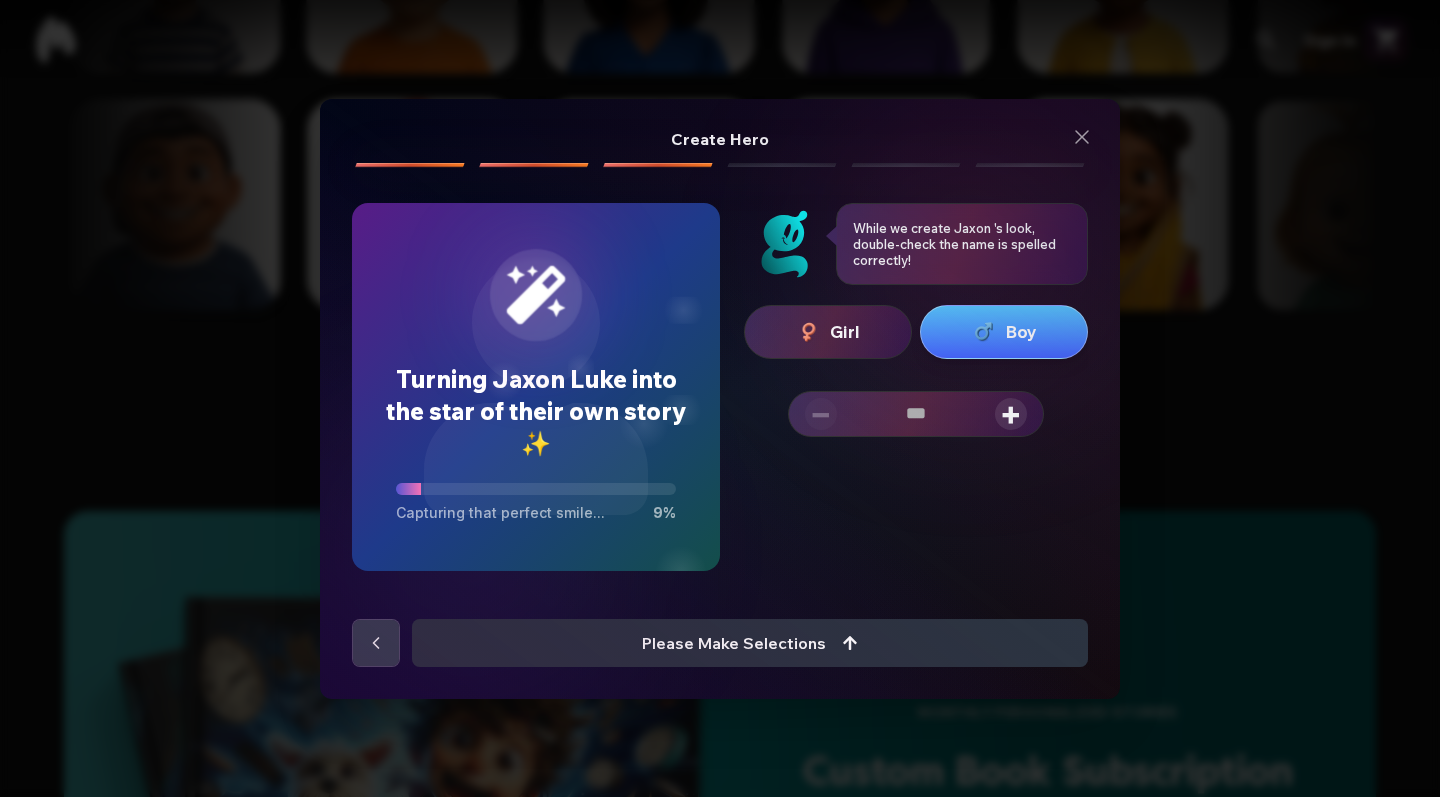 click on "+" at bounding box center [1011, 414] 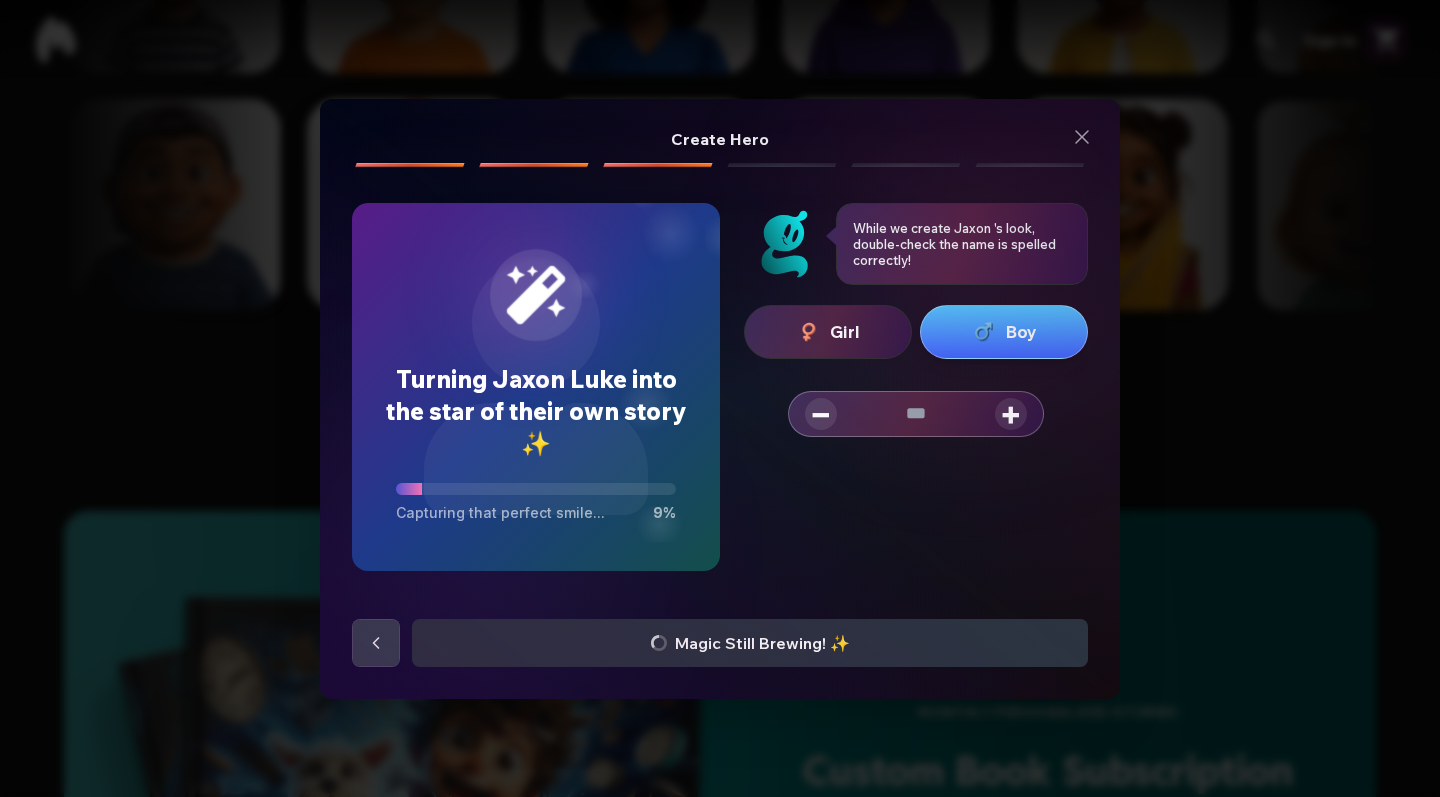 click on "+" at bounding box center [1011, 414] 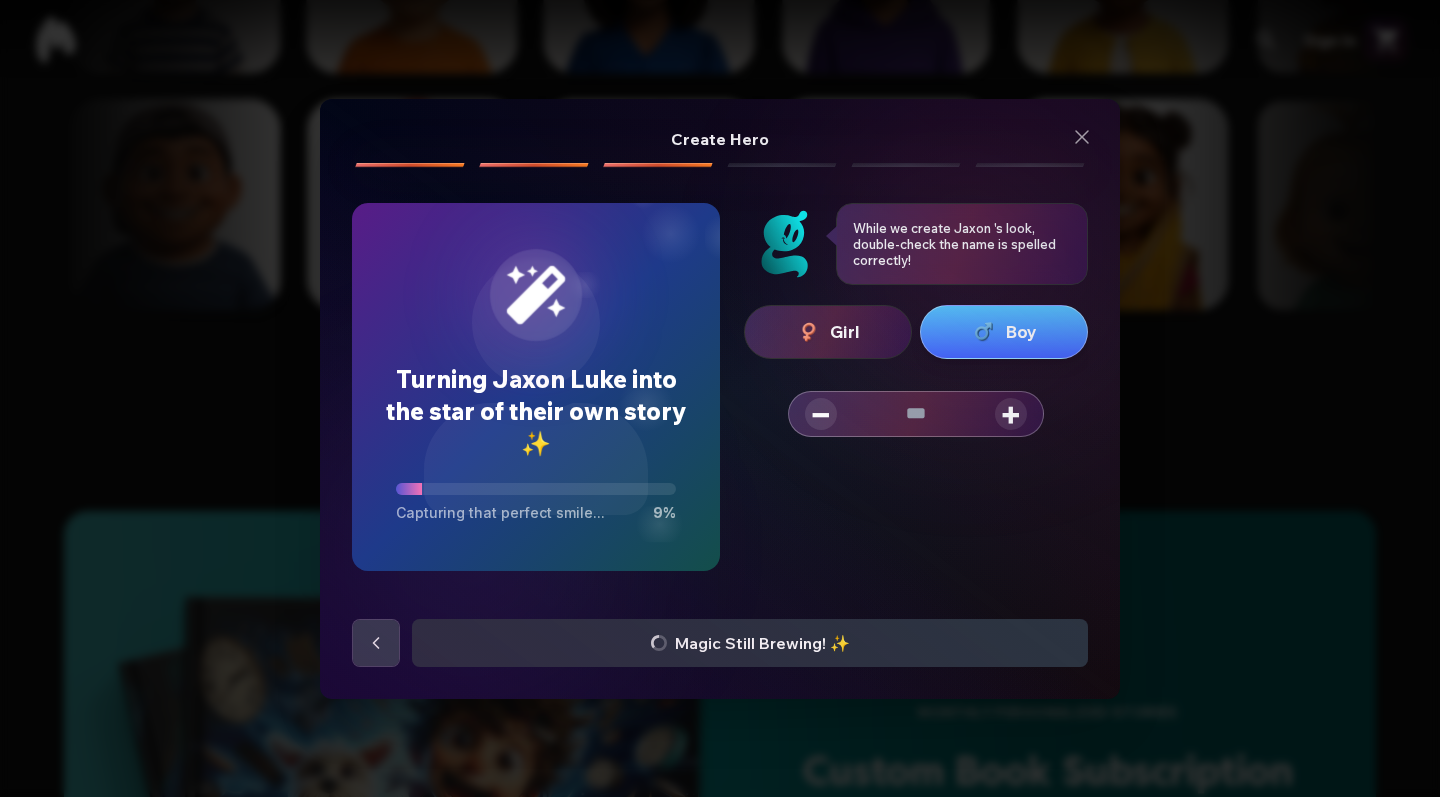 click on "+" at bounding box center (1011, 414) 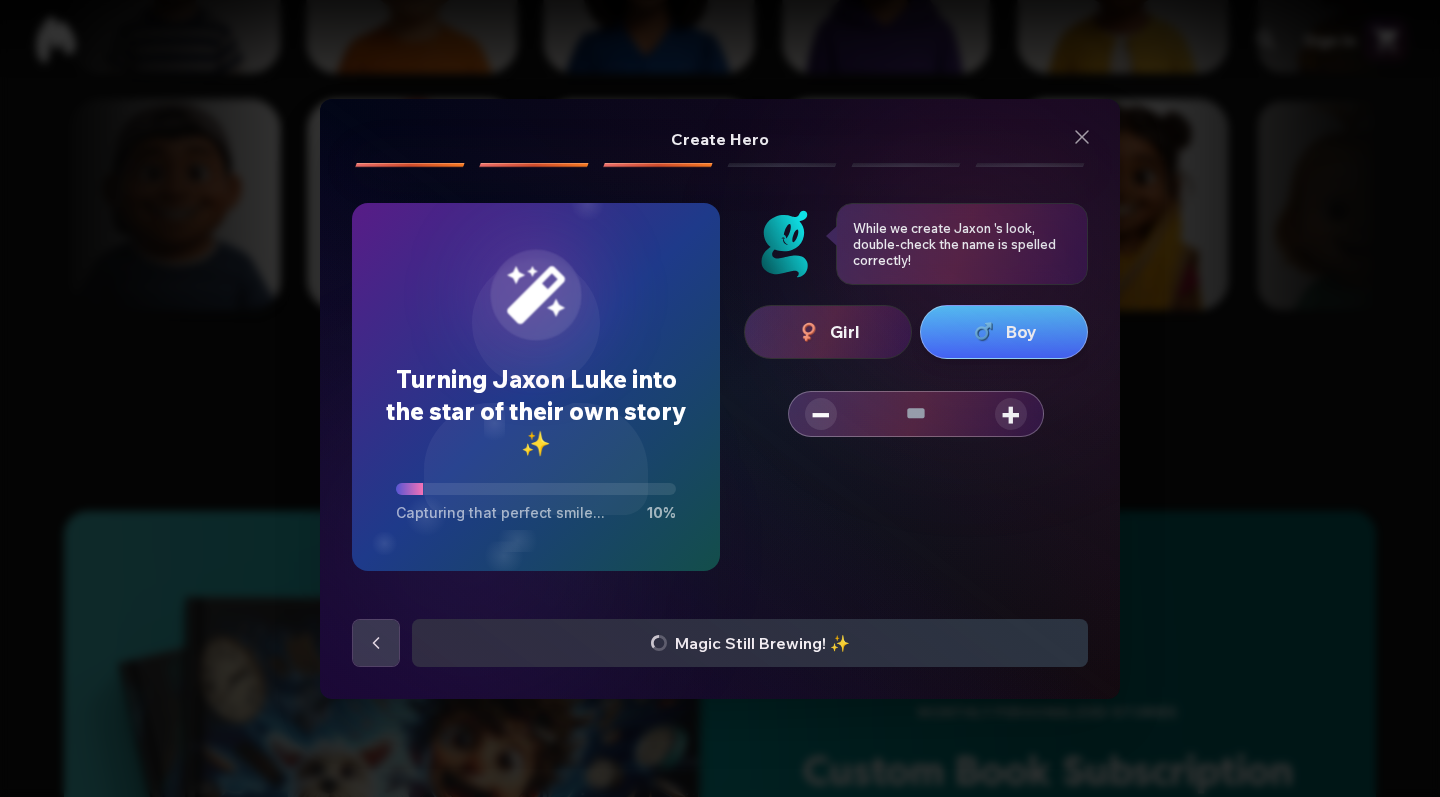 click on "+" at bounding box center [1011, 414] 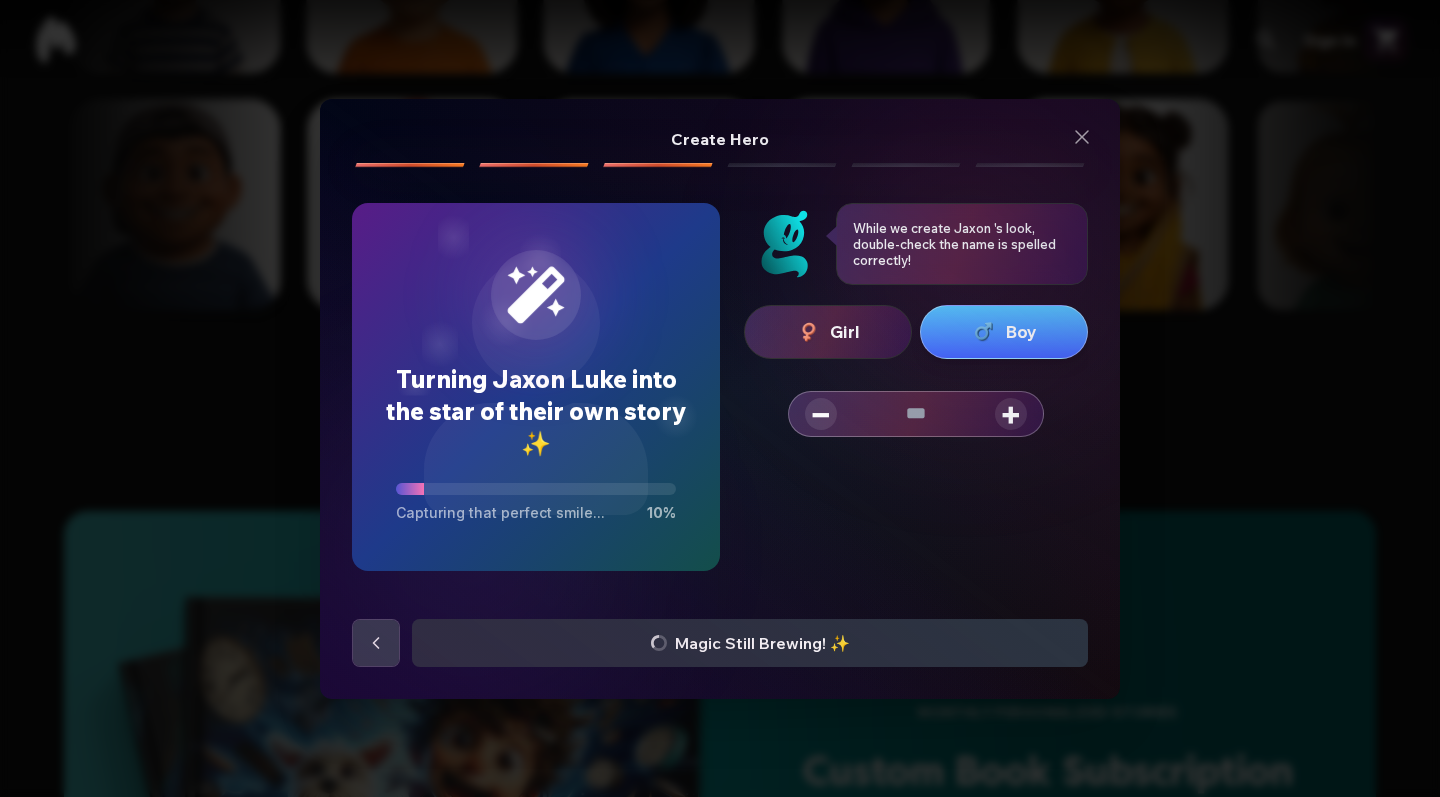 click on "+" at bounding box center [1011, 414] 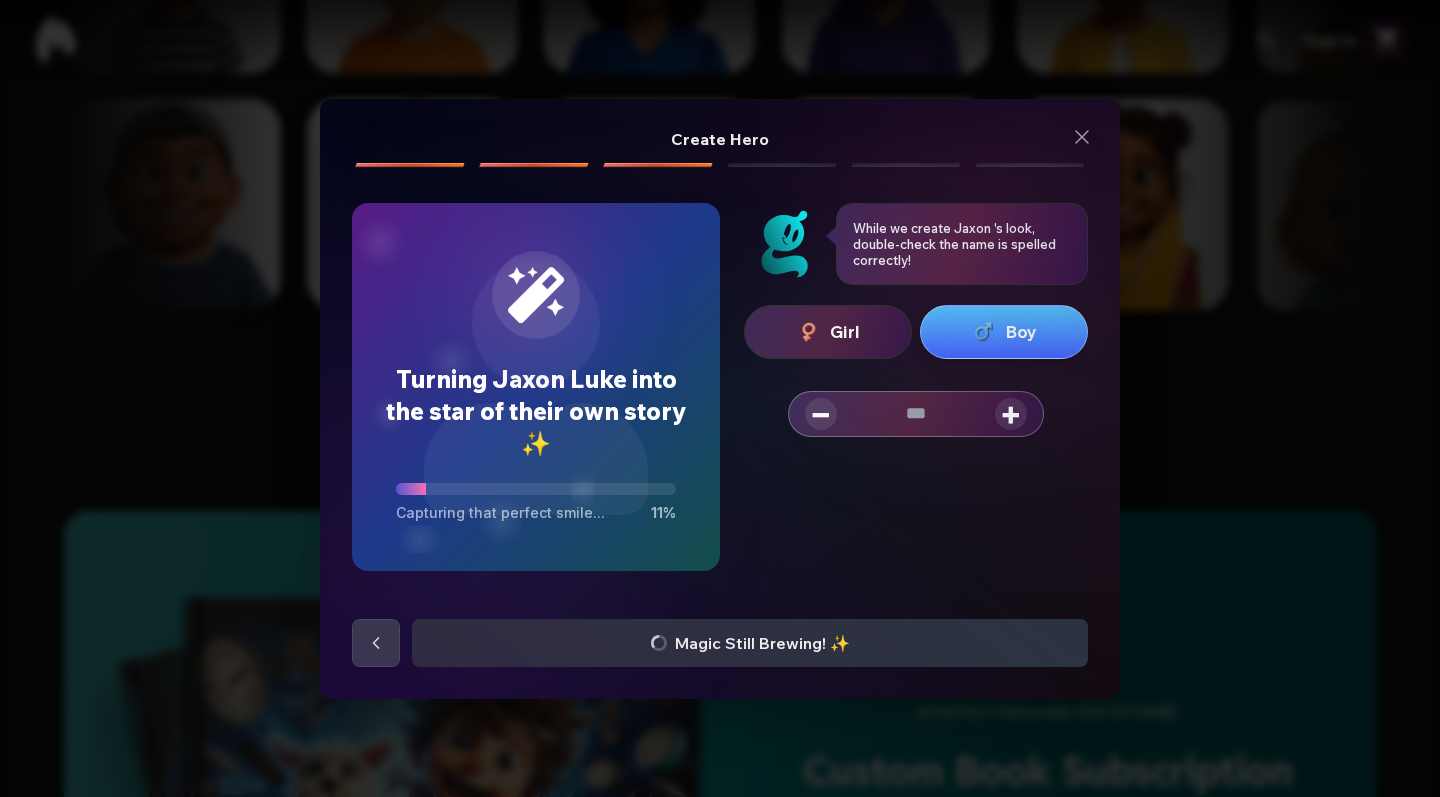 click on "+" at bounding box center [1011, 414] 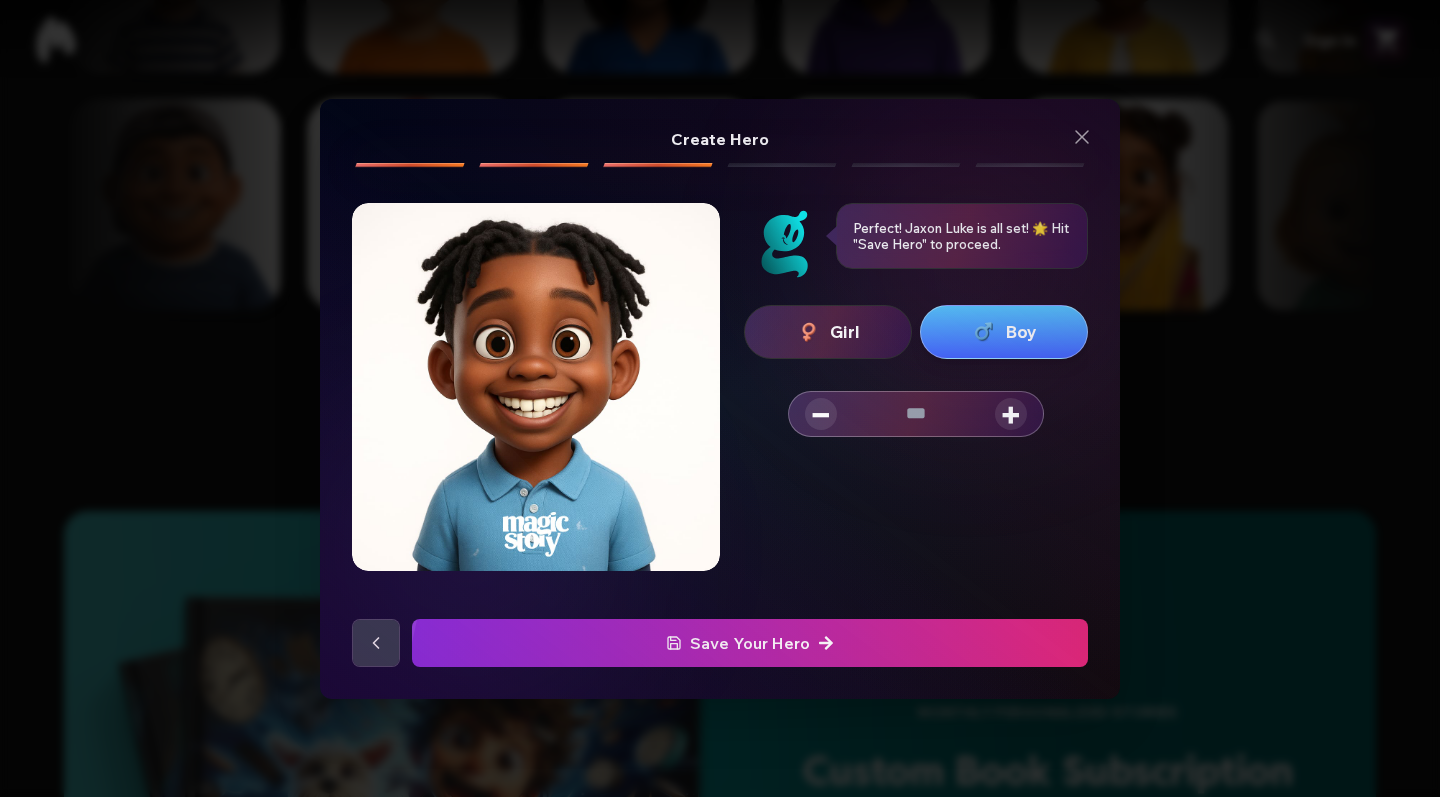 click at bounding box center (376, 643) 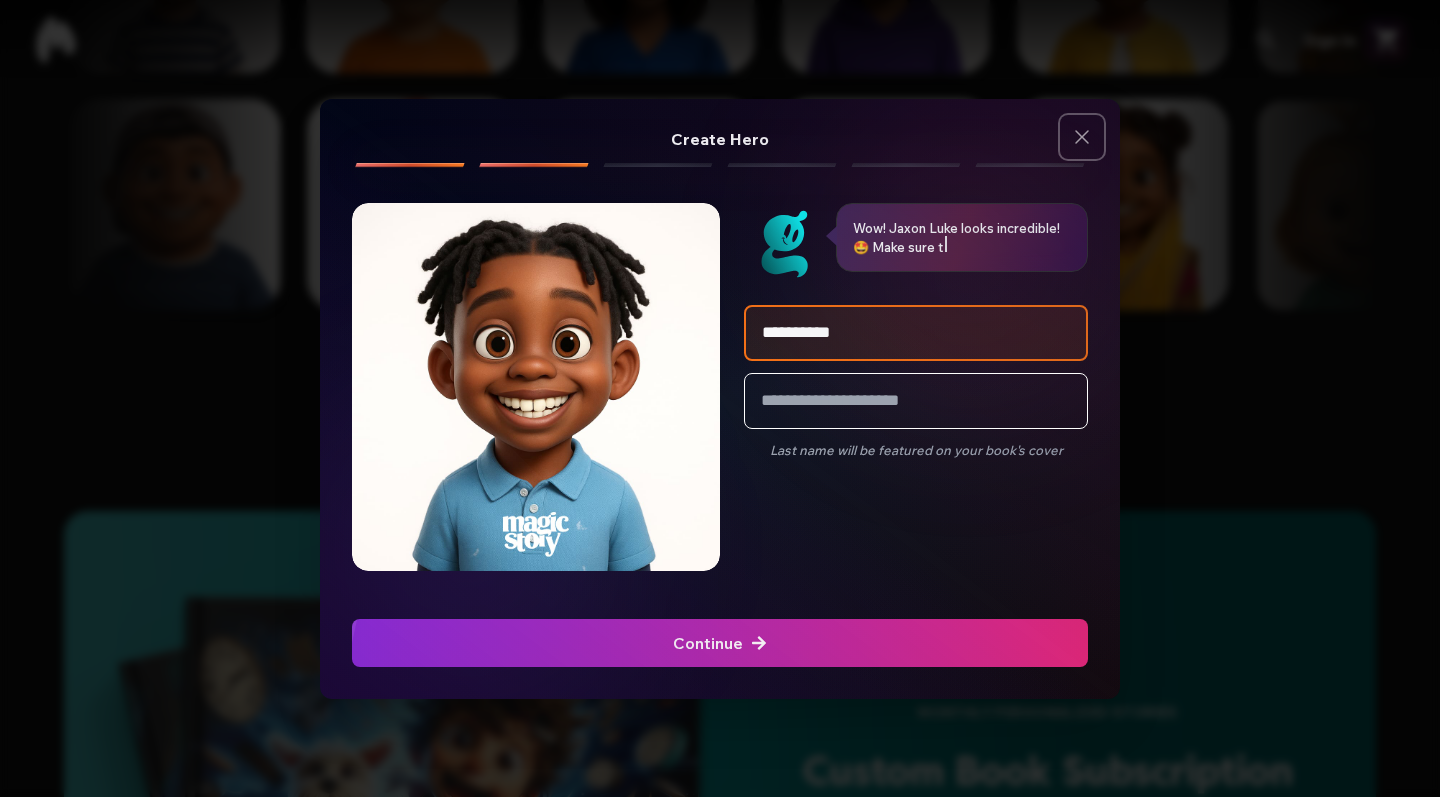 click 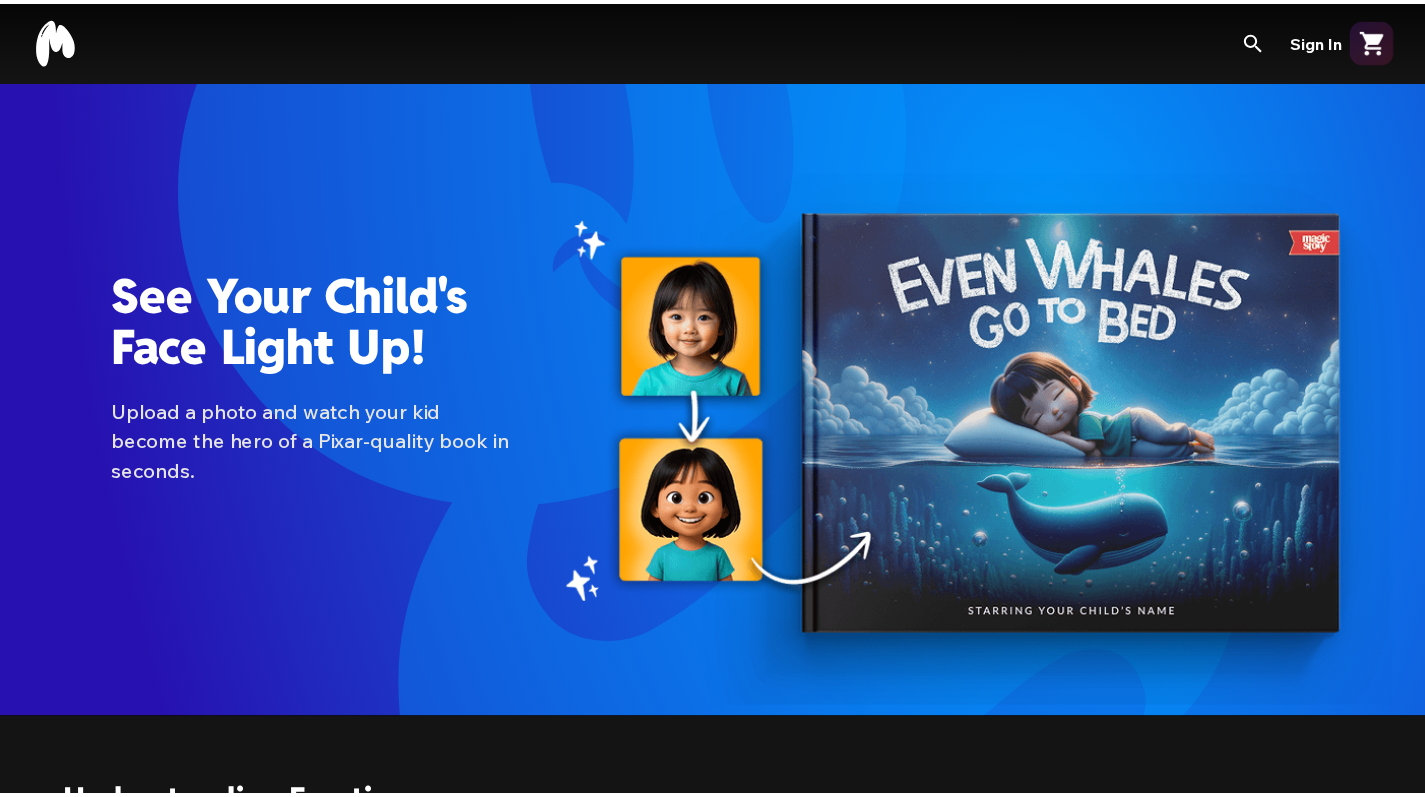 scroll, scrollTop: 1782, scrollLeft: 0, axis: vertical 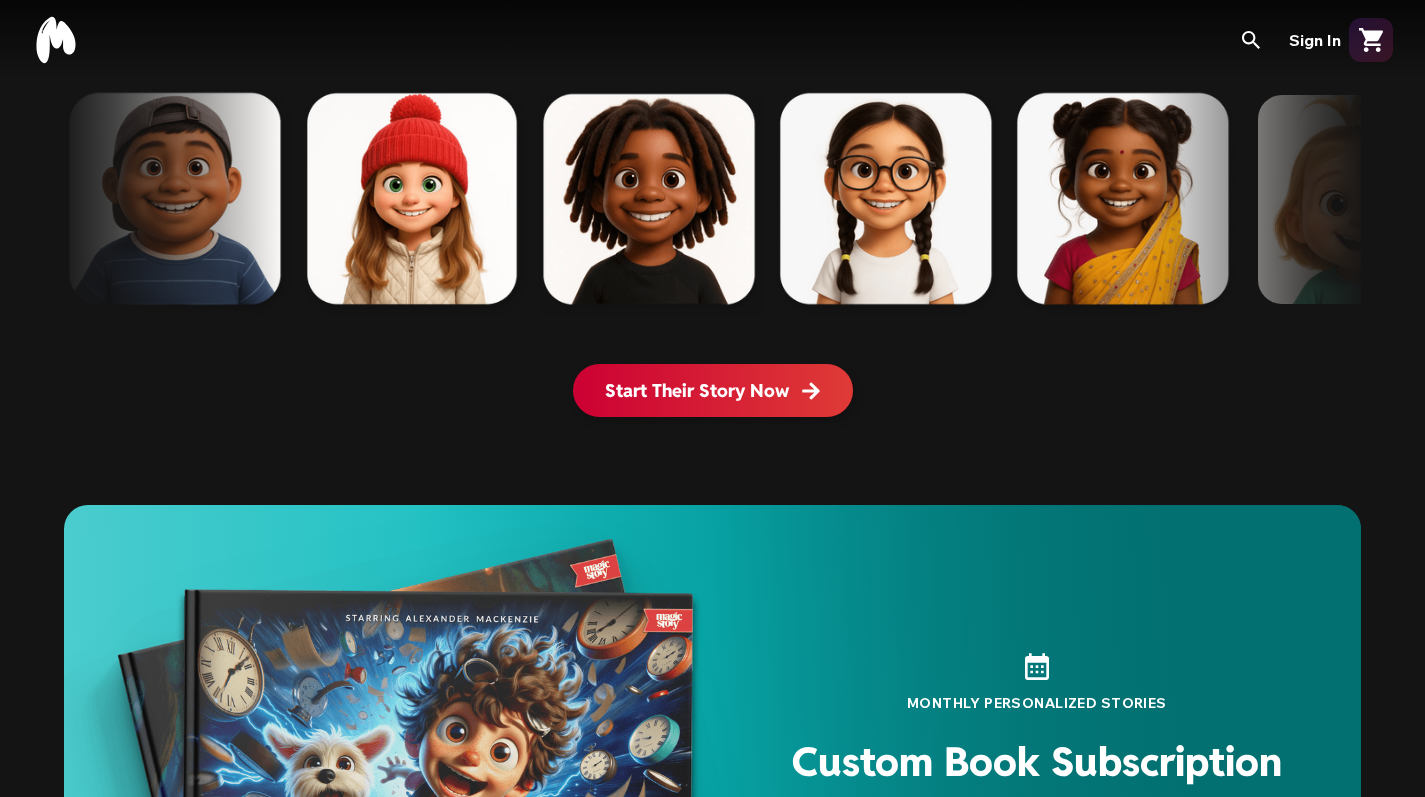 click on "Start Their Story Now" at bounding box center [713, 390] 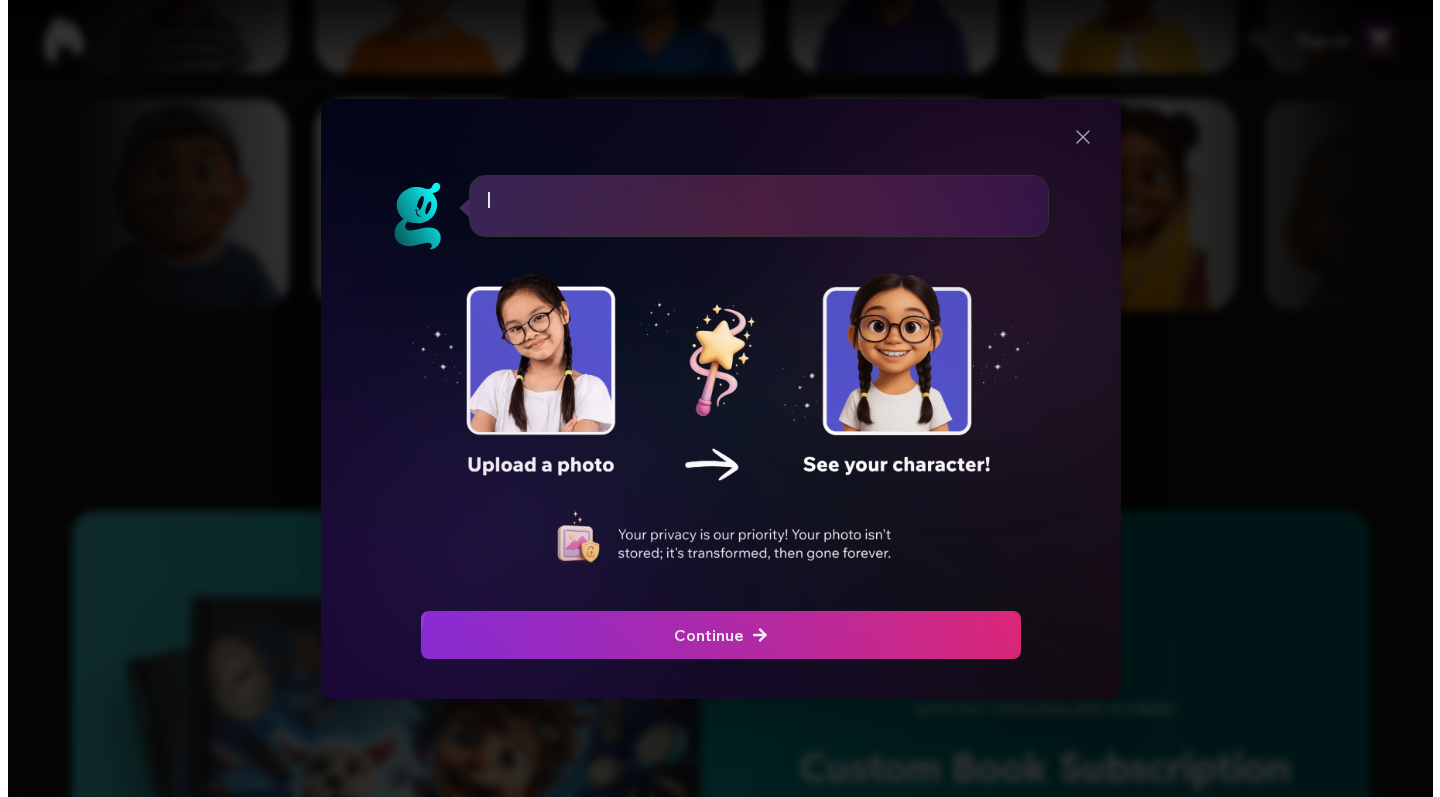 scroll, scrollTop: 0, scrollLeft: 0, axis: both 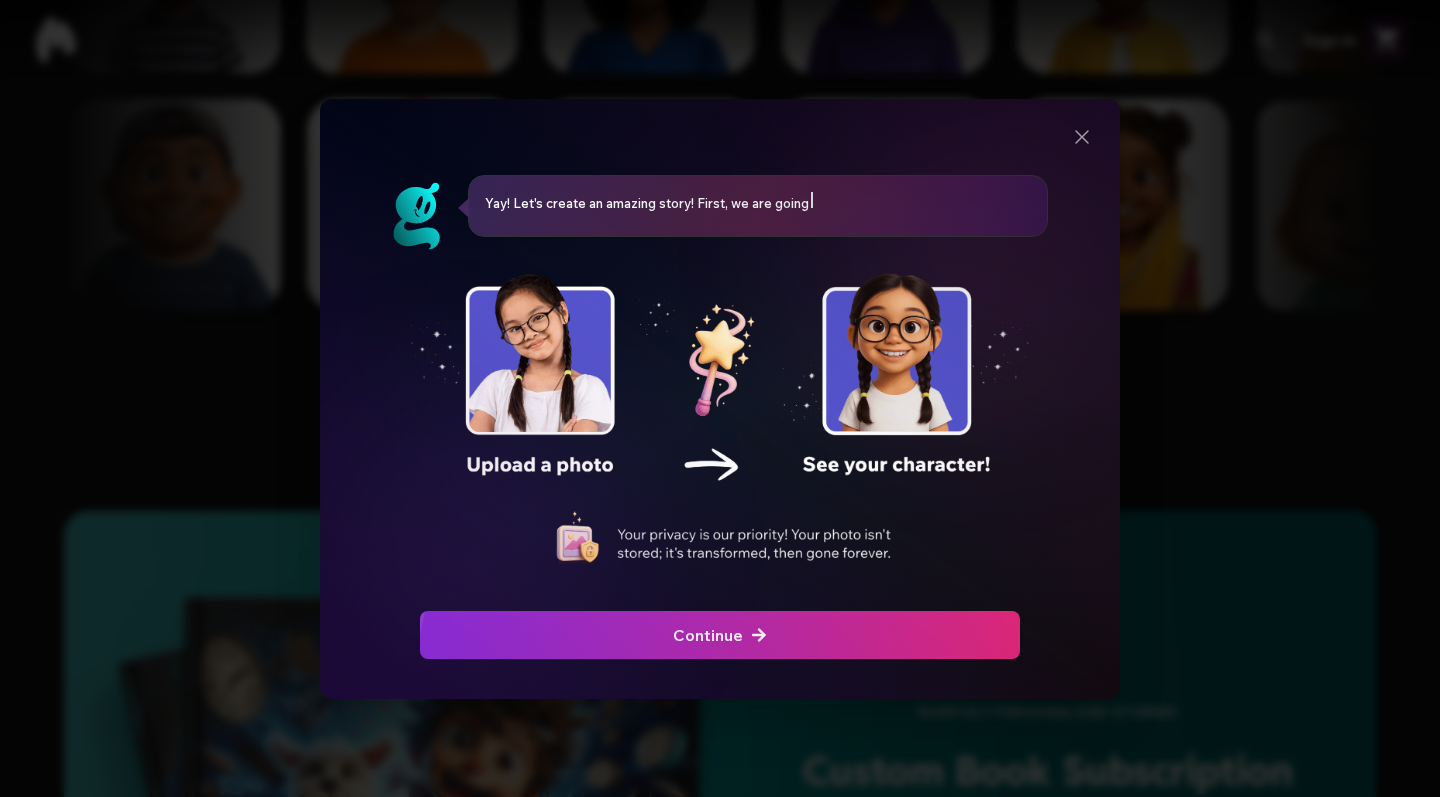 click at bounding box center (720, 635) 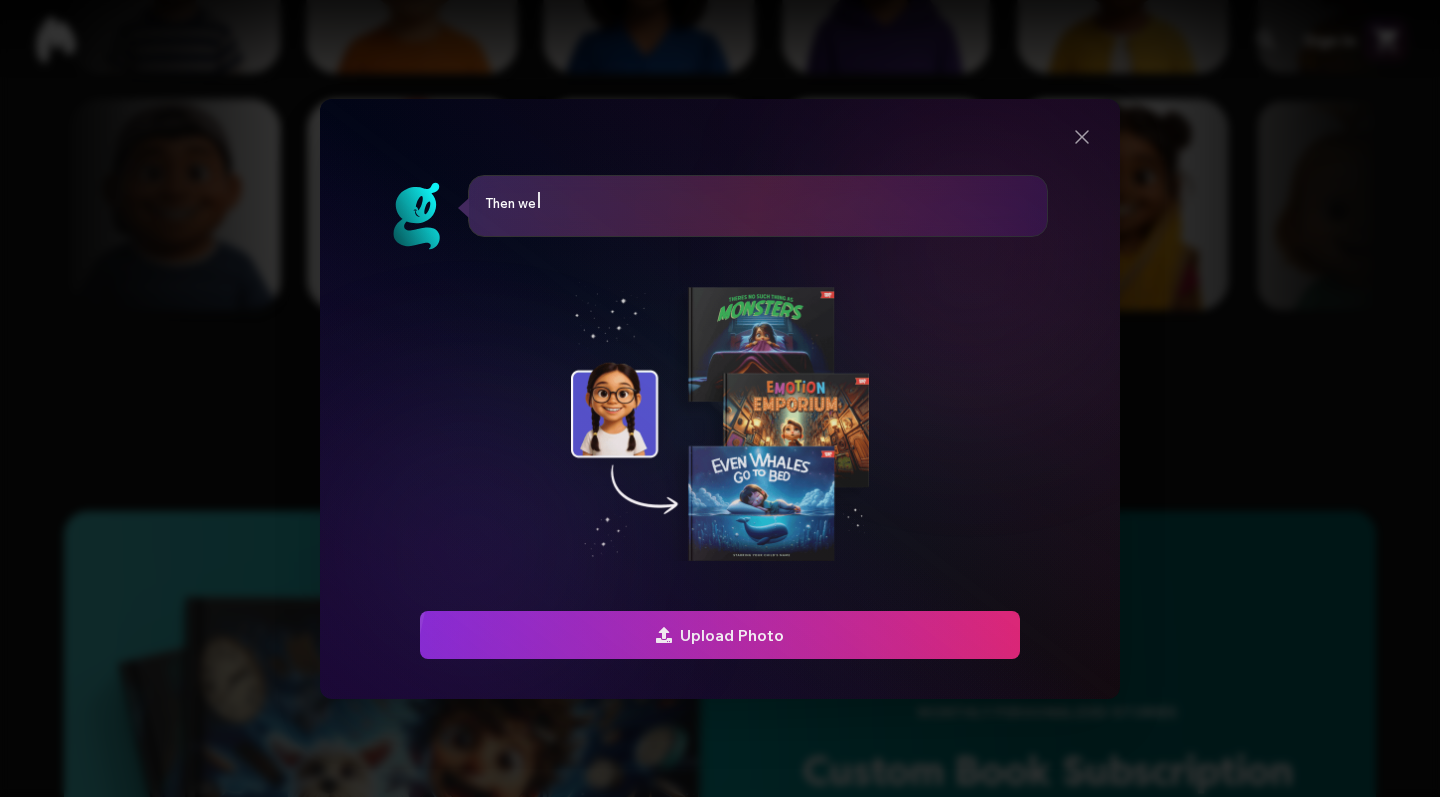 click at bounding box center (720, 635) 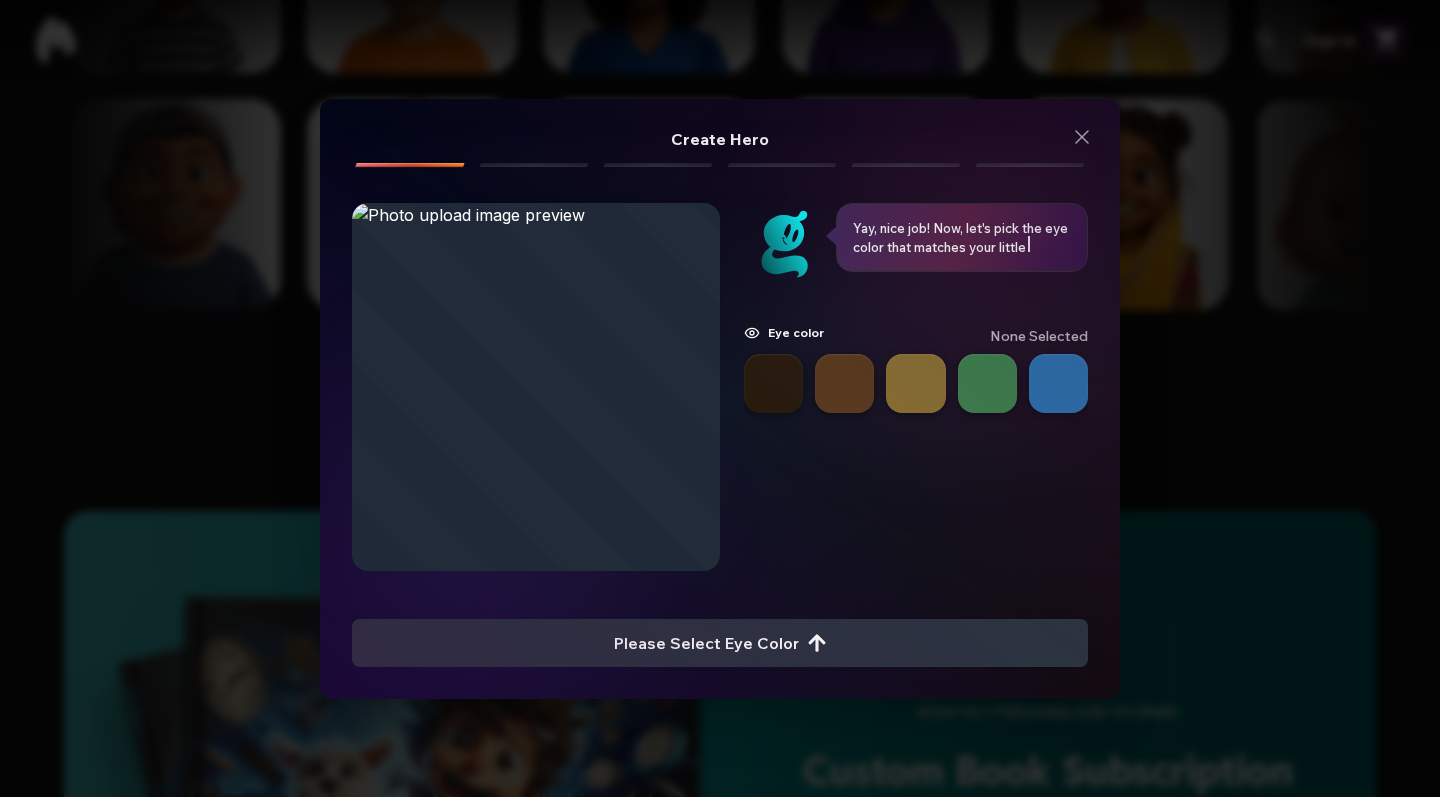 click at bounding box center (844, 383) 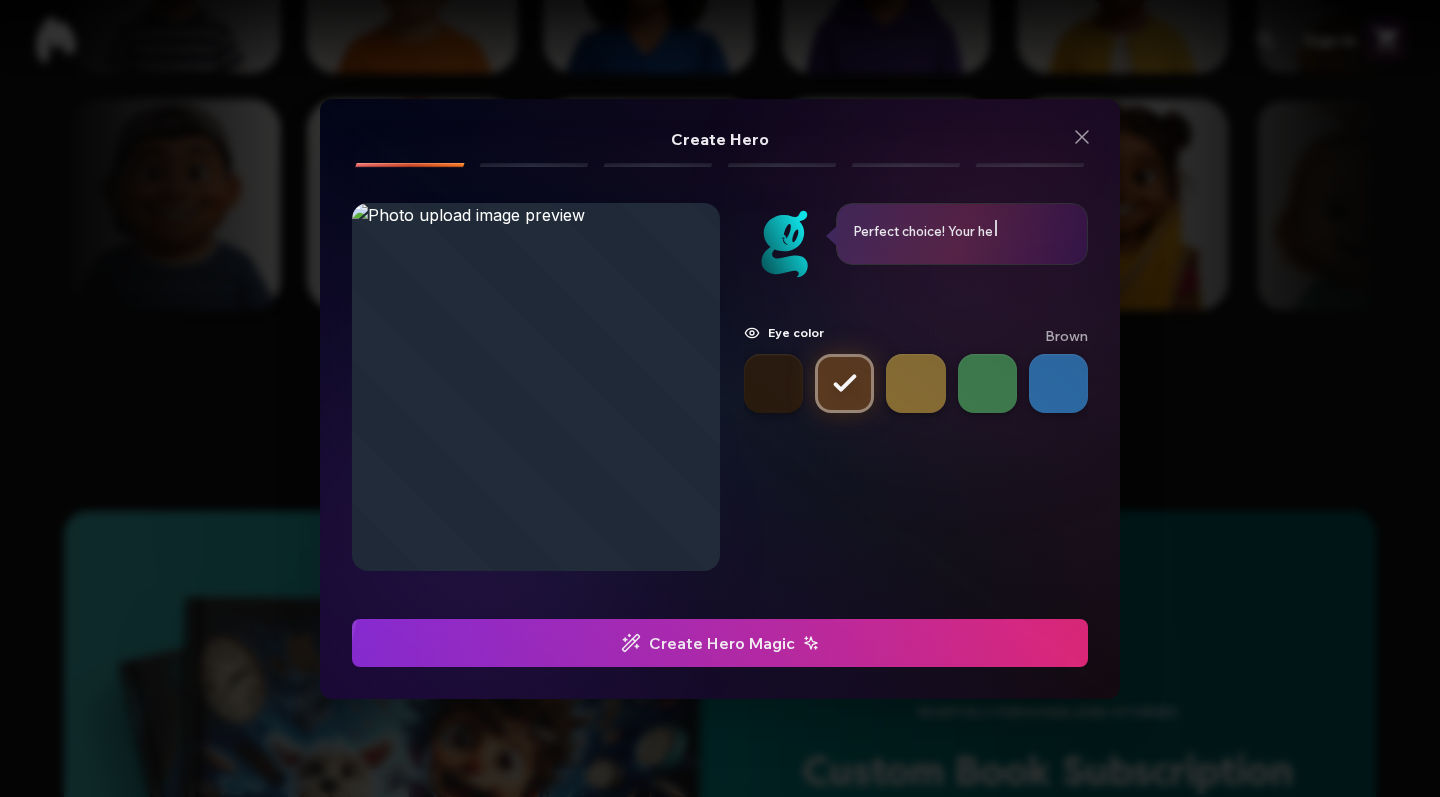 click at bounding box center (-556, 643) 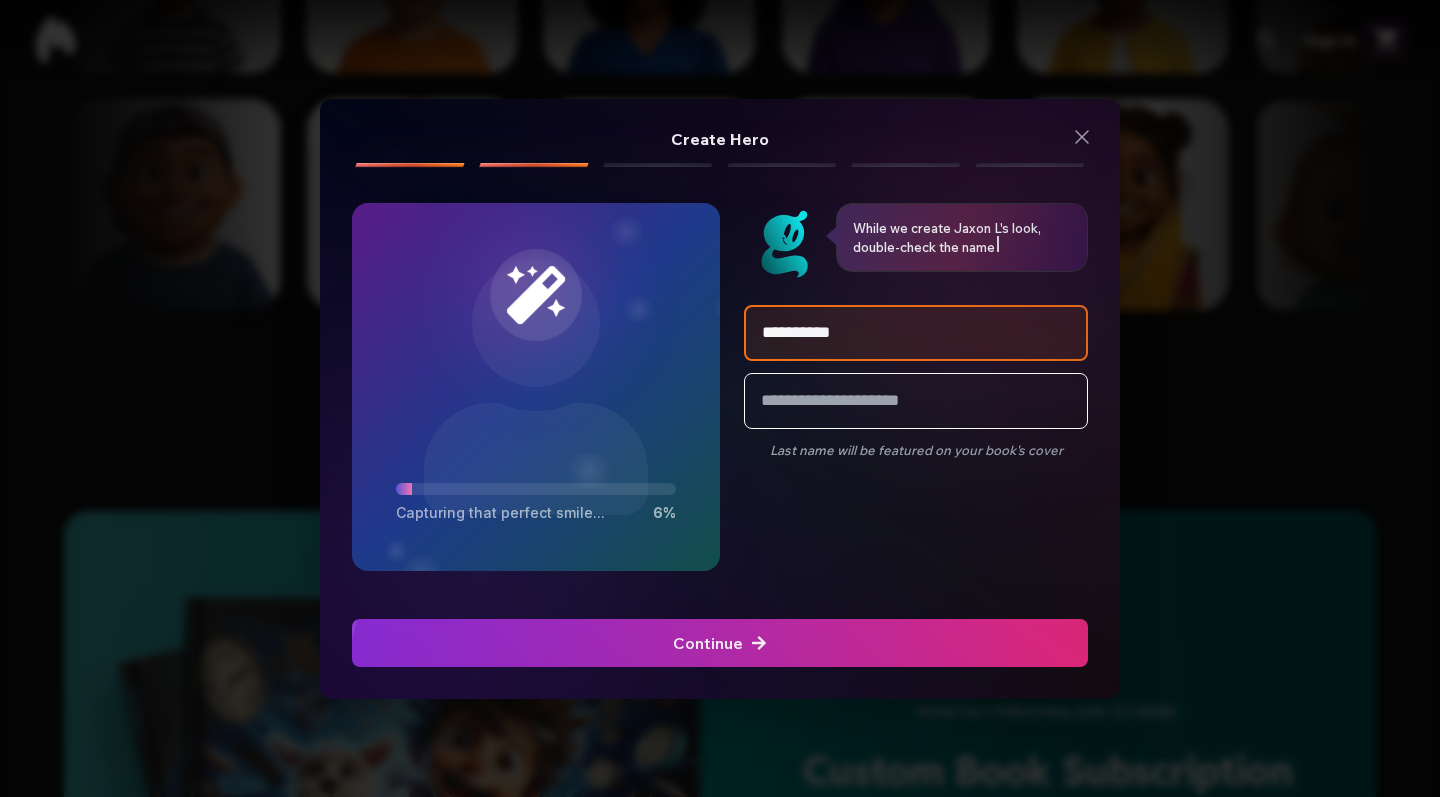 type on "**********" 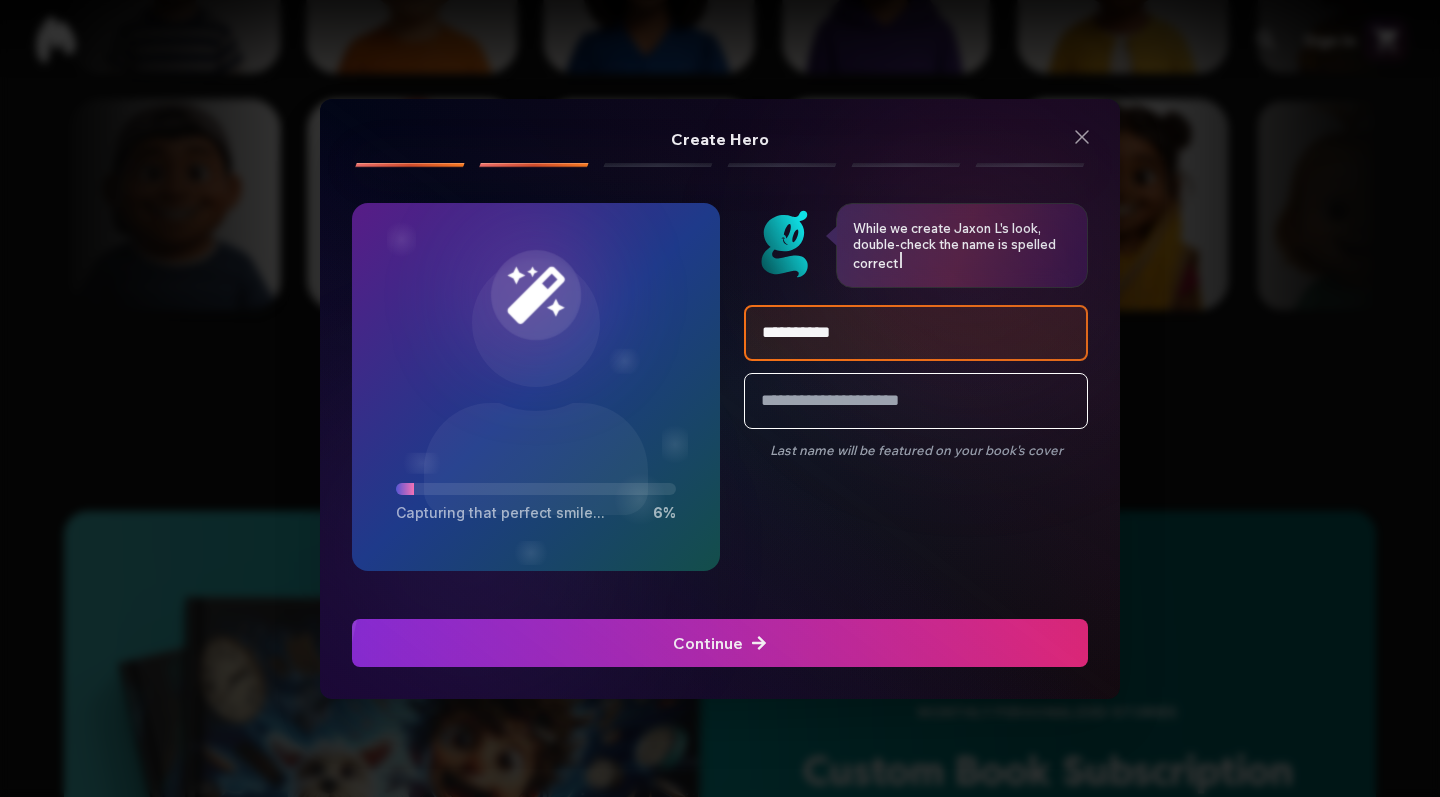 click at bounding box center [720, 643] 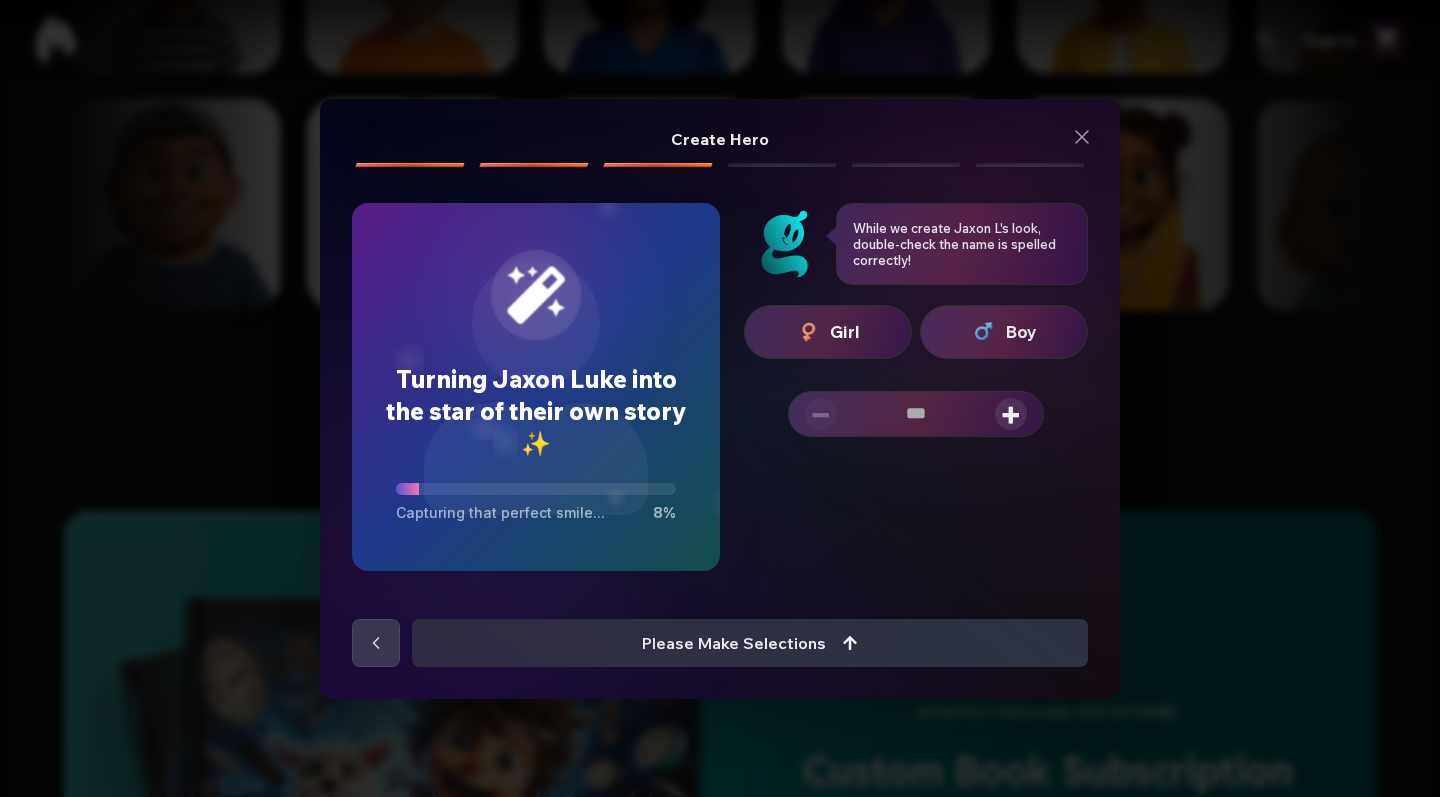 click on "Boy" at bounding box center [1021, 332] 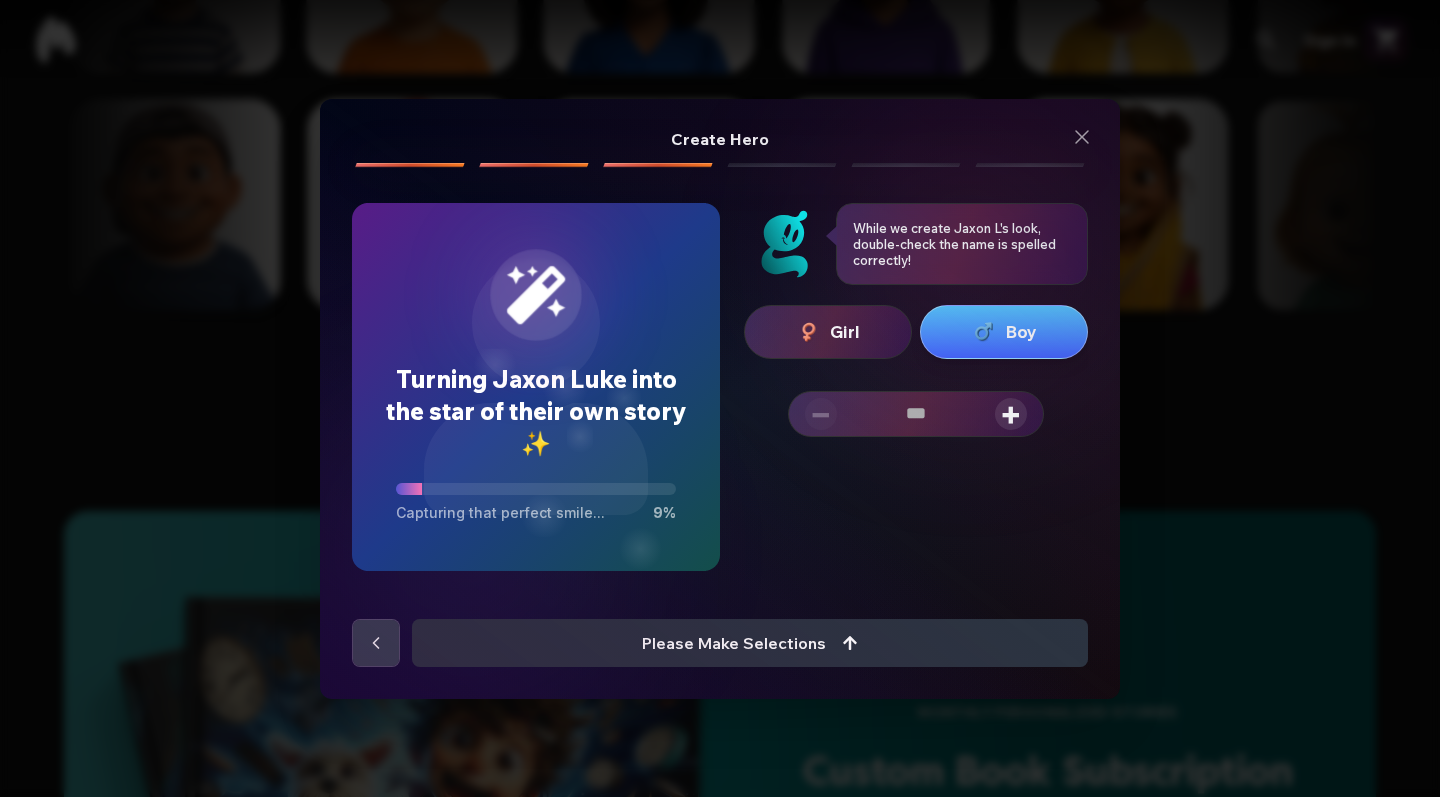 click on "+" at bounding box center [1011, 414] 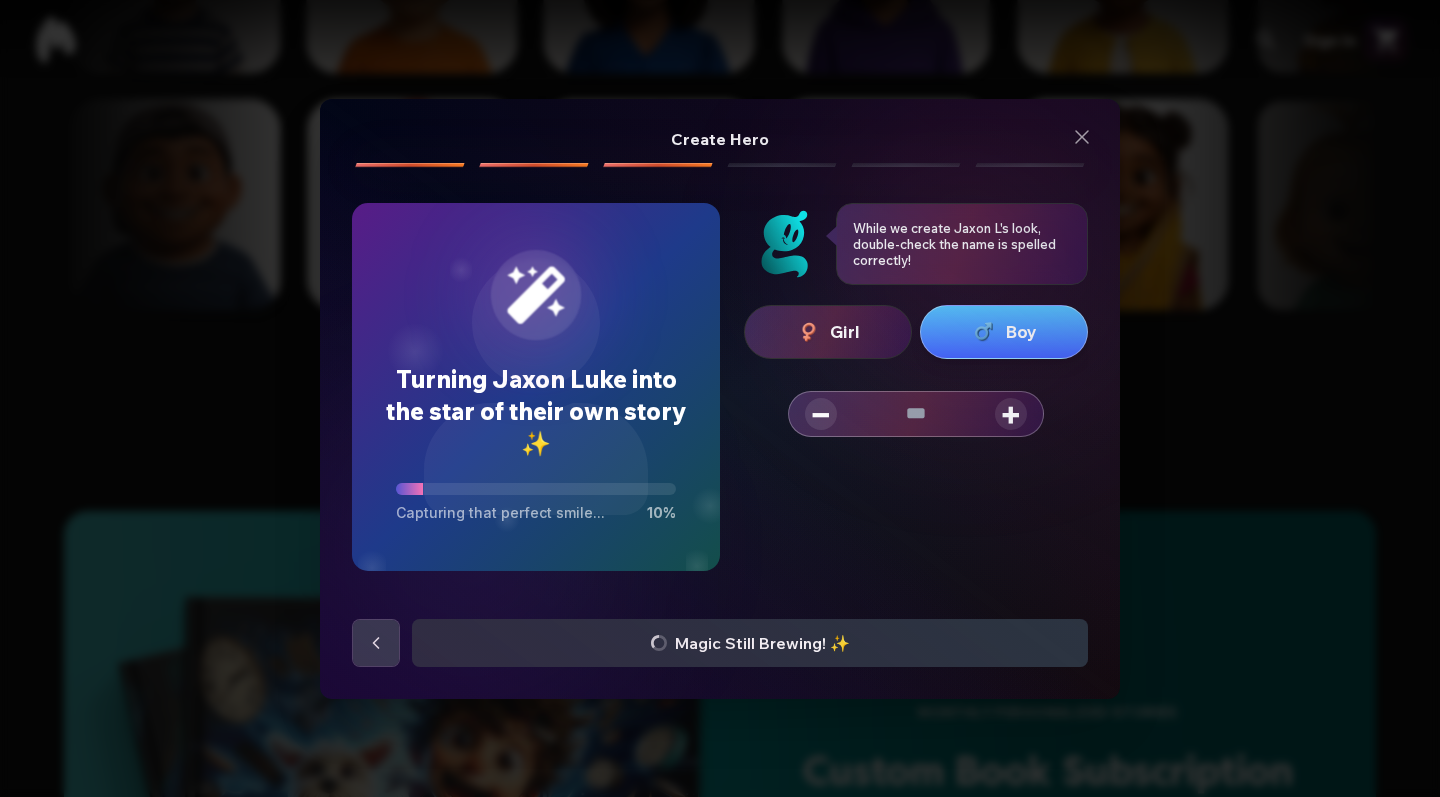 click on "+" at bounding box center [1011, 414] 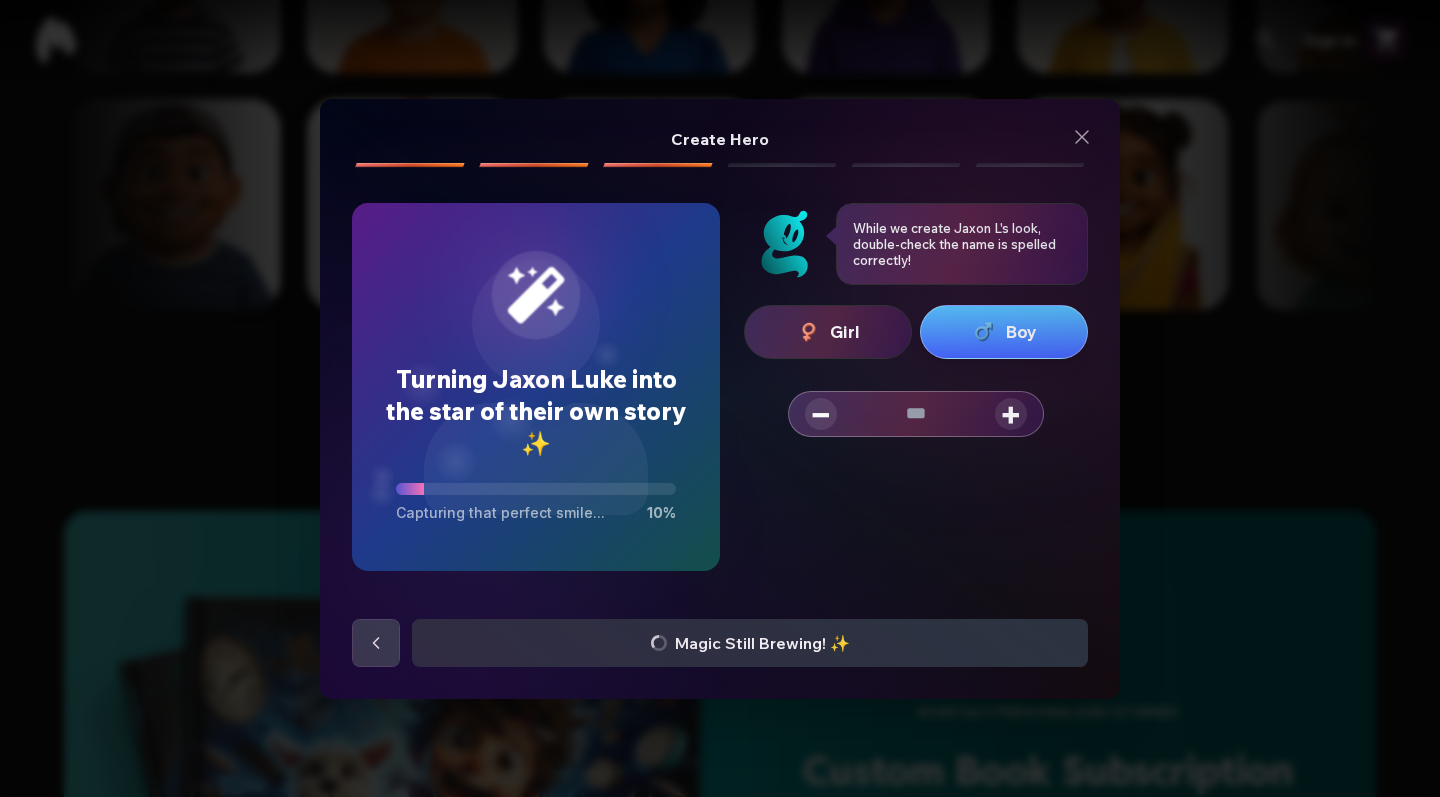 click on "+" at bounding box center [1011, 414] 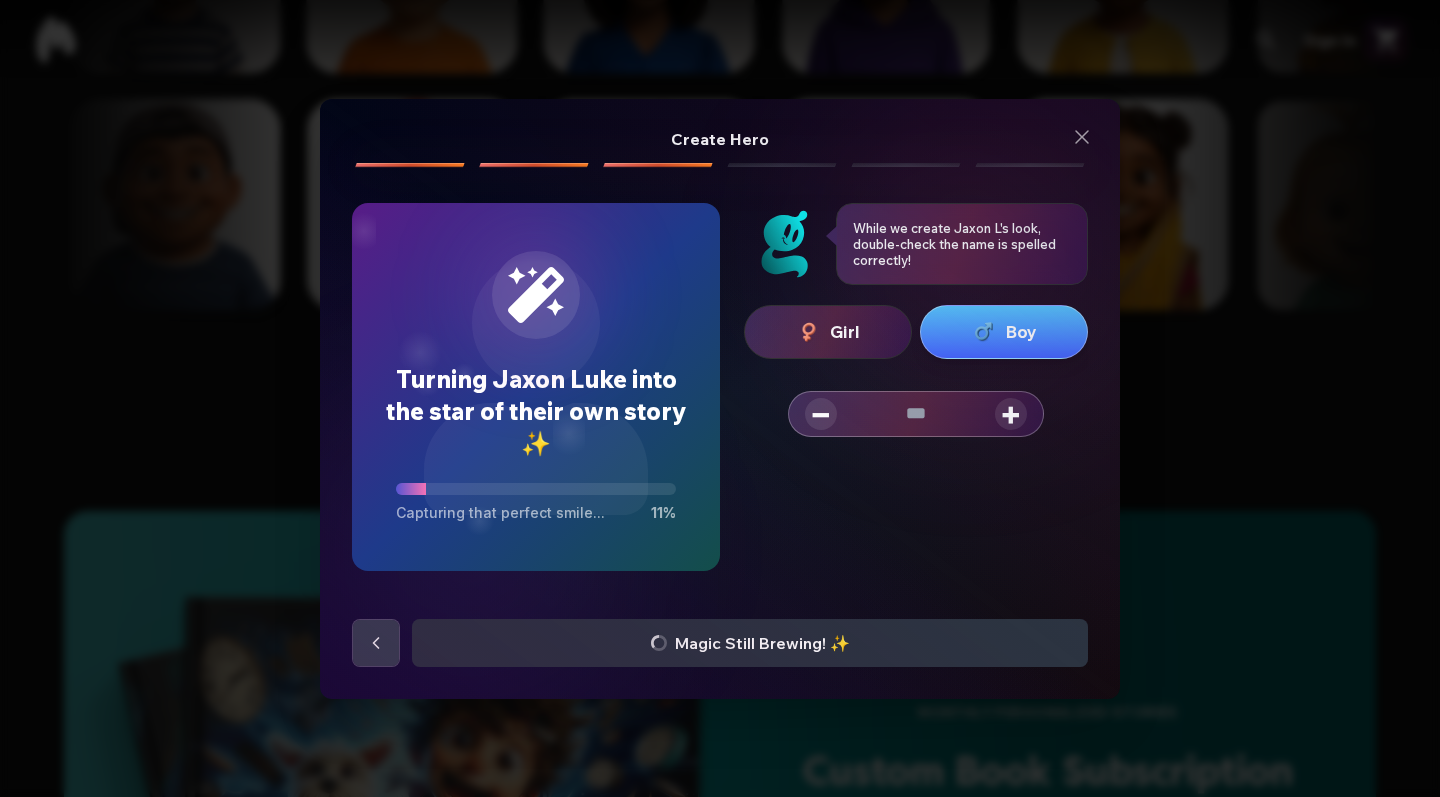 click on "+" at bounding box center (1011, 414) 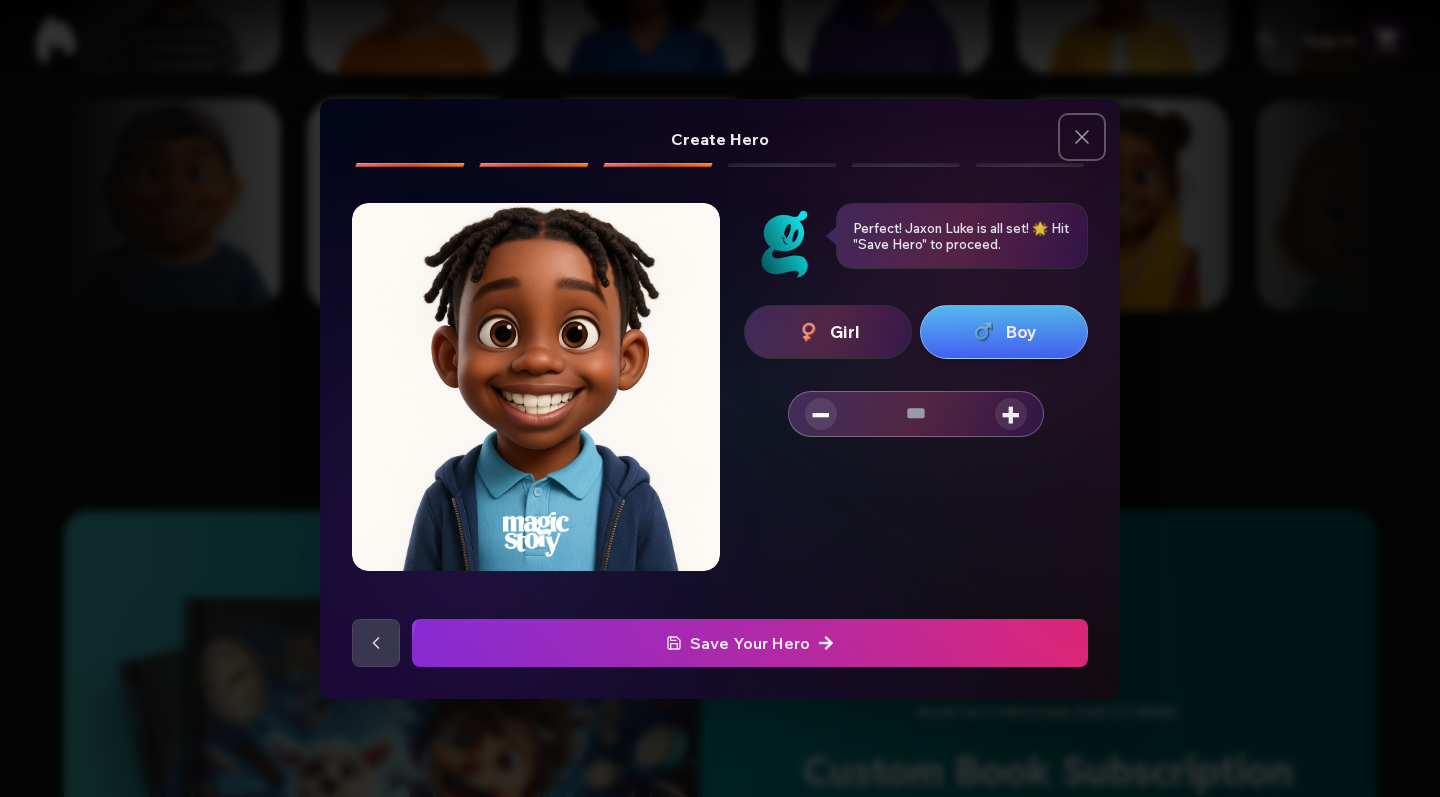 click at bounding box center (1082, 137) 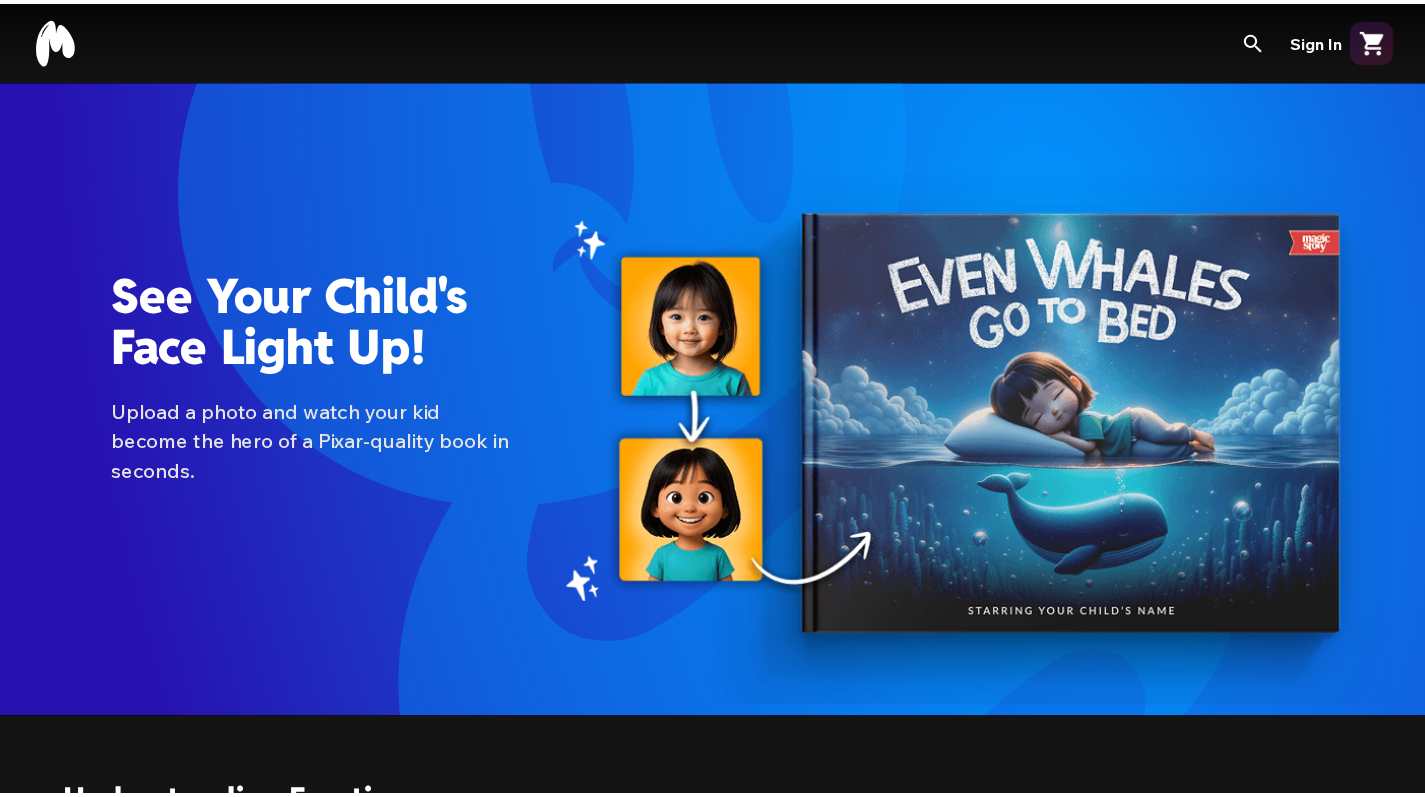 scroll, scrollTop: 1782, scrollLeft: 0, axis: vertical 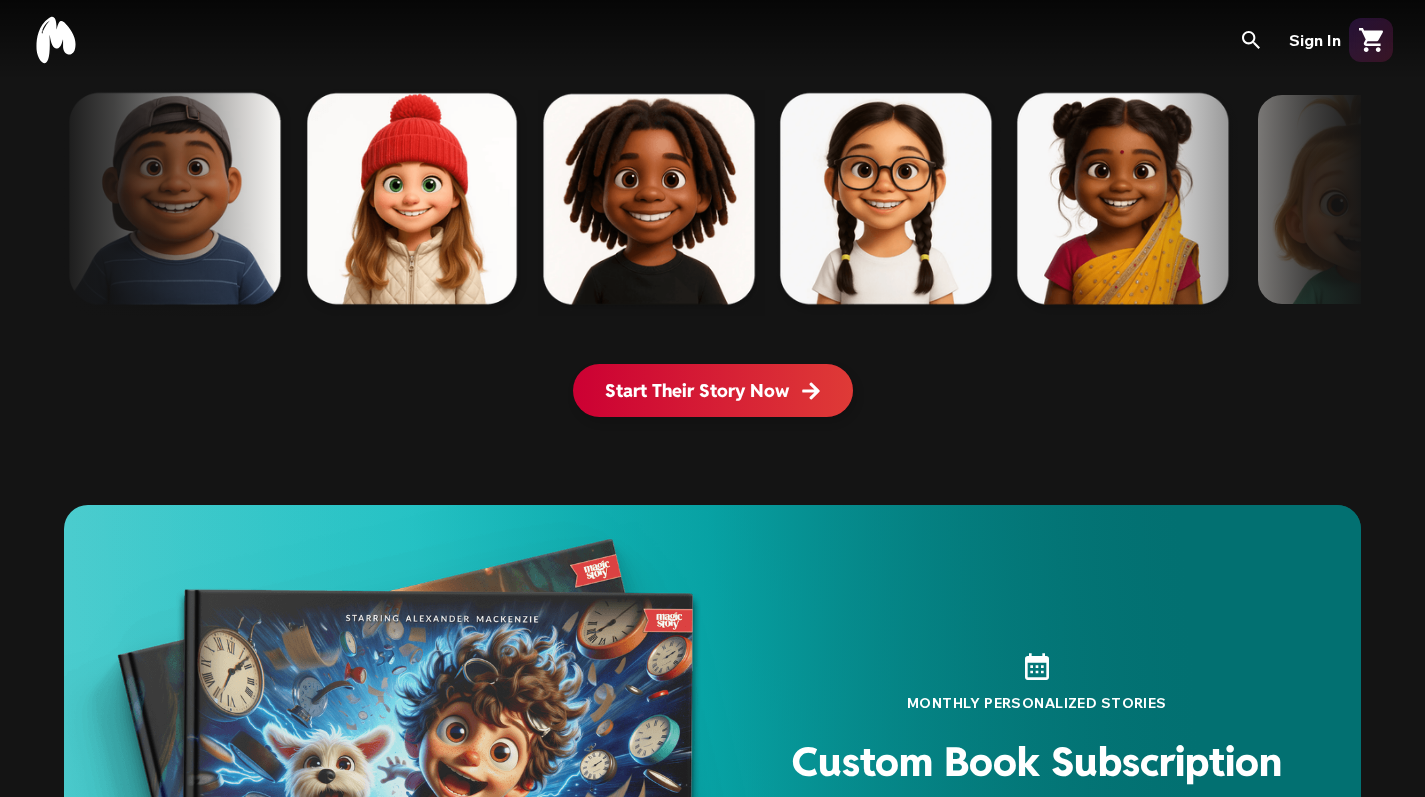 click on "Start Their Story Now" at bounding box center [713, 390] 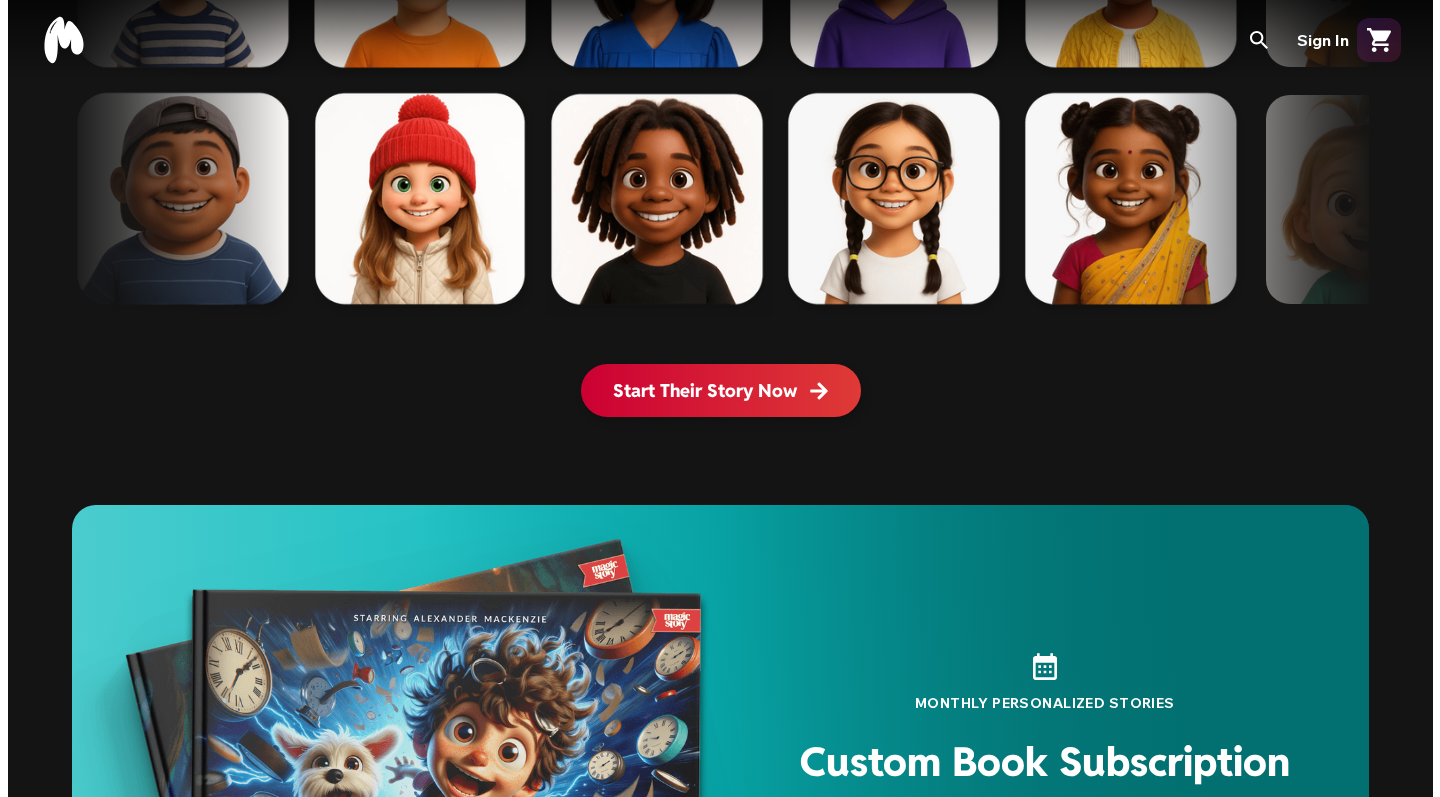 scroll, scrollTop: 0, scrollLeft: 0, axis: both 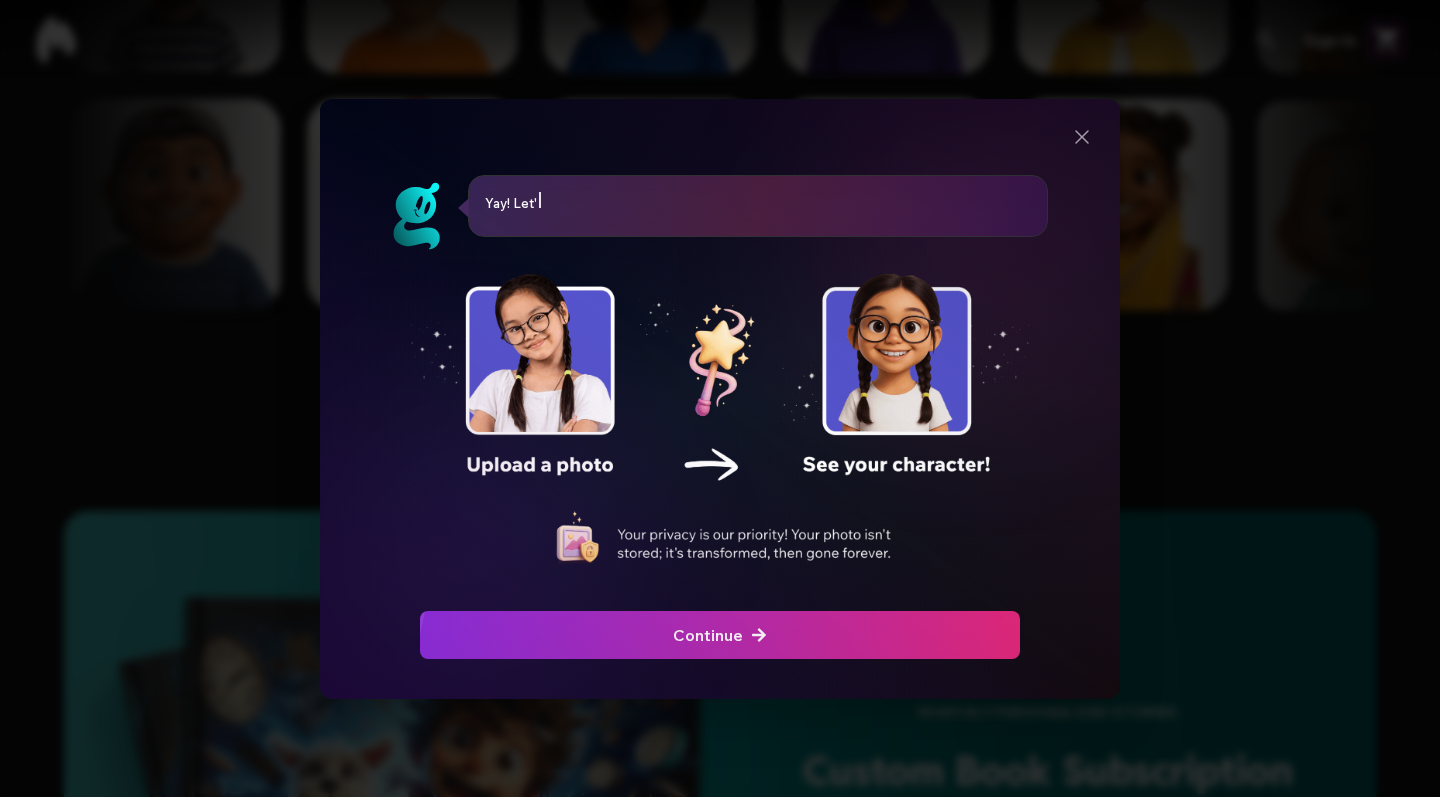 click at bounding box center [720, 635] 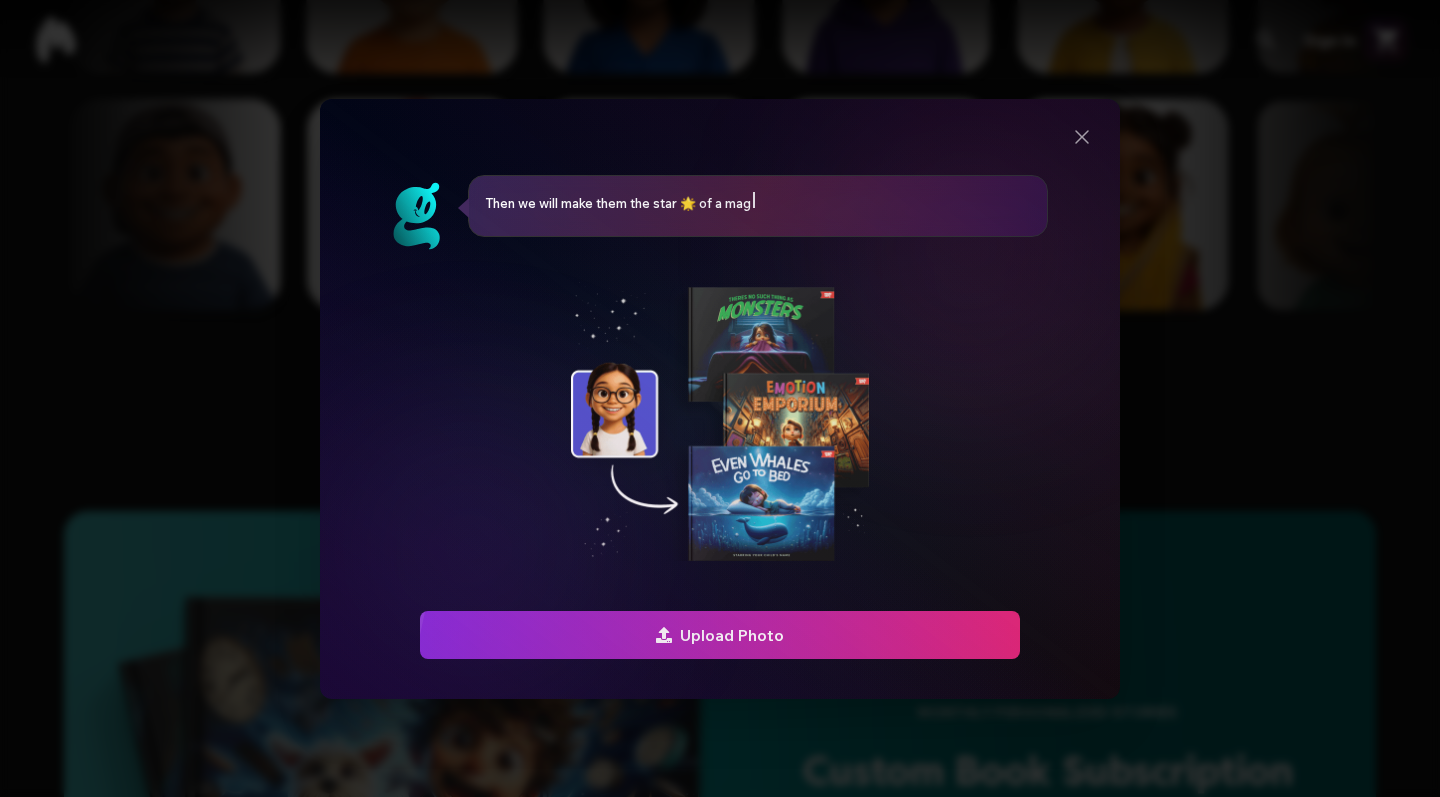 click at bounding box center (720, 635) 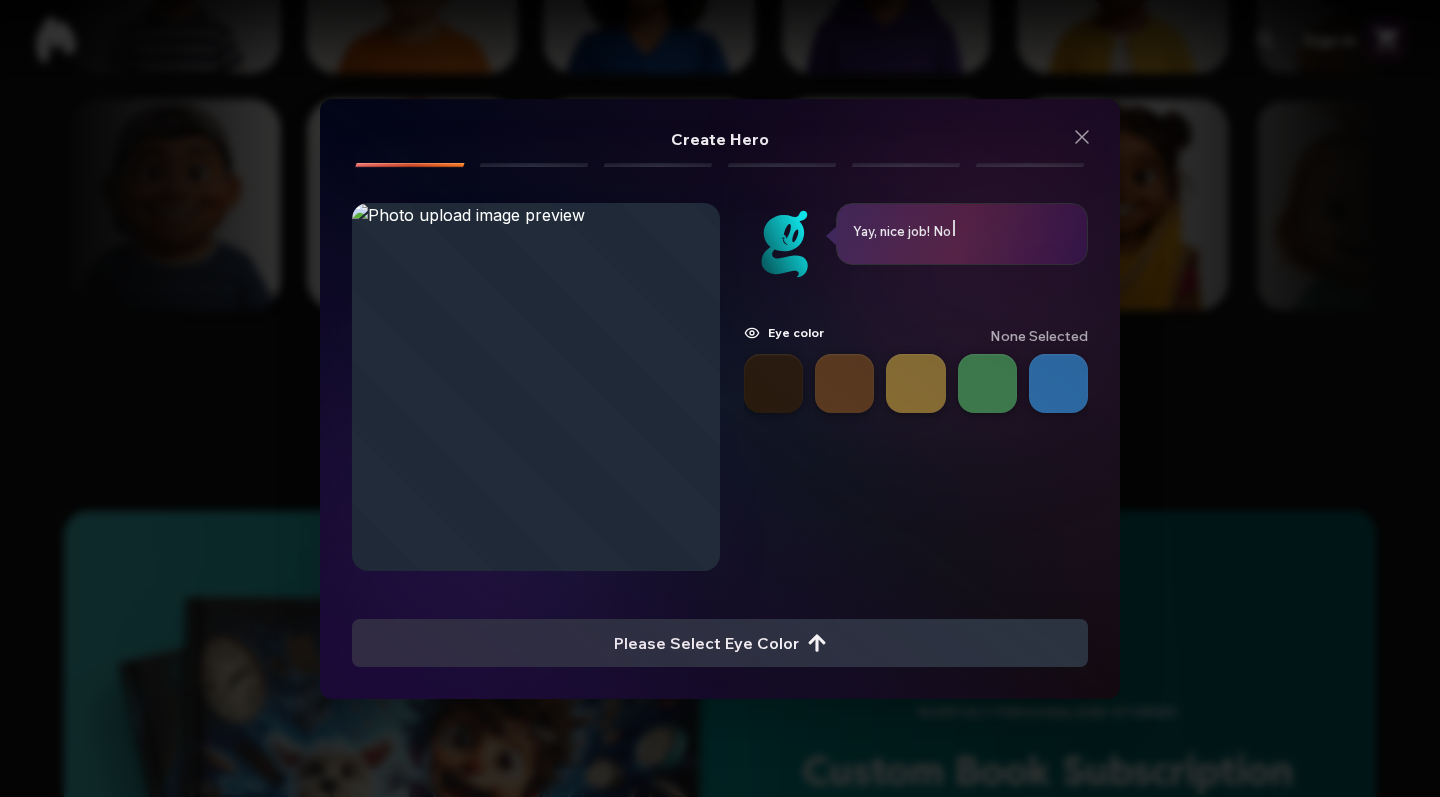 click at bounding box center [844, 383] 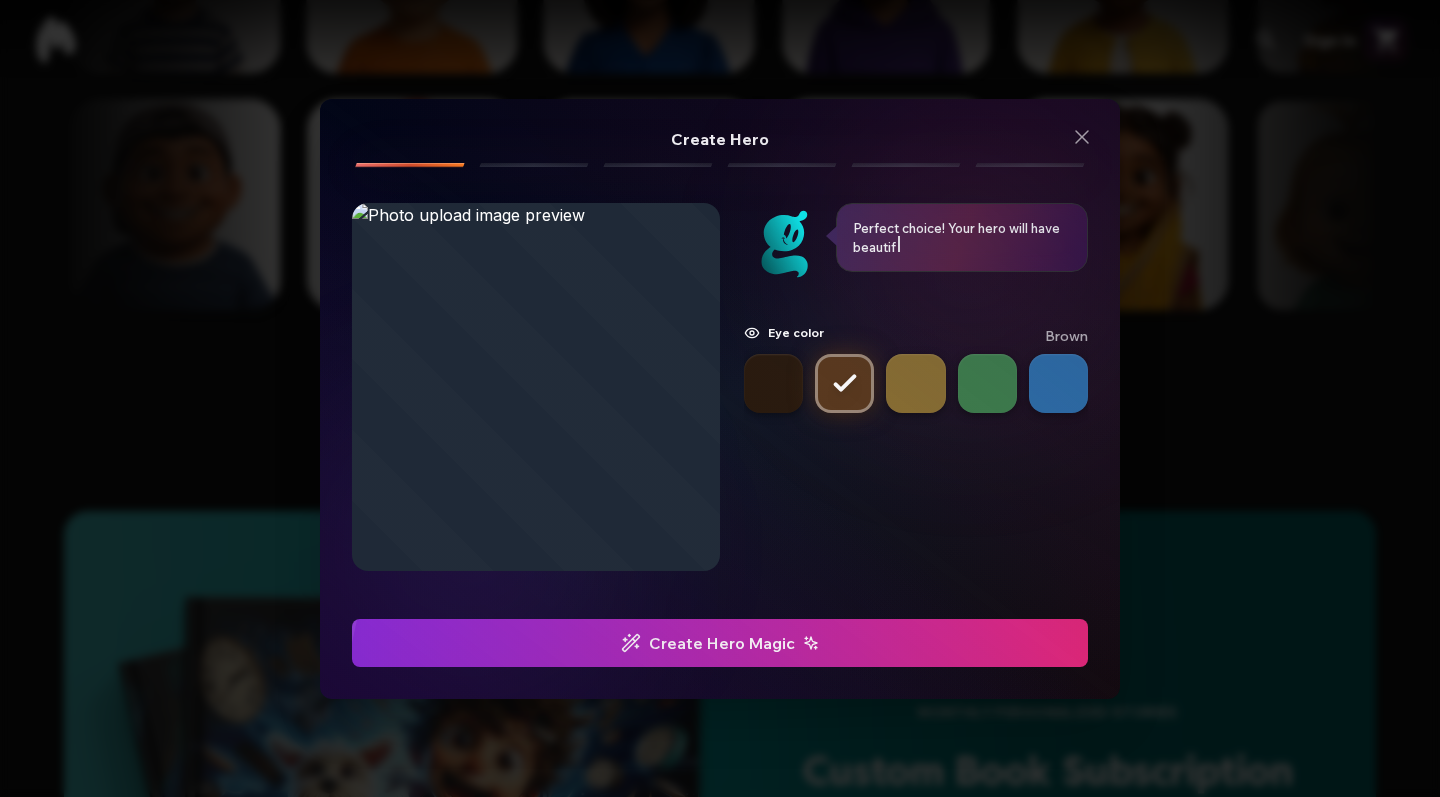 click on "Create Hero Magic" at bounding box center [720, 643] 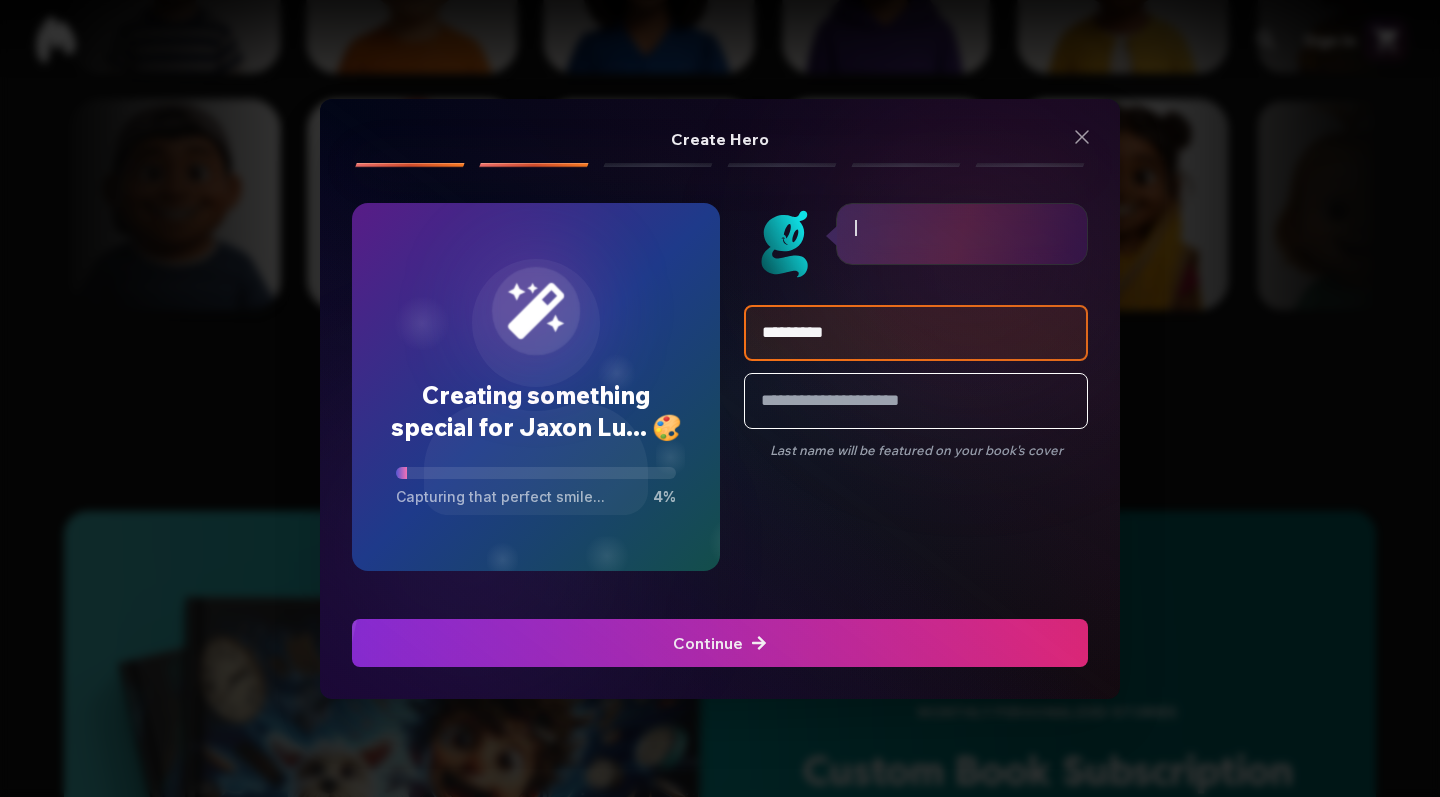 type on "**********" 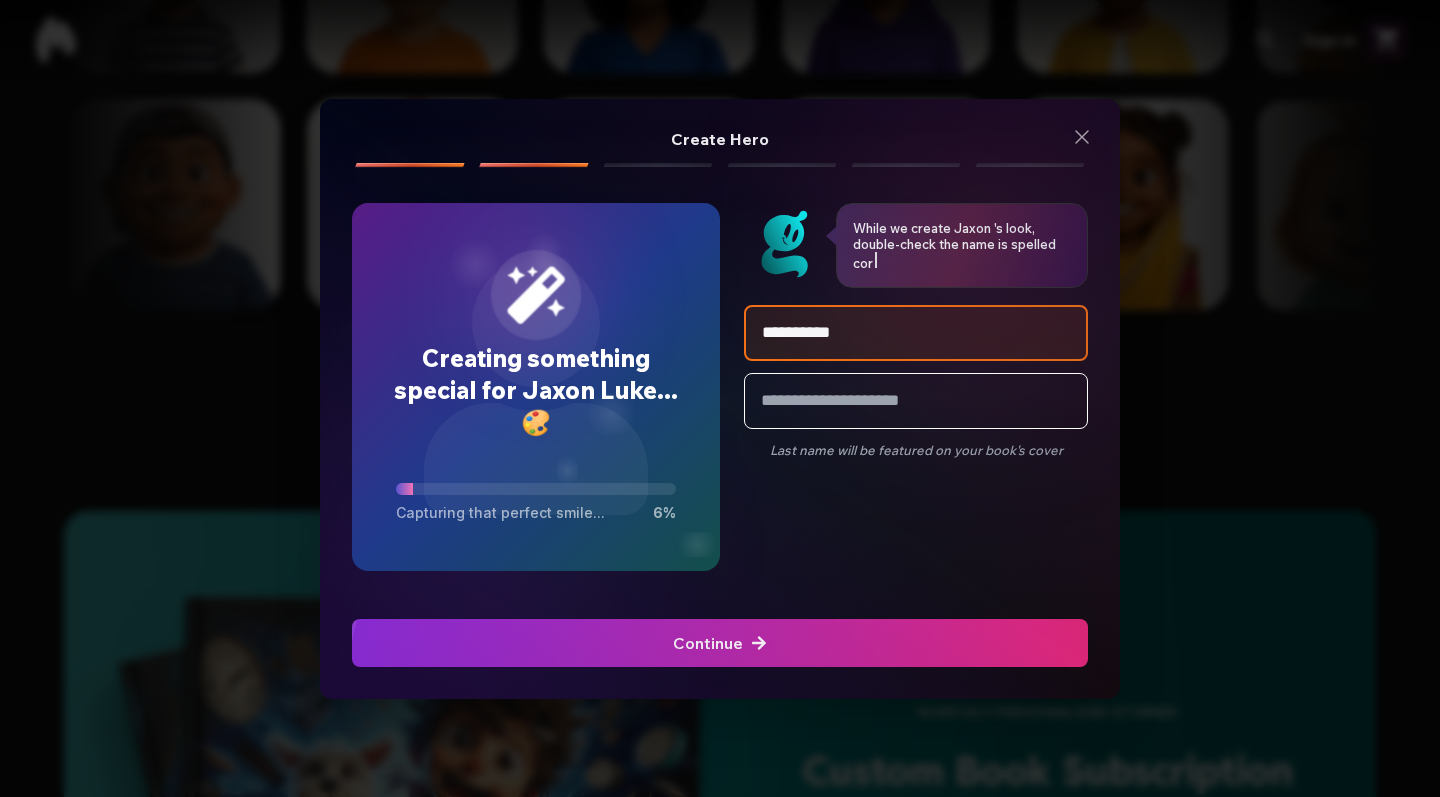 click at bounding box center (720, 643) 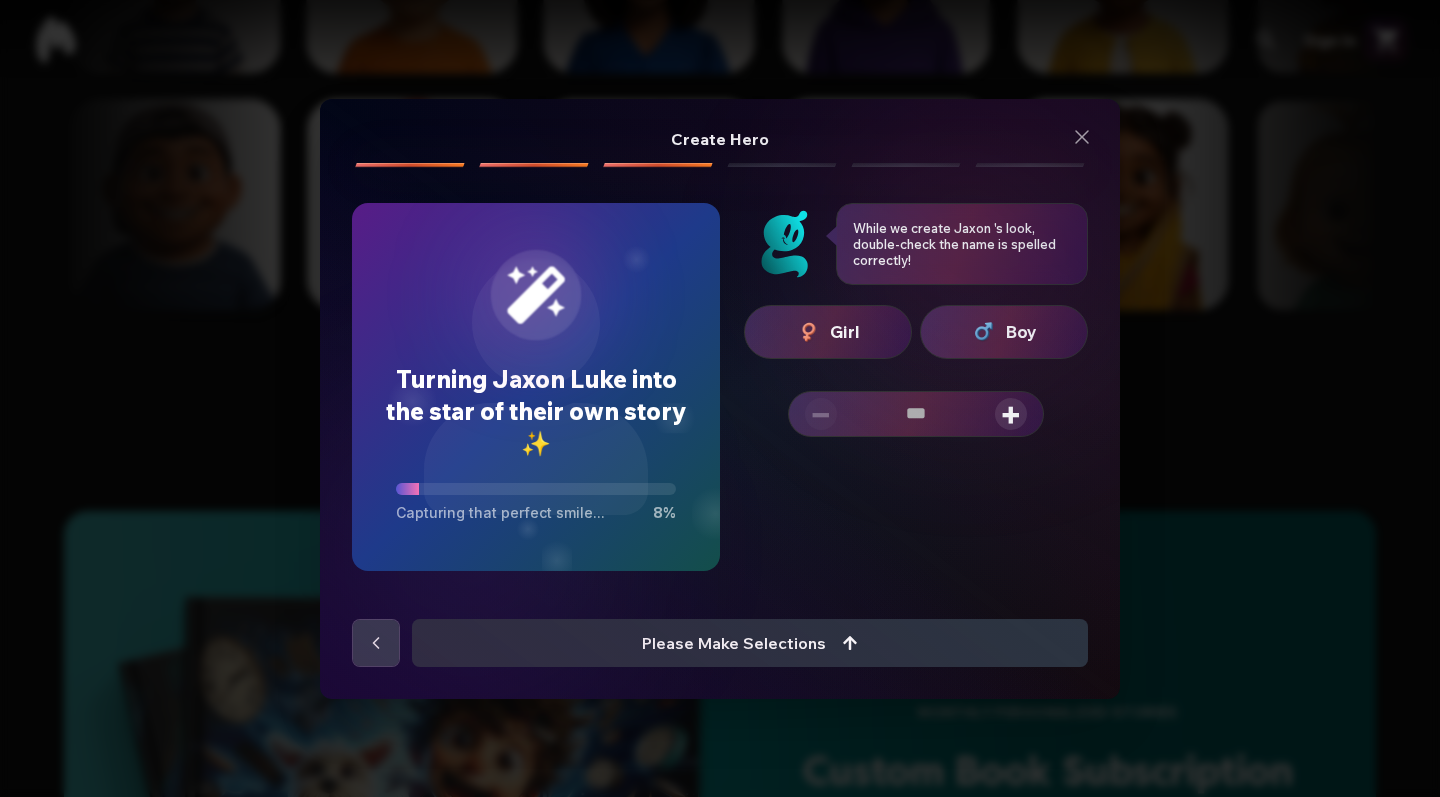 click on "Boy" at bounding box center [1021, 332] 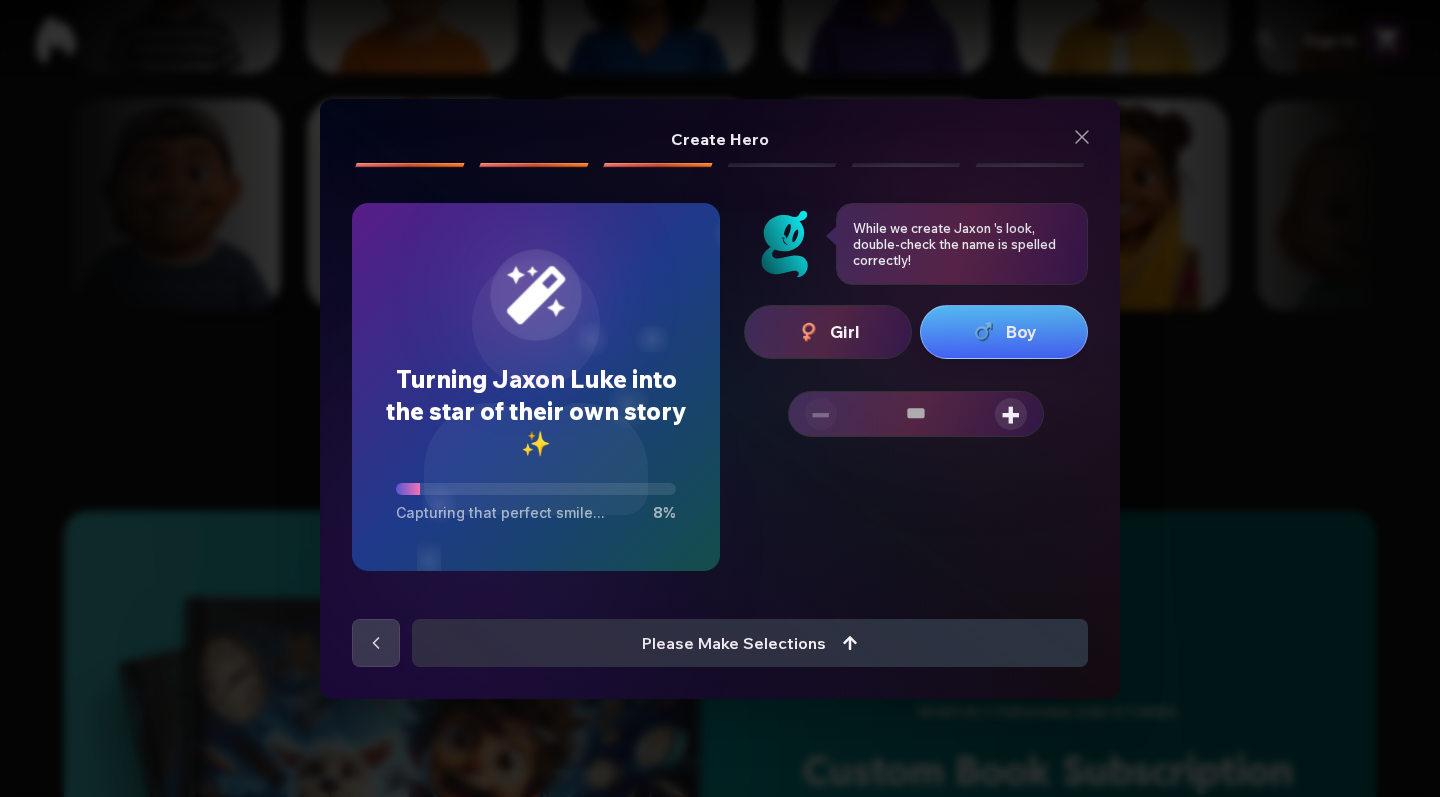 click on "+" at bounding box center [1011, 414] 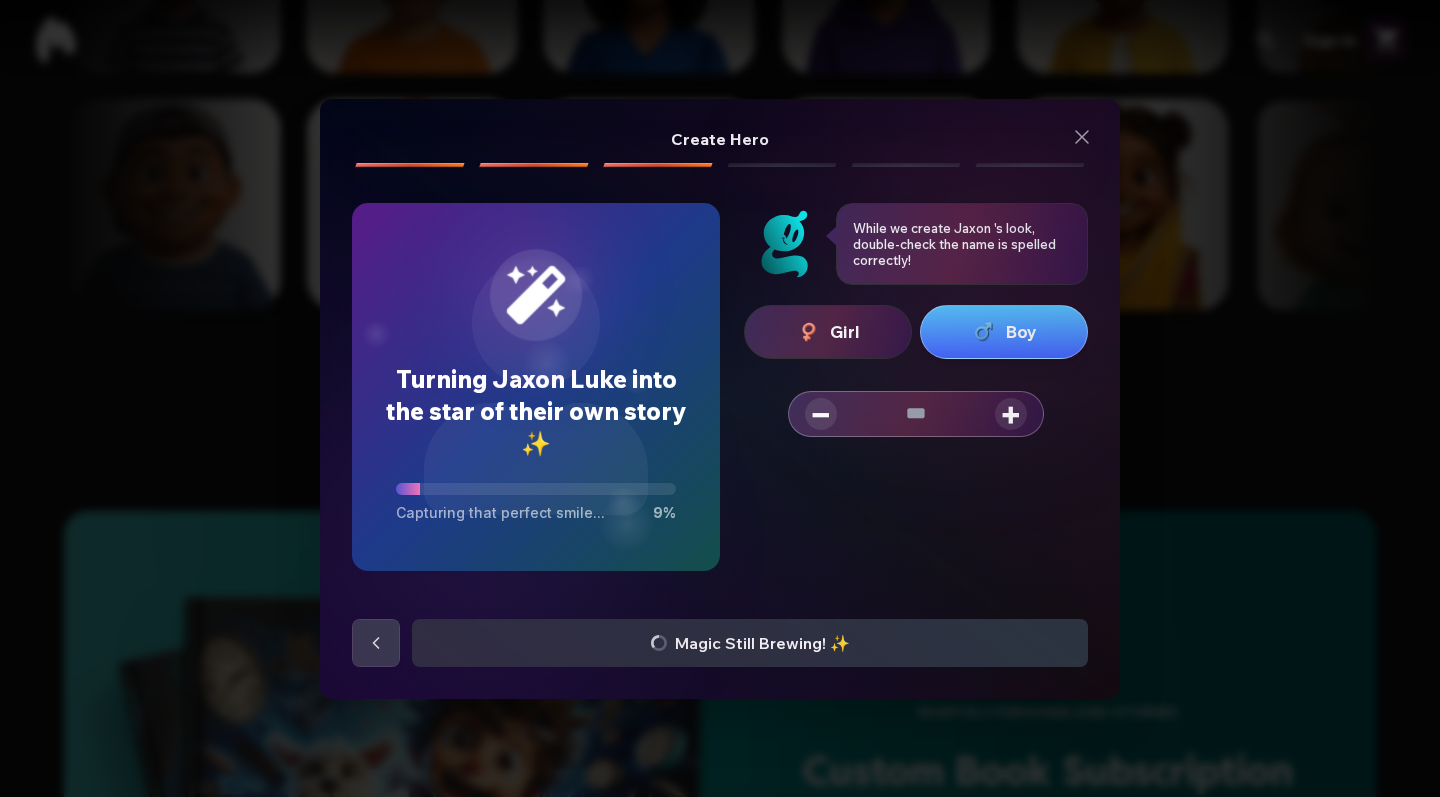 click on "+" at bounding box center (1011, 414) 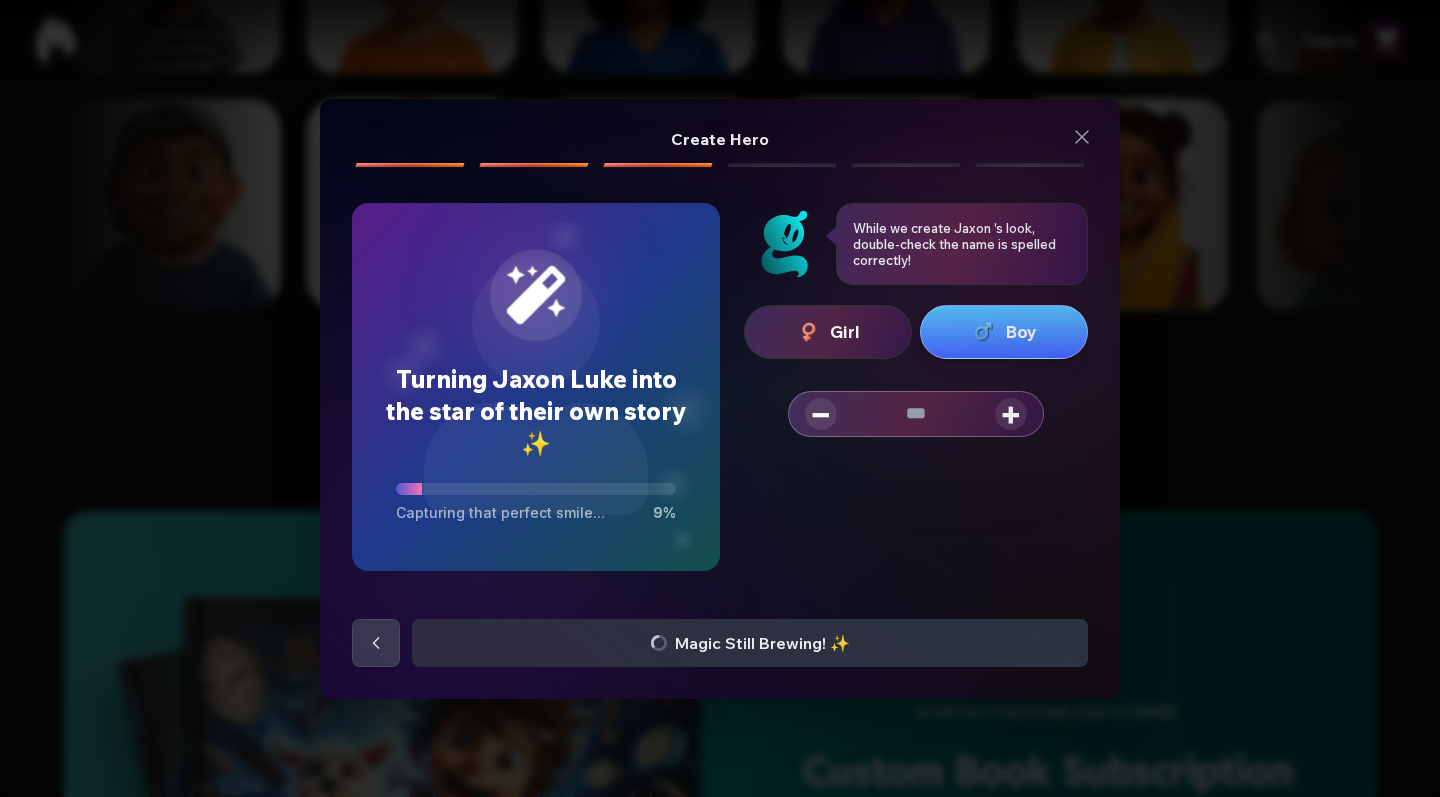 click on "+" at bounding box center (1011, 414) 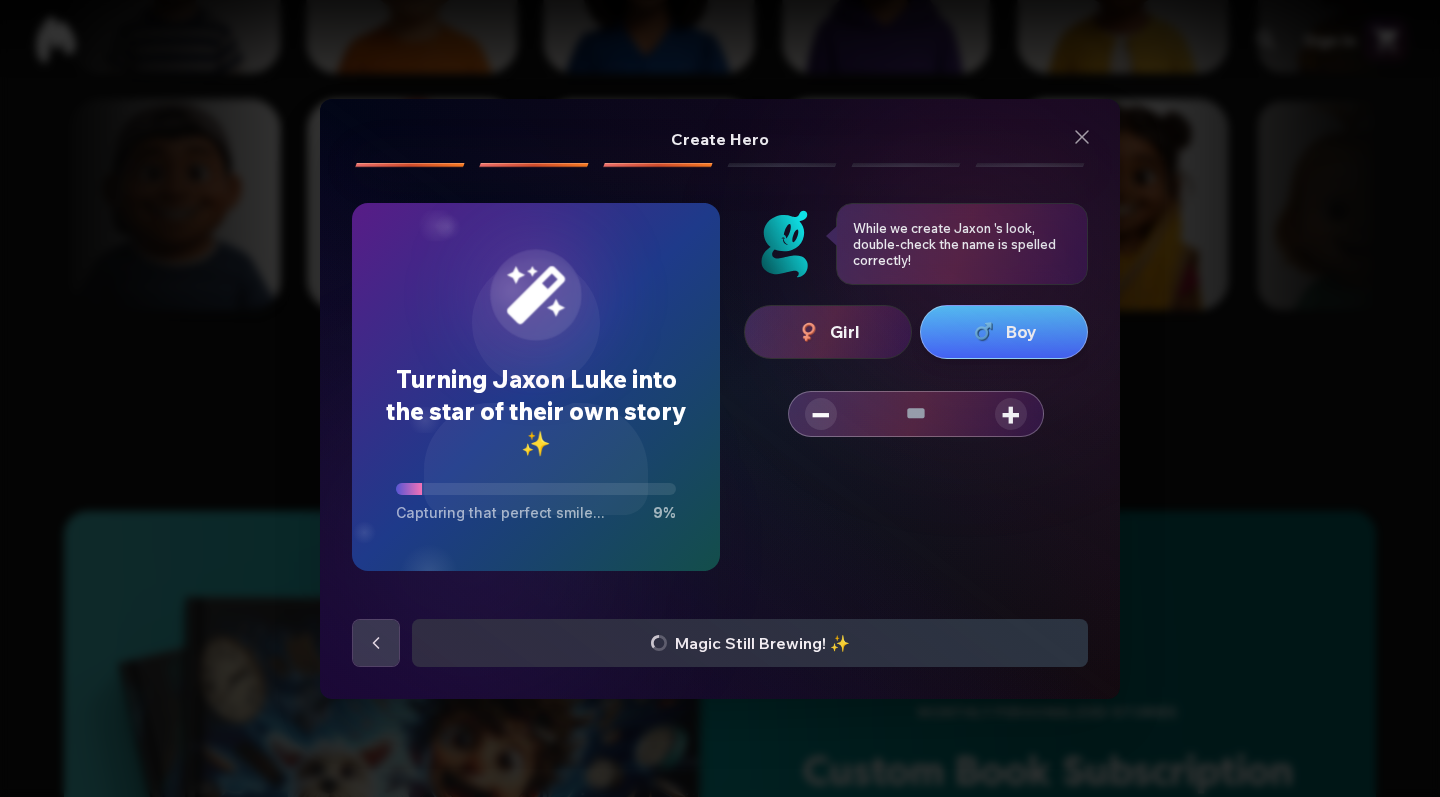 click on "+" at bounding box center (1011, 414) 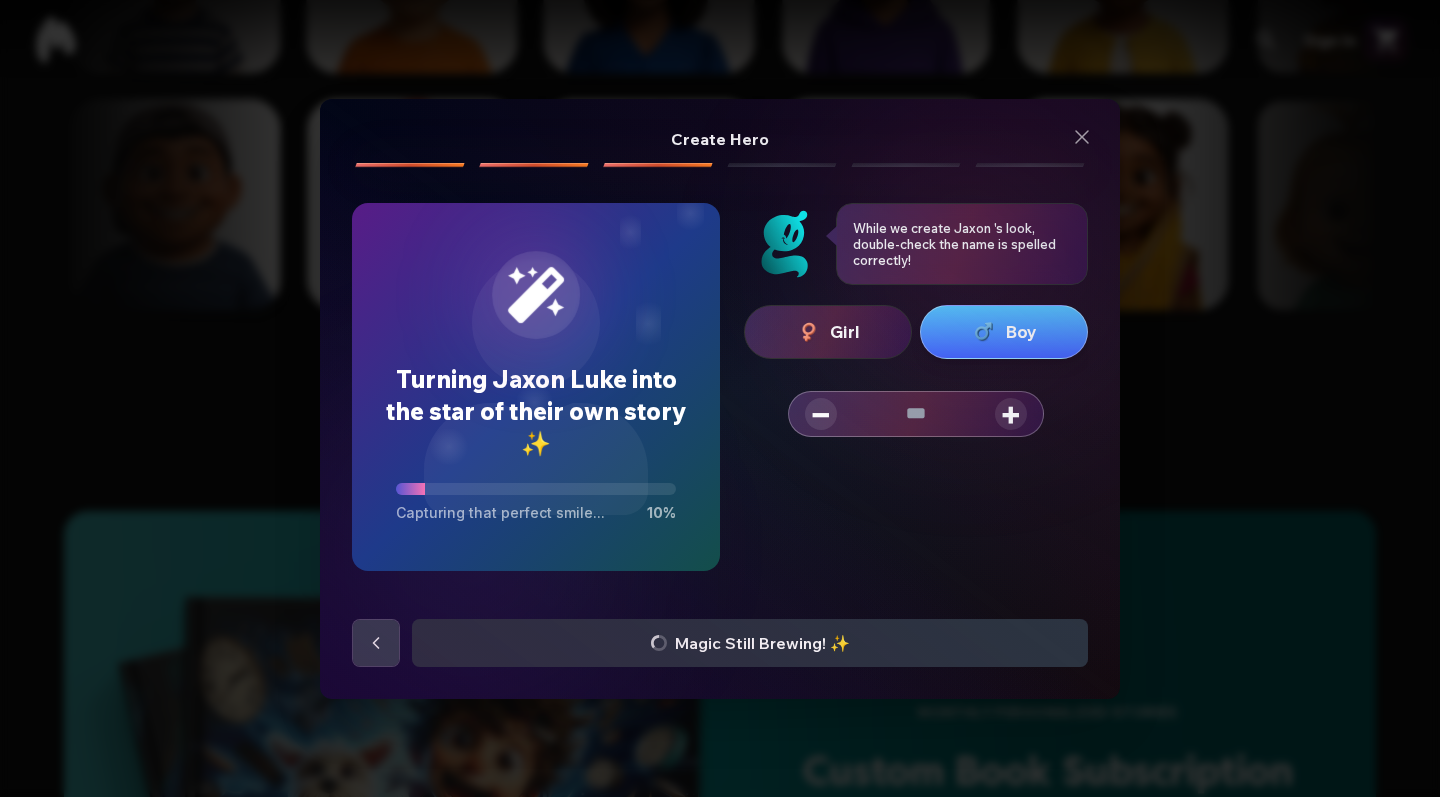 click on "+" at bounding box center [1011, 414] 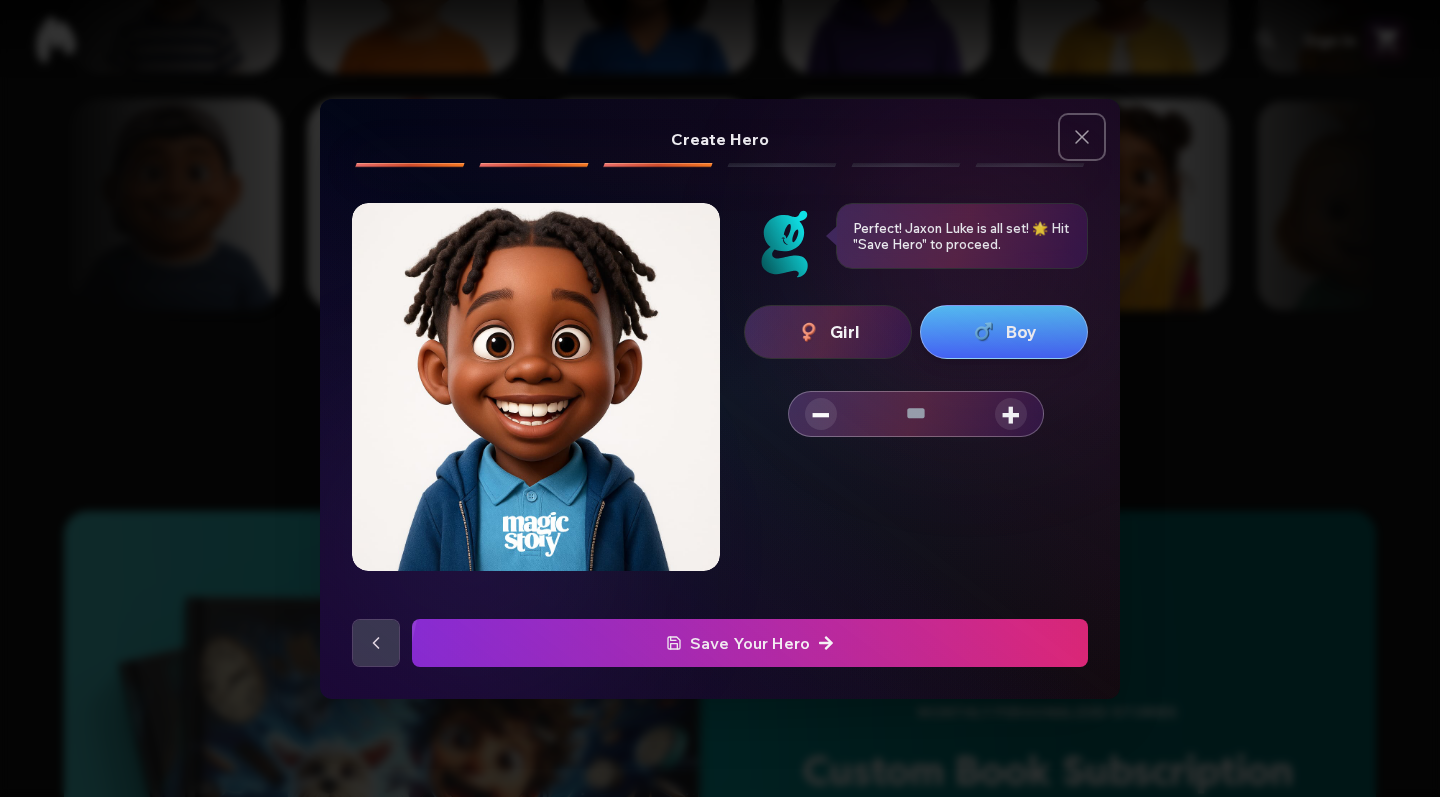 click 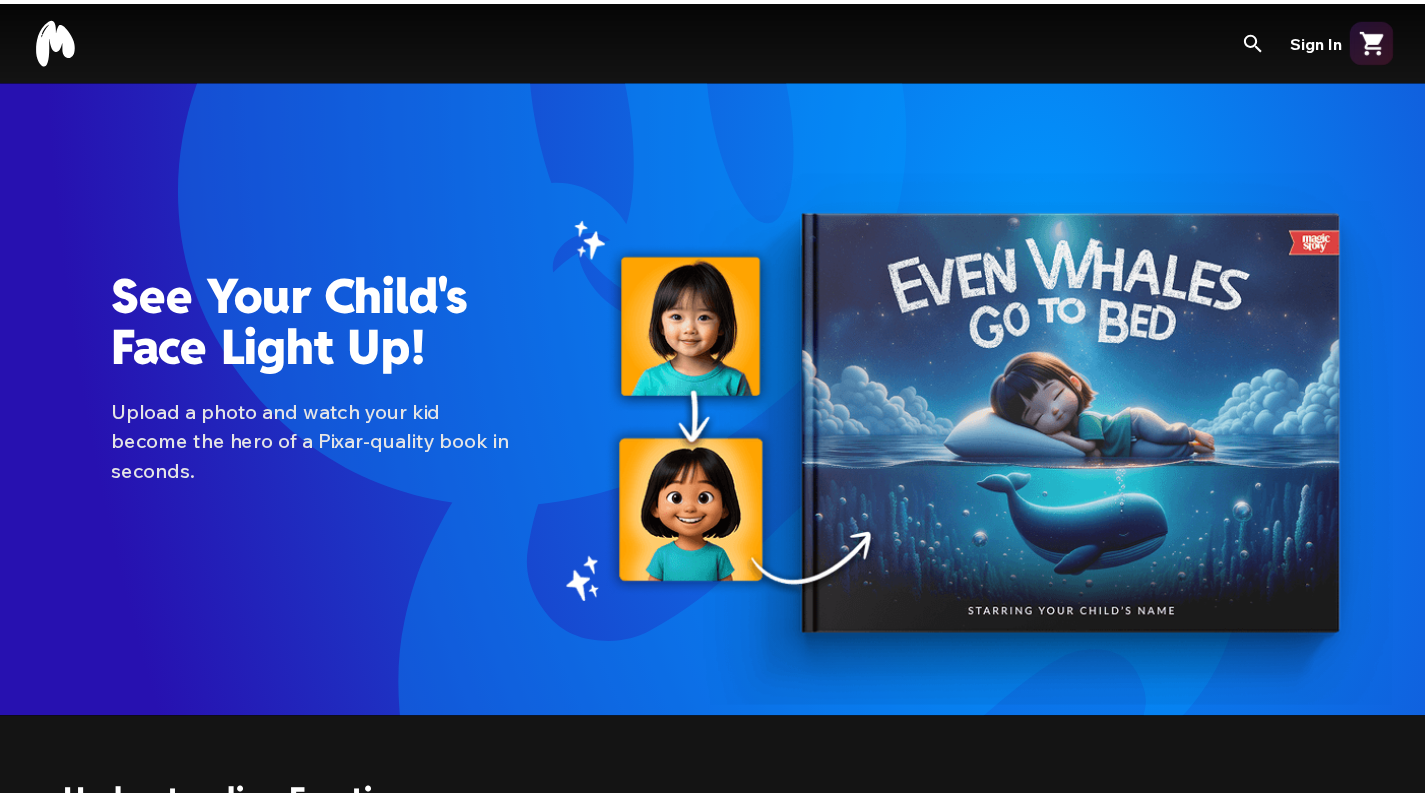 scroll, scrollTop: 1782, scrollLeft: 0, axis: vertical 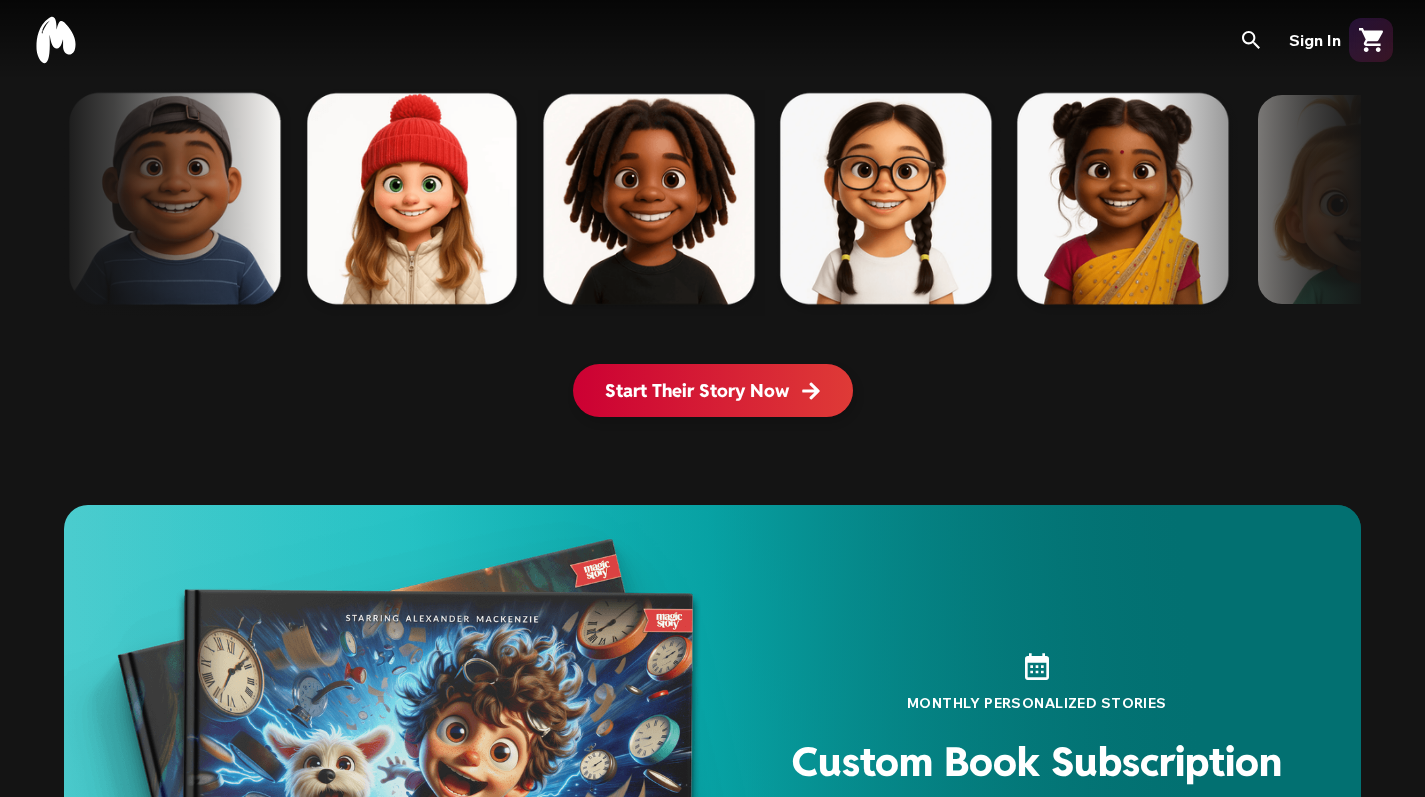 click on "Start Their Story Now" at bounding box center [713, 390] 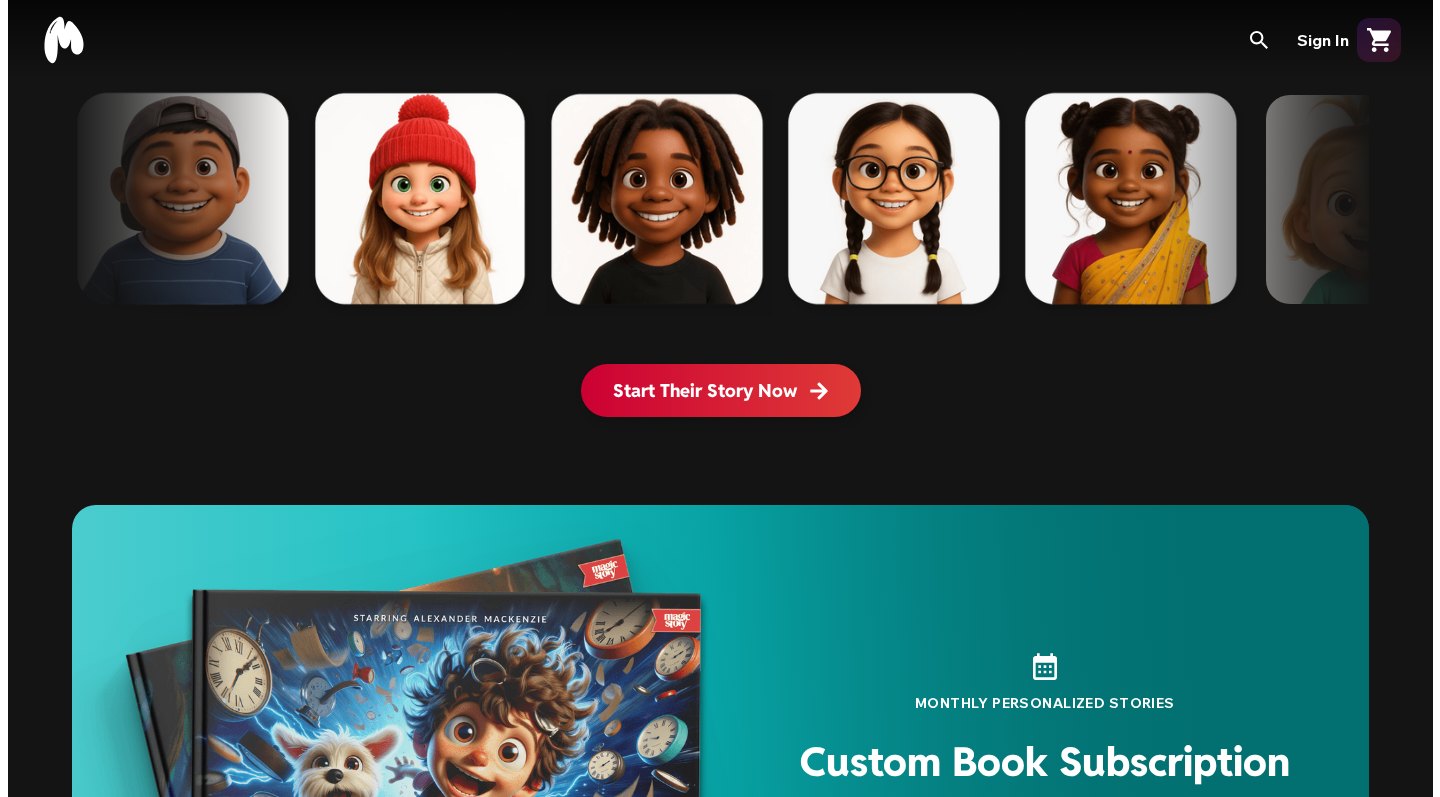 scroll, scrollTop: 0, scrollLeft: 0, axis: both 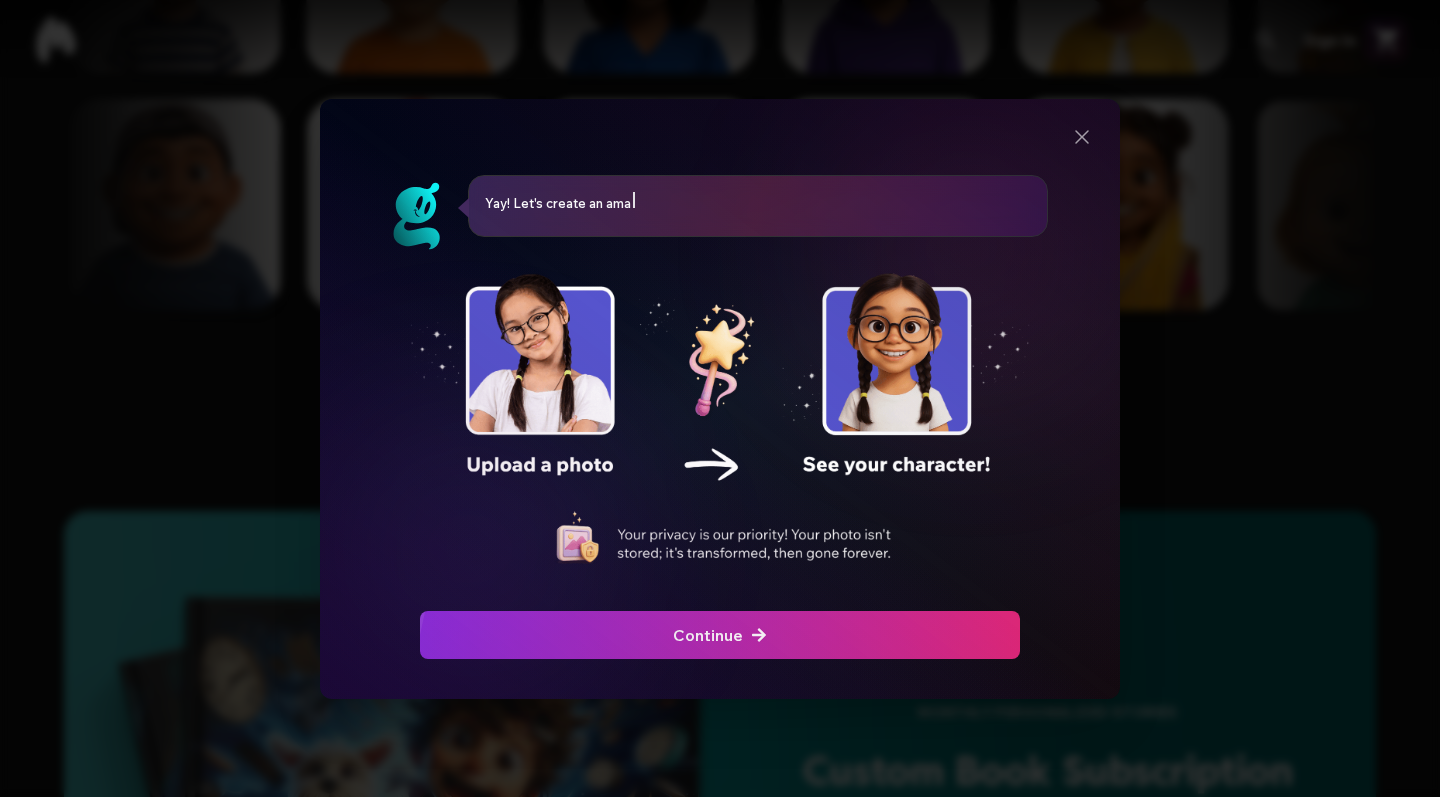 click at bounding box center (-453, 635) 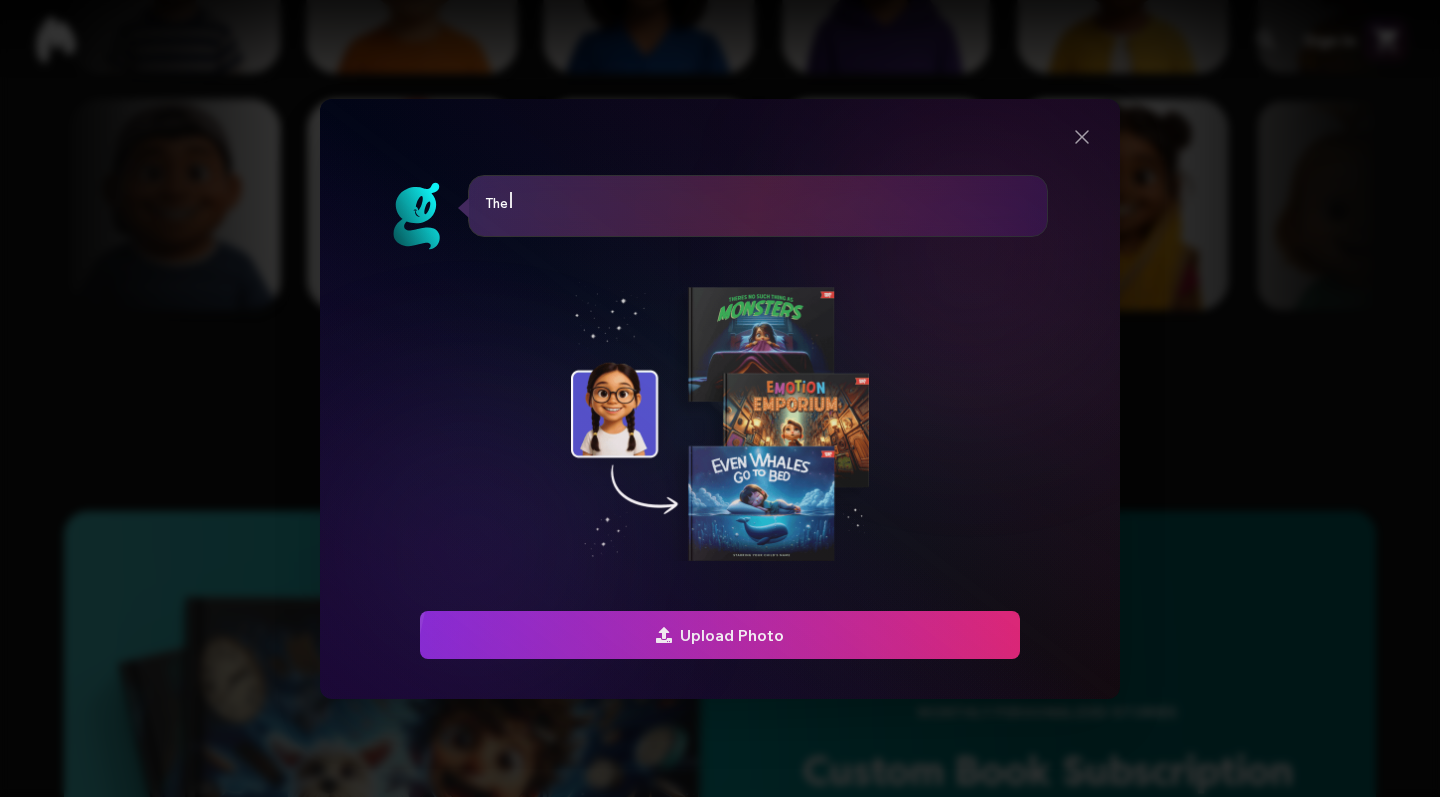 click at bounding box center [720, 635] 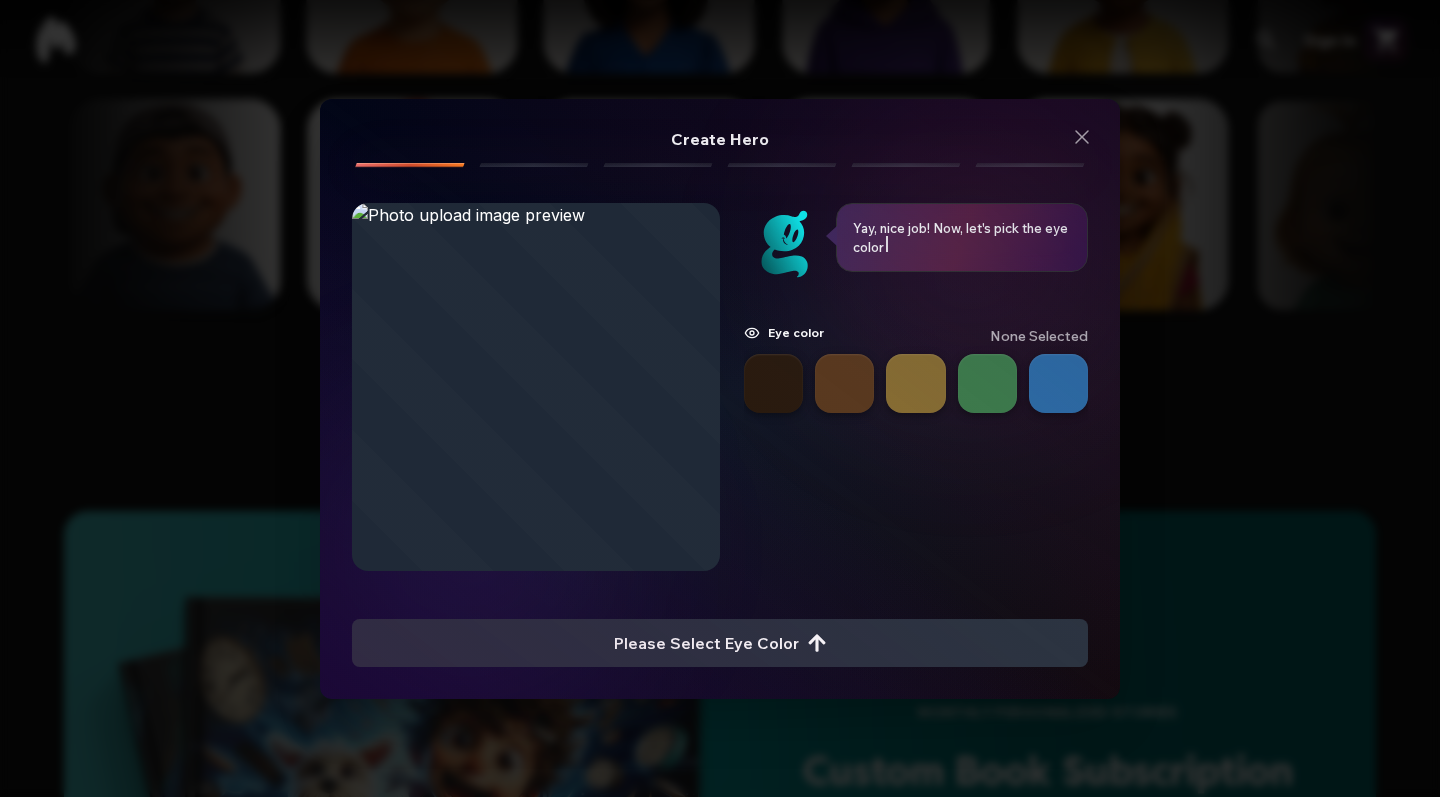 click at bounding box center (844, 383) 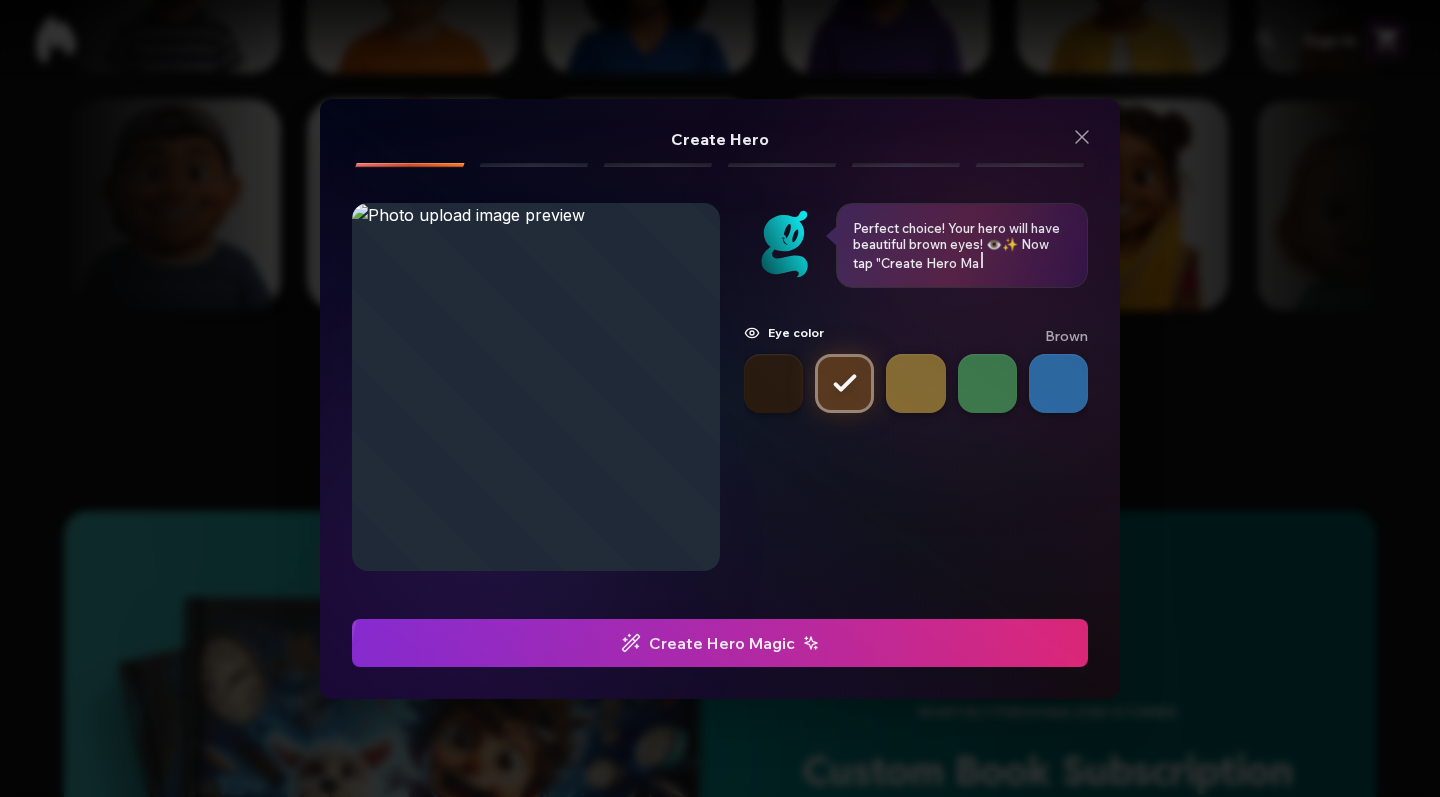 click at bounding box center [720, 643] 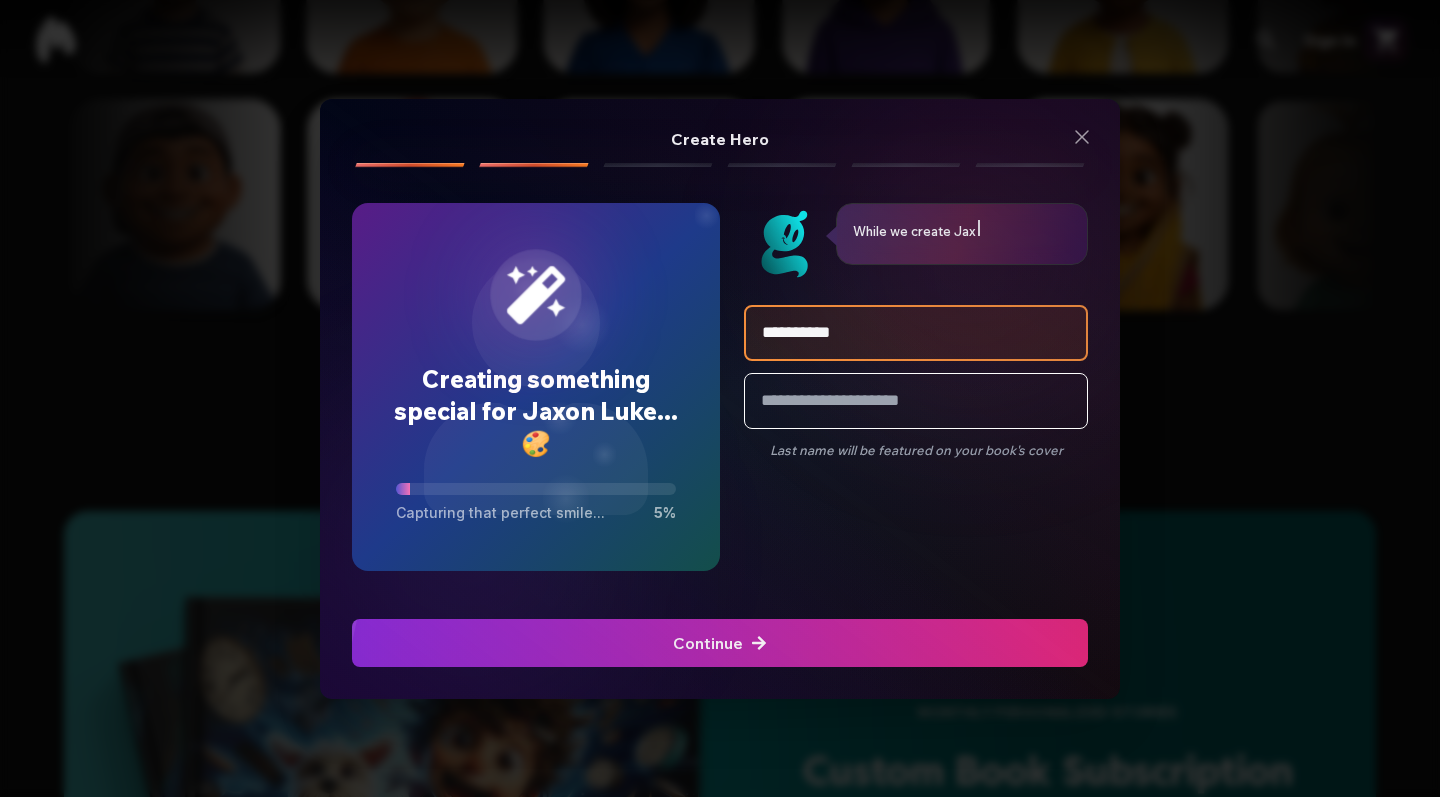 type on "**********" 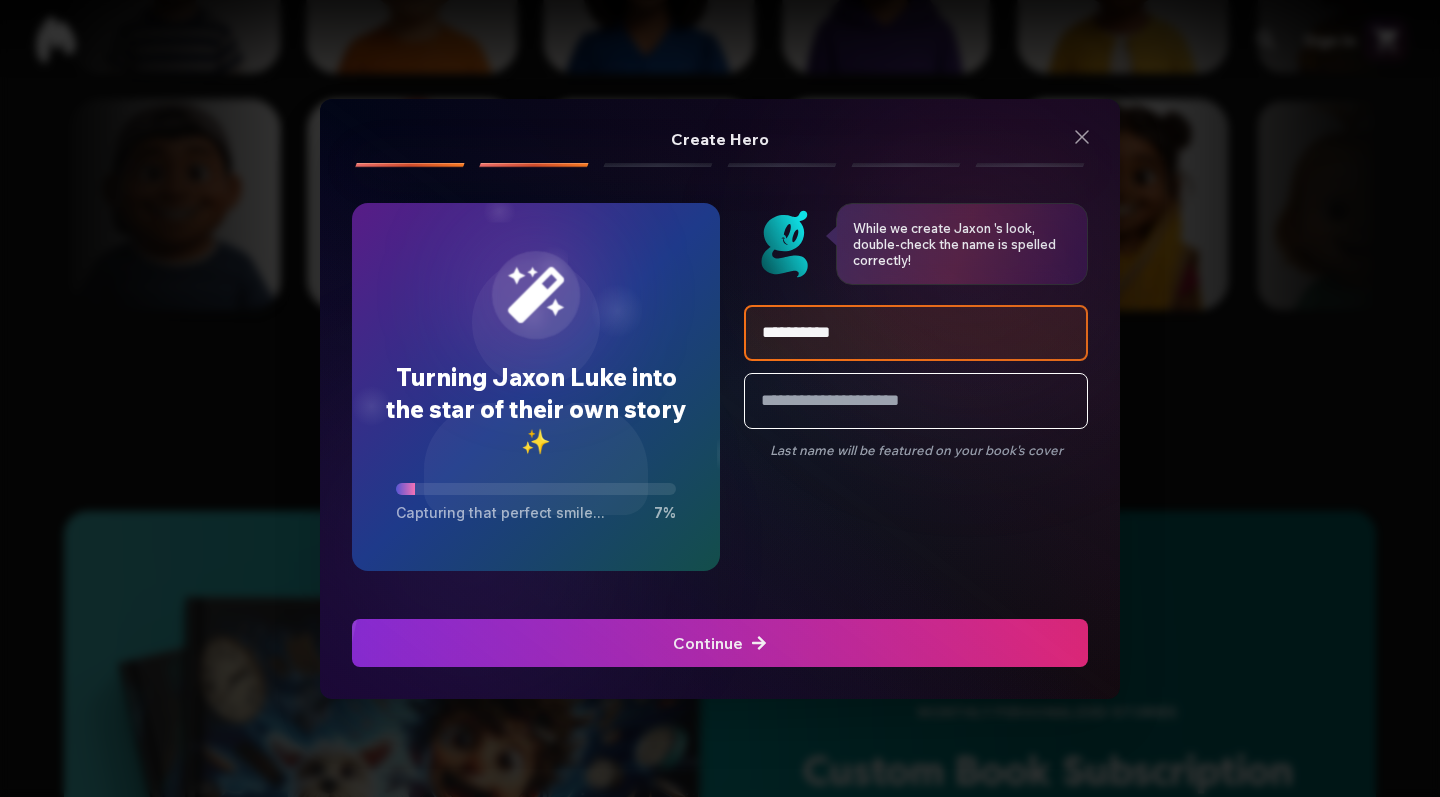 click at bounding box center (720, 643) 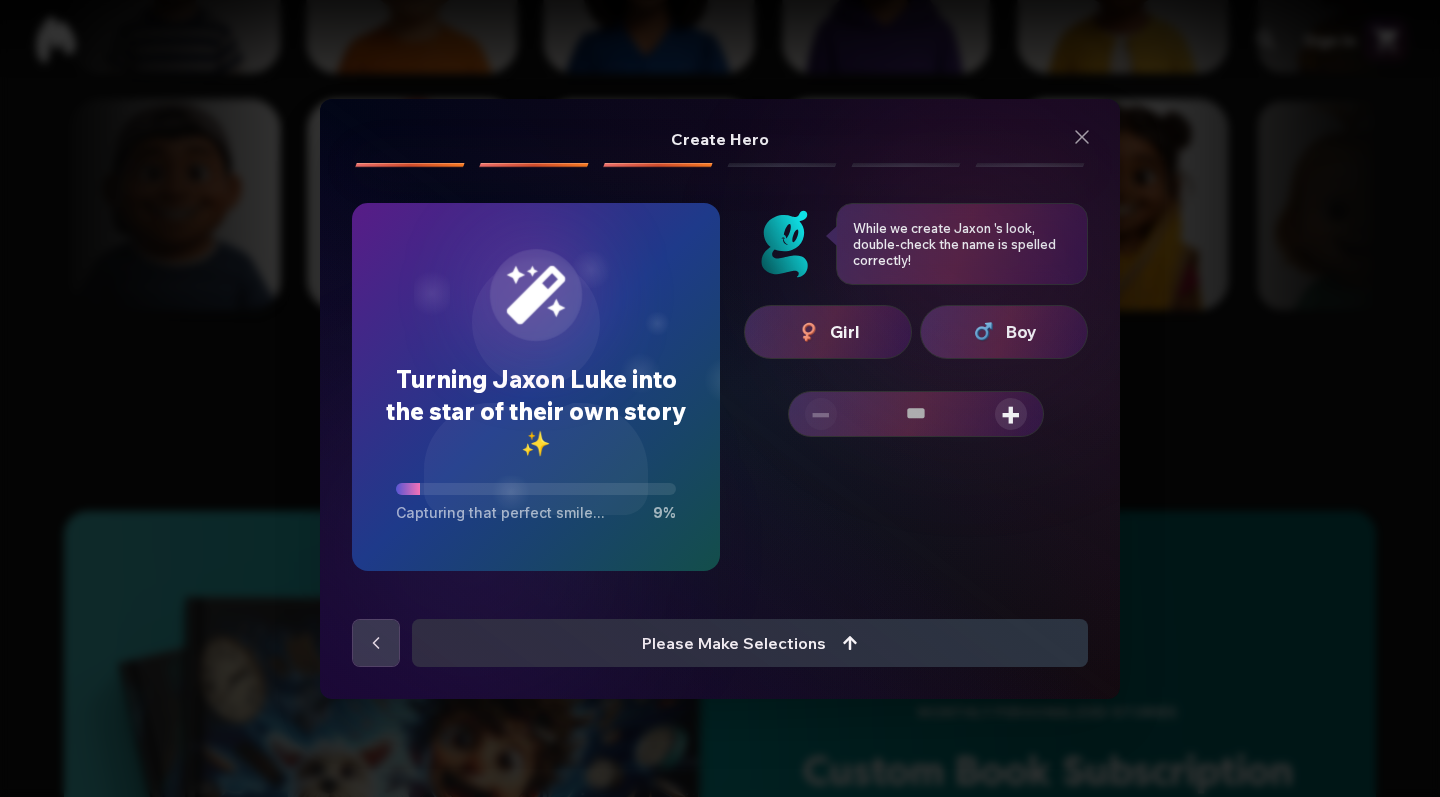 click on "Boy" at bounding box center (1004, 332) 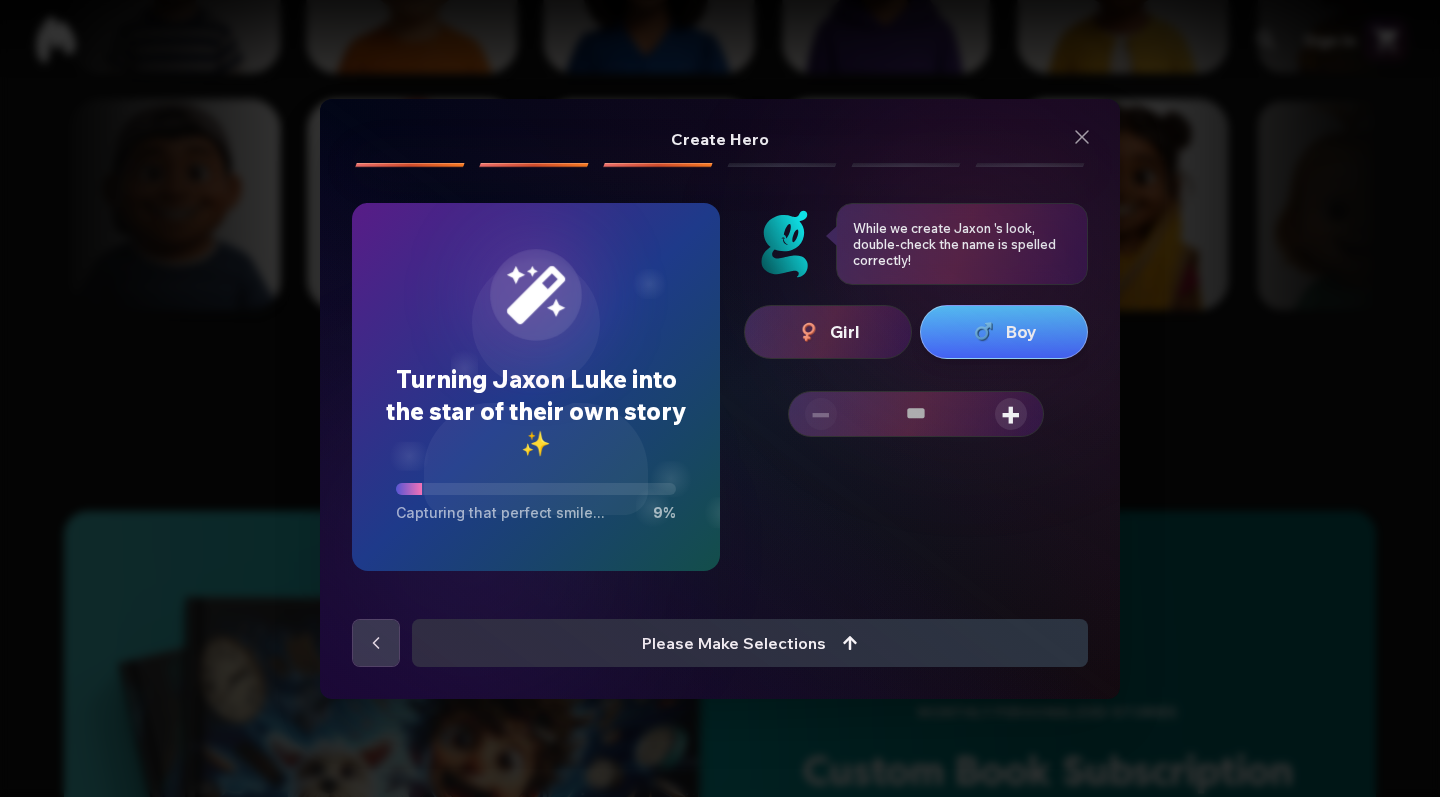 click on "+" at bounding box center [1011, 414] 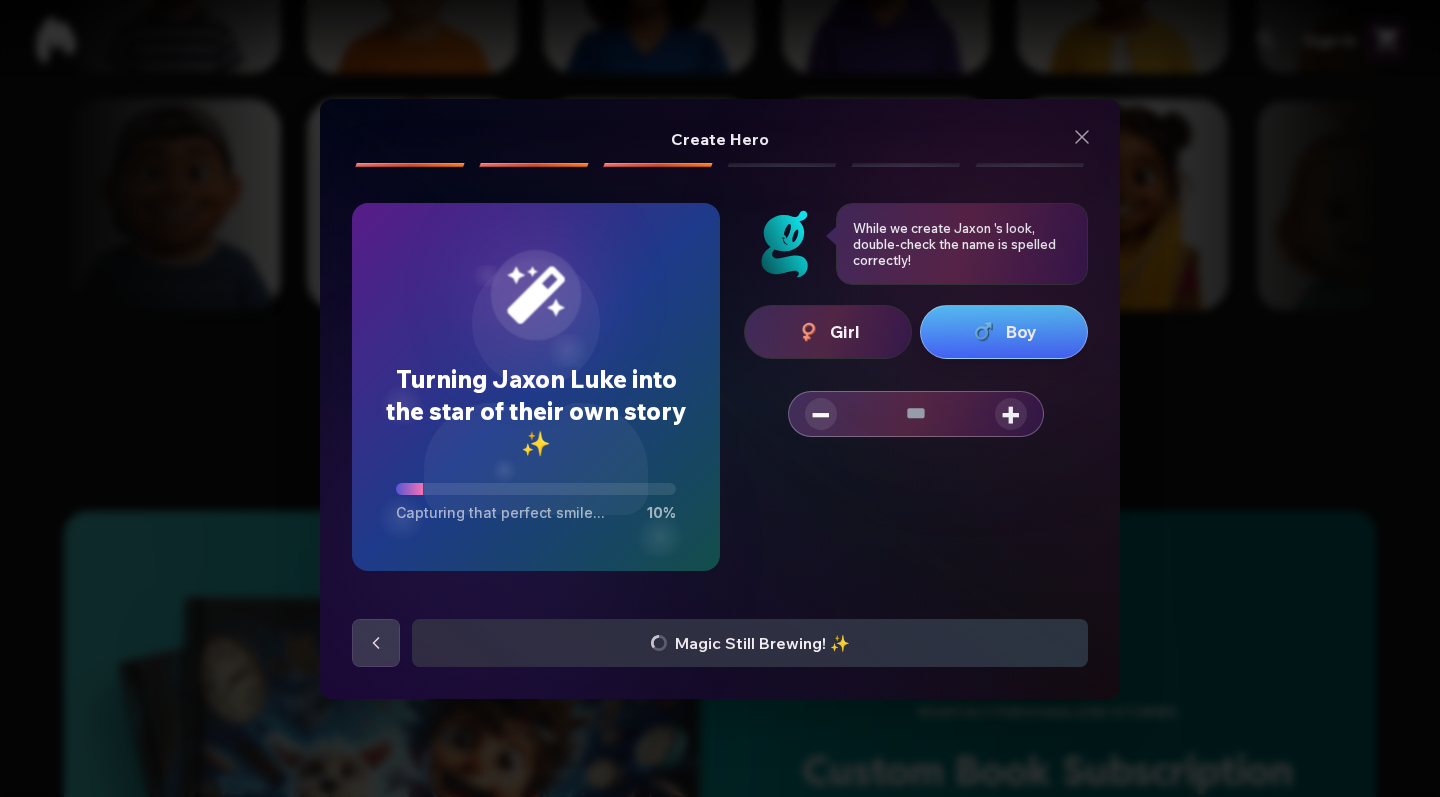 click on "+" at bounding box center (1011, 414) 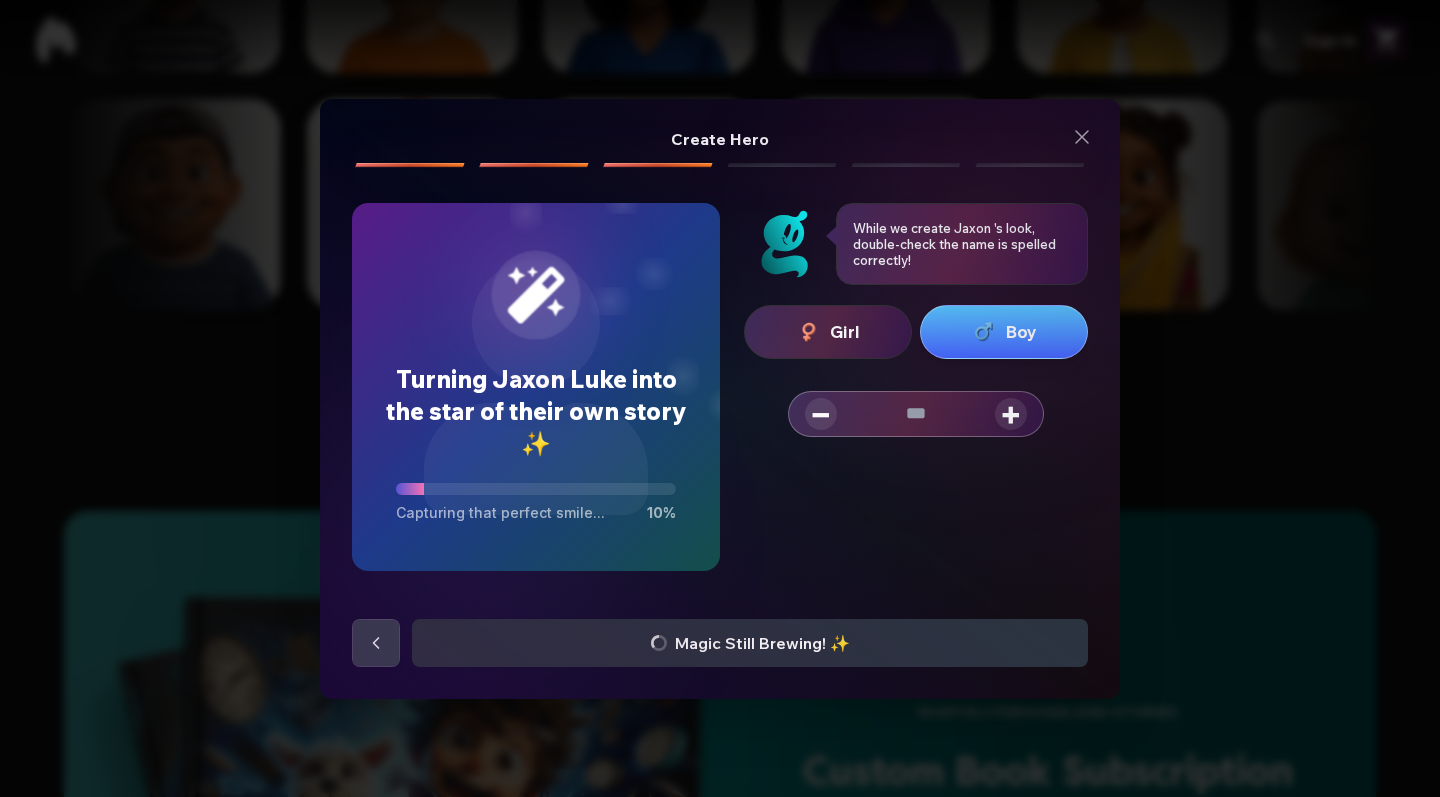 click on "+" at bounding box center (1011, 414) 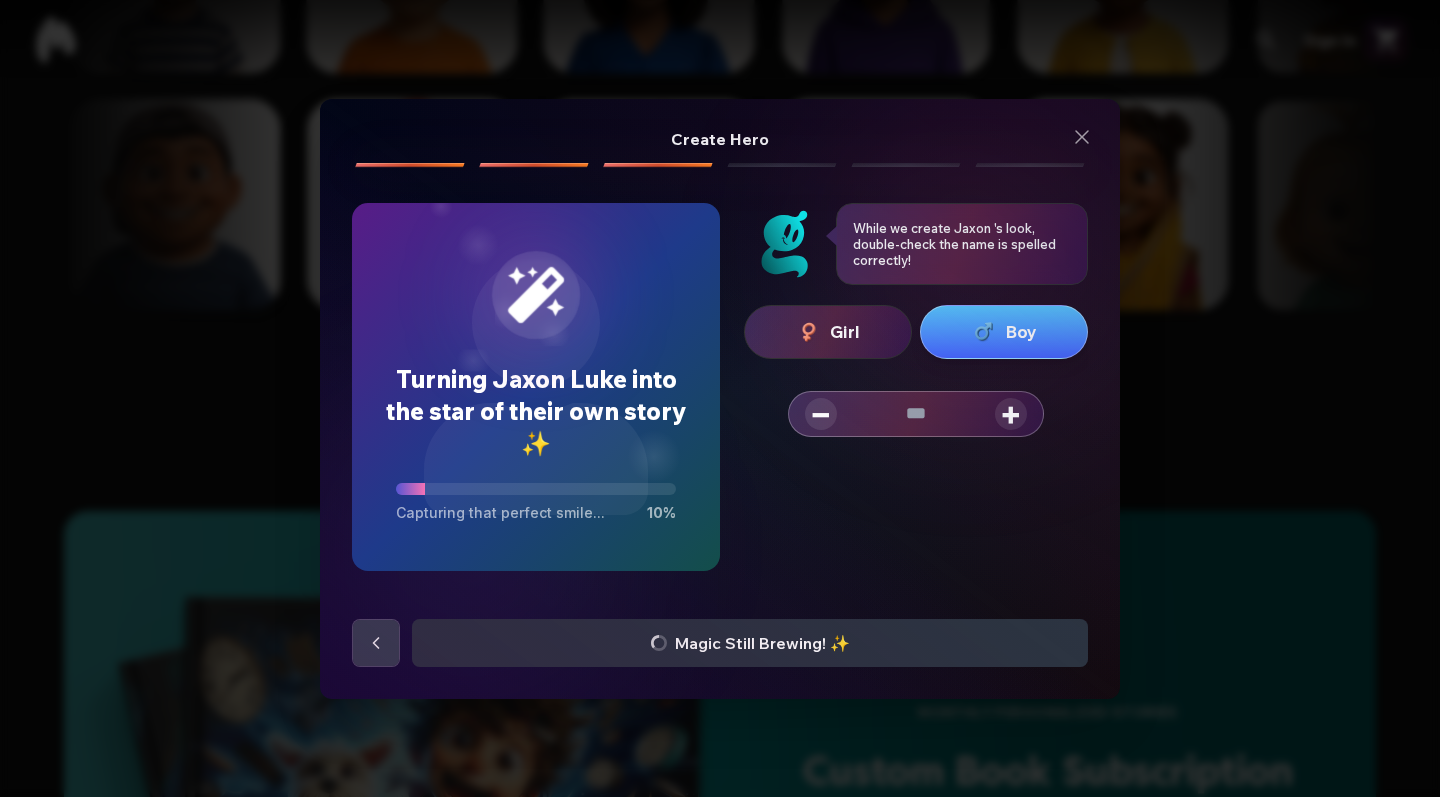 click on "+" at bounding box center [1011, 414] 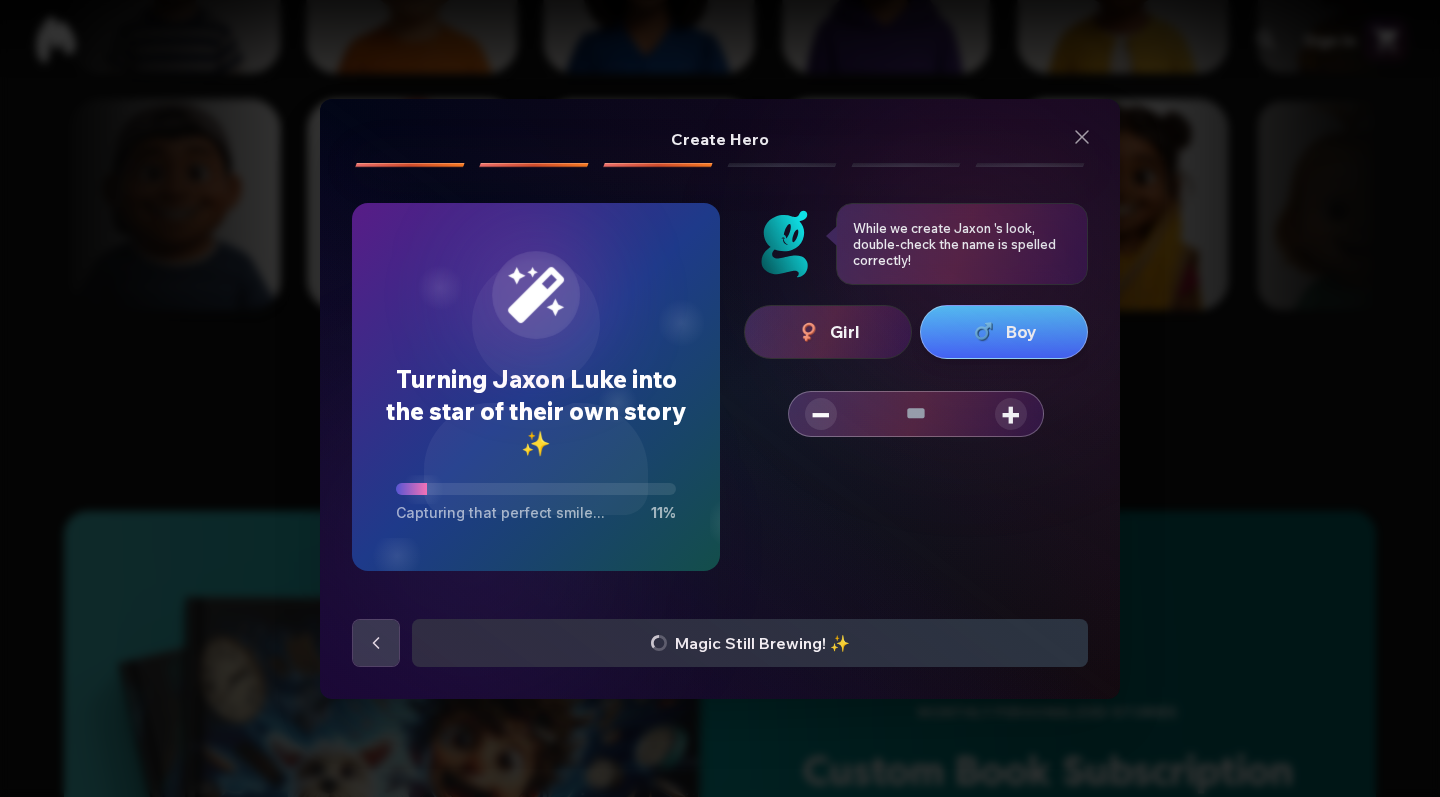 click on "+" at bounding box center (1011, 414) 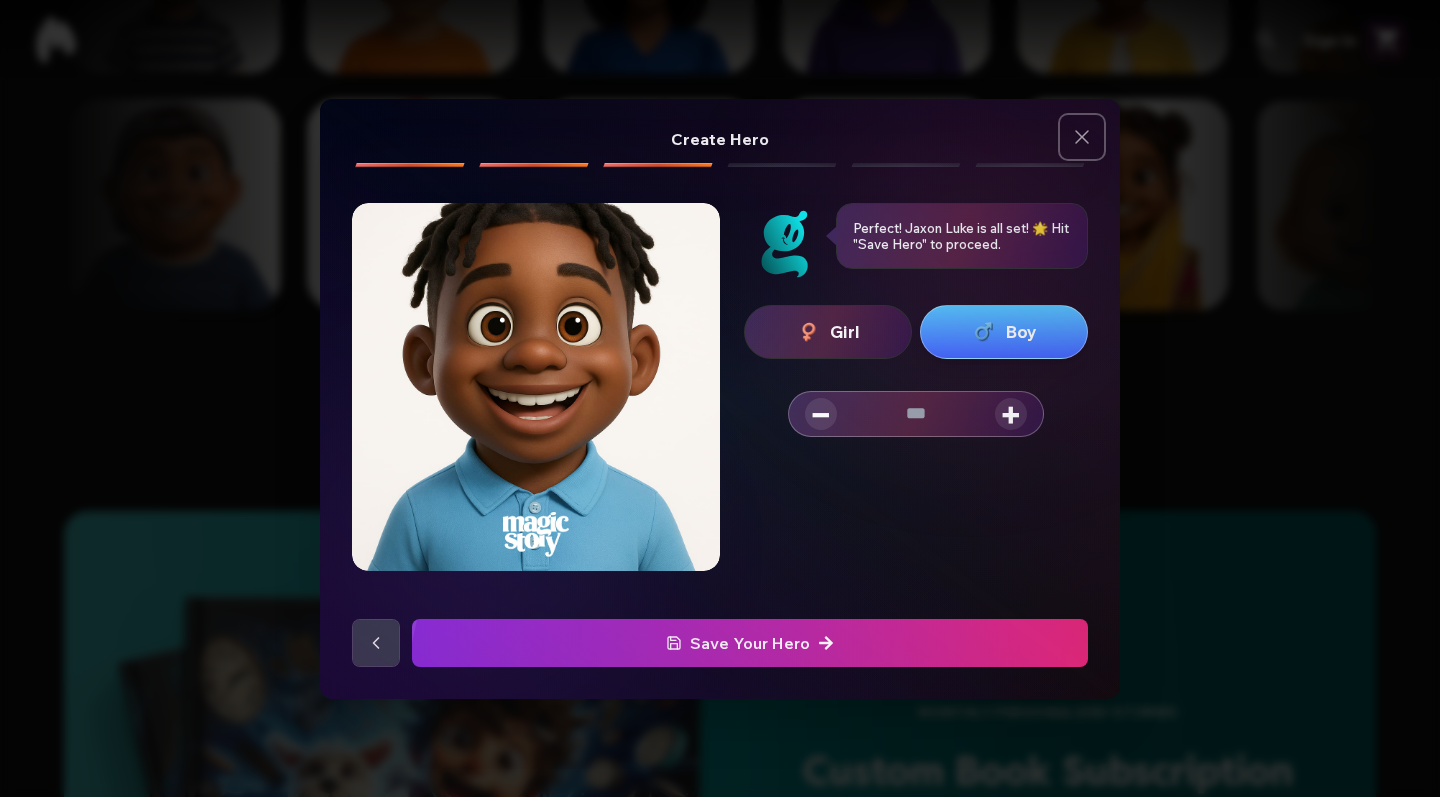 click 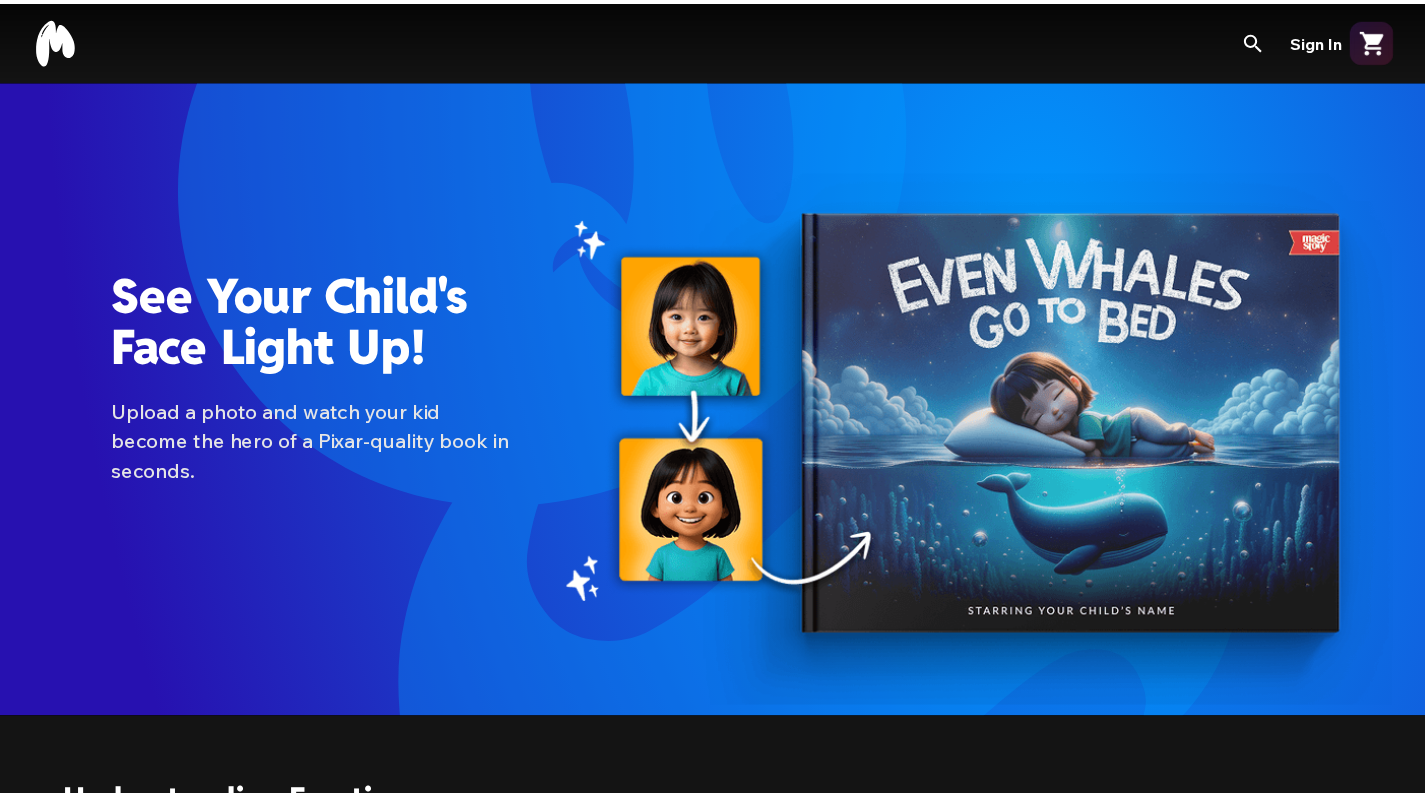 scroll, scrollTop: 1782, scrollLeft: 0, axis: vertical 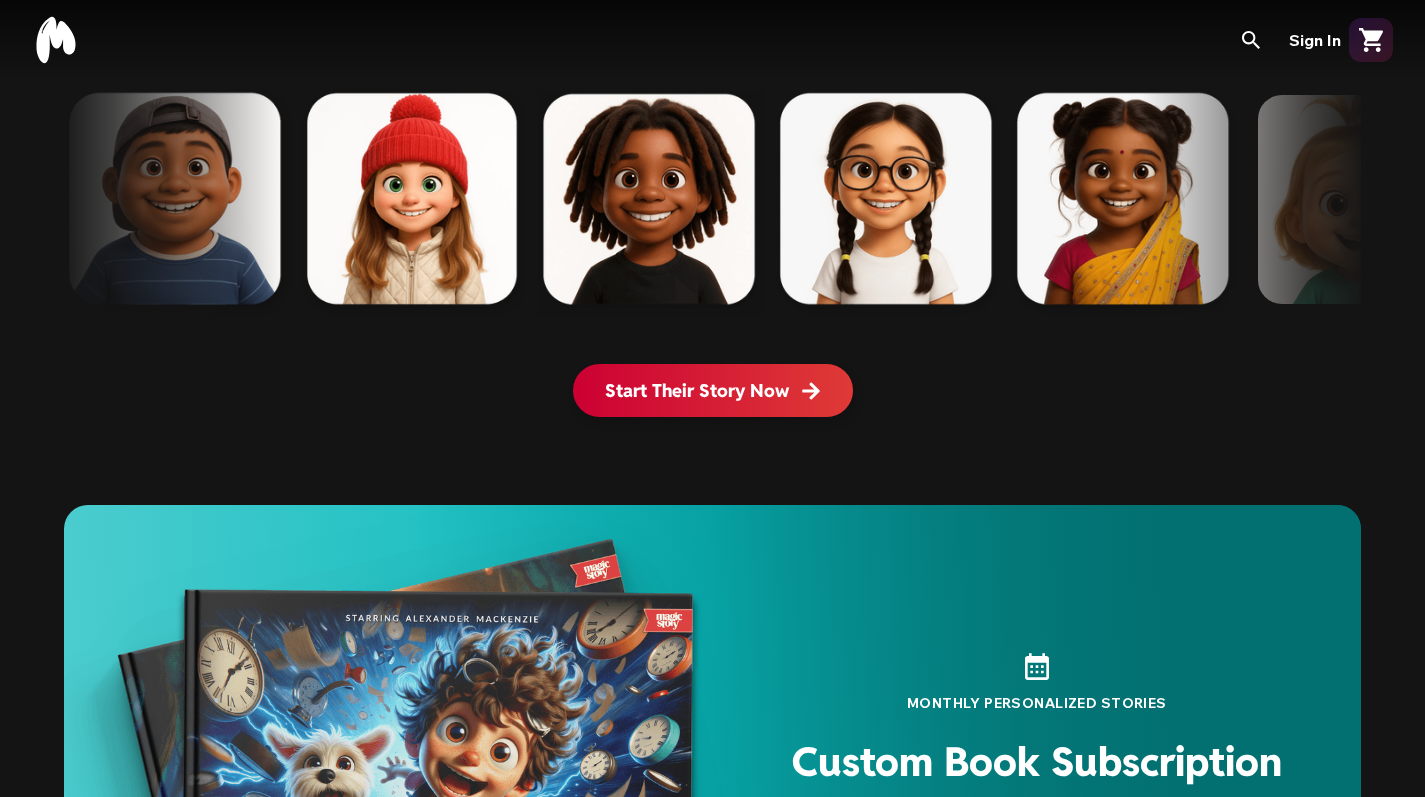 click on "Start Their Story Now" at bounding box center [713, 390] 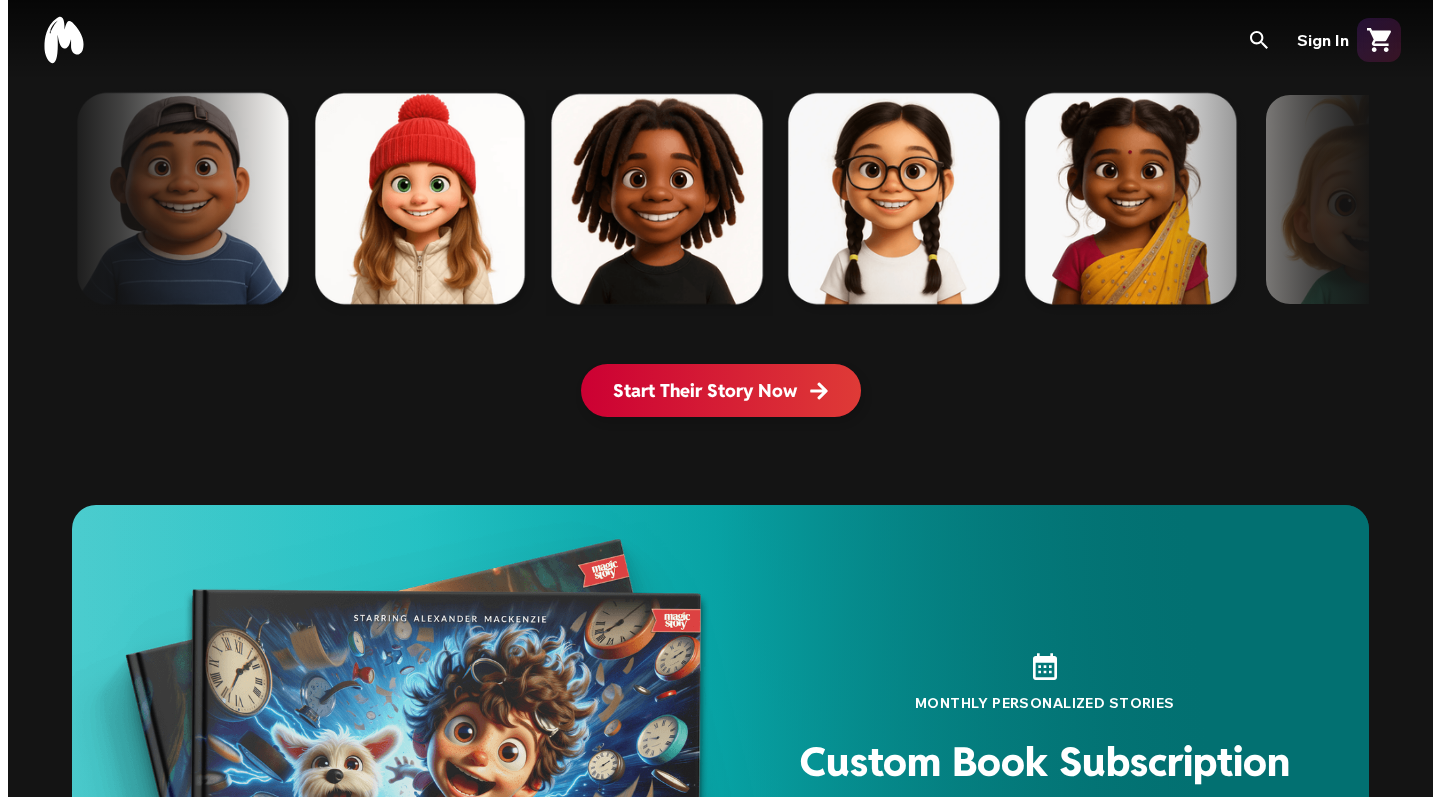 scroll, scrollTop: 0, scrollLeft: 0, axis: both 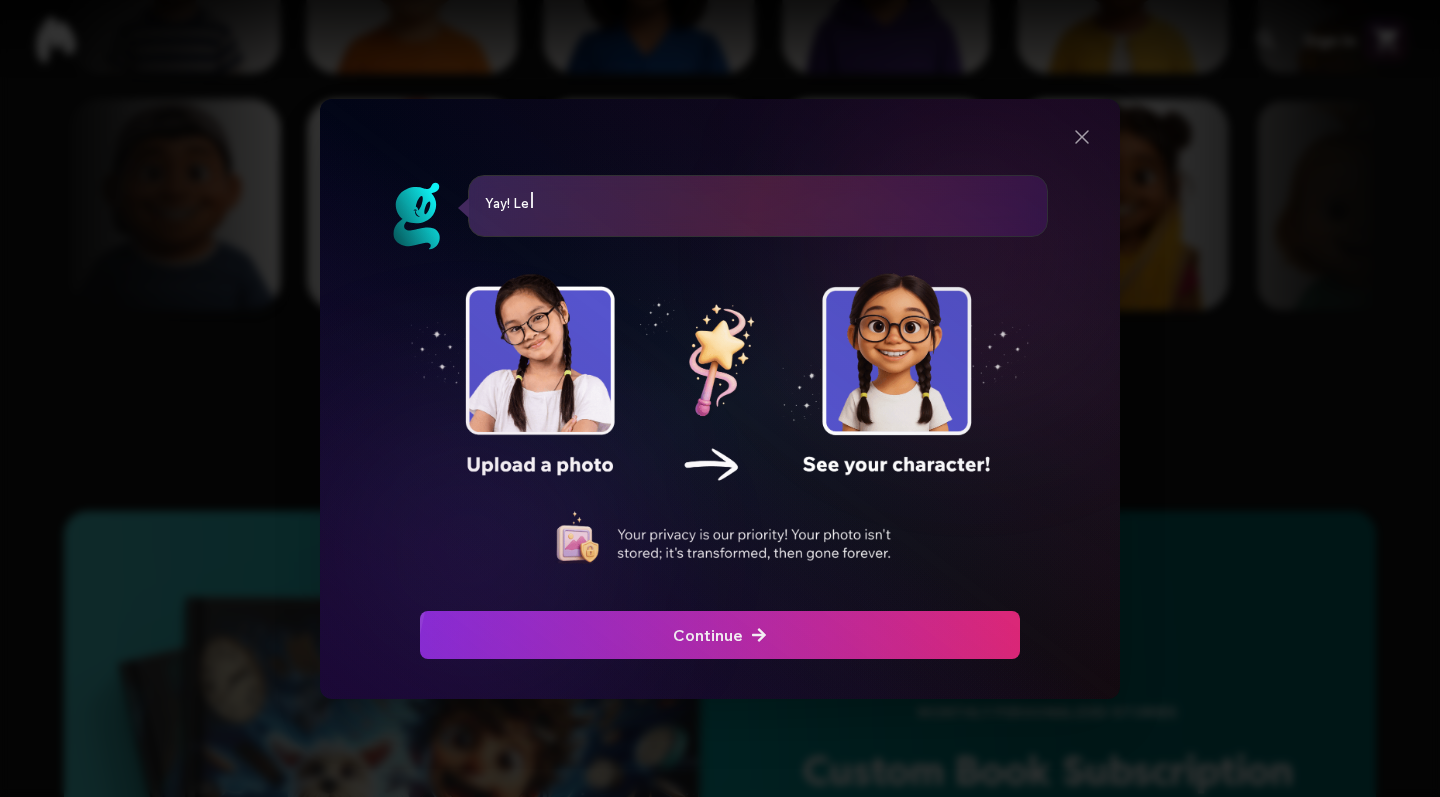 click at bounding box center (-280, 635) 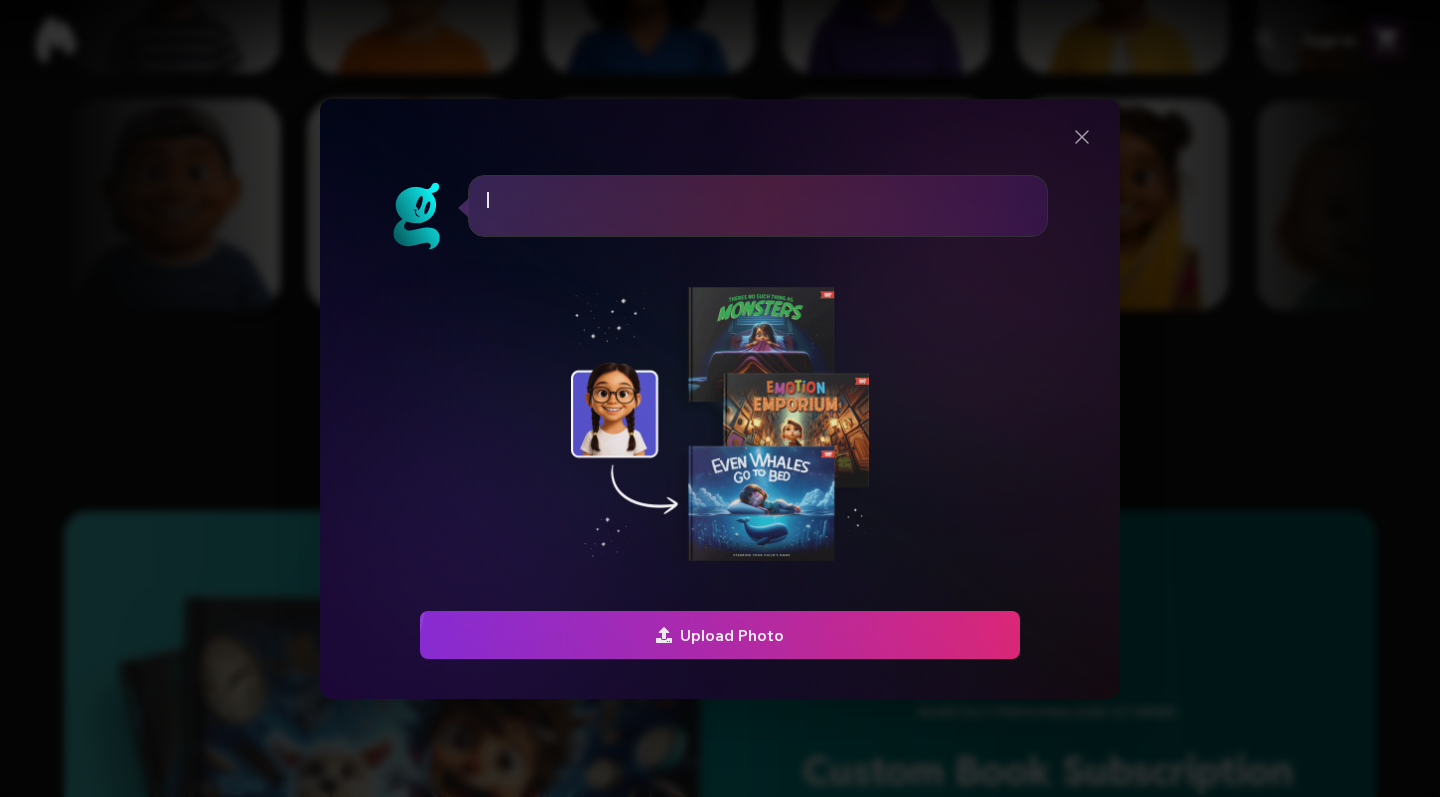 click at bounding box center (720, 635) 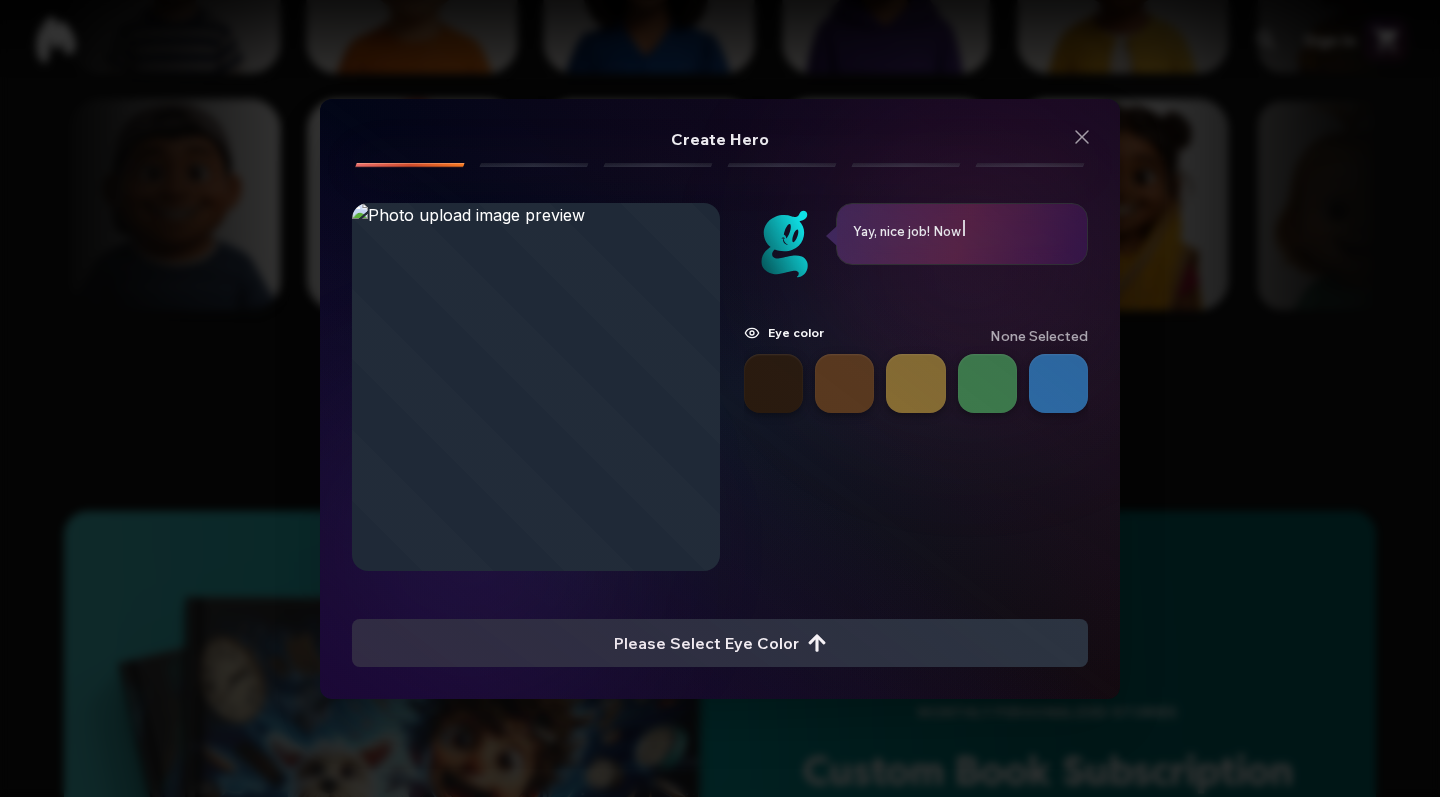 click at bounding box center [844, 383] 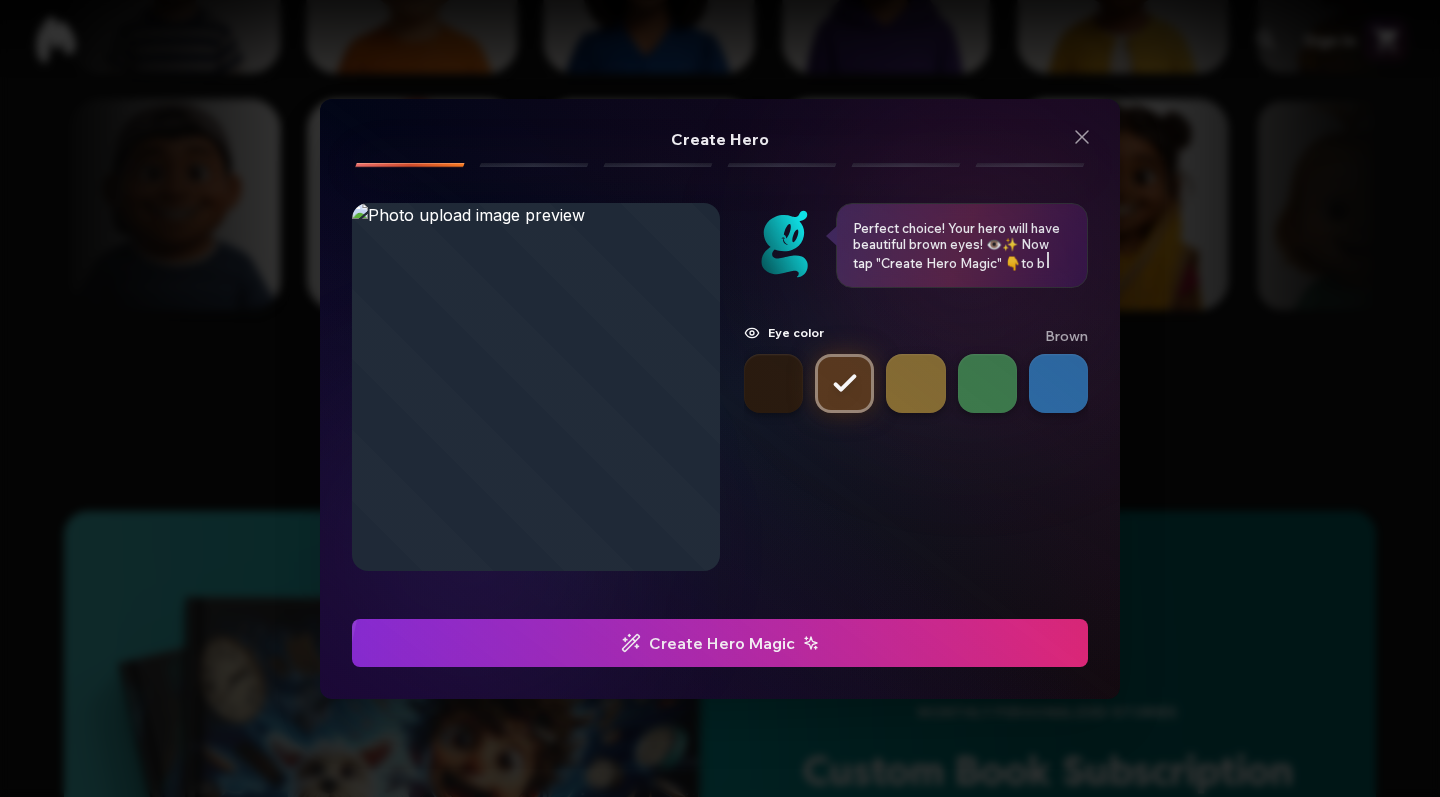 click at bounding box center [720, 643] 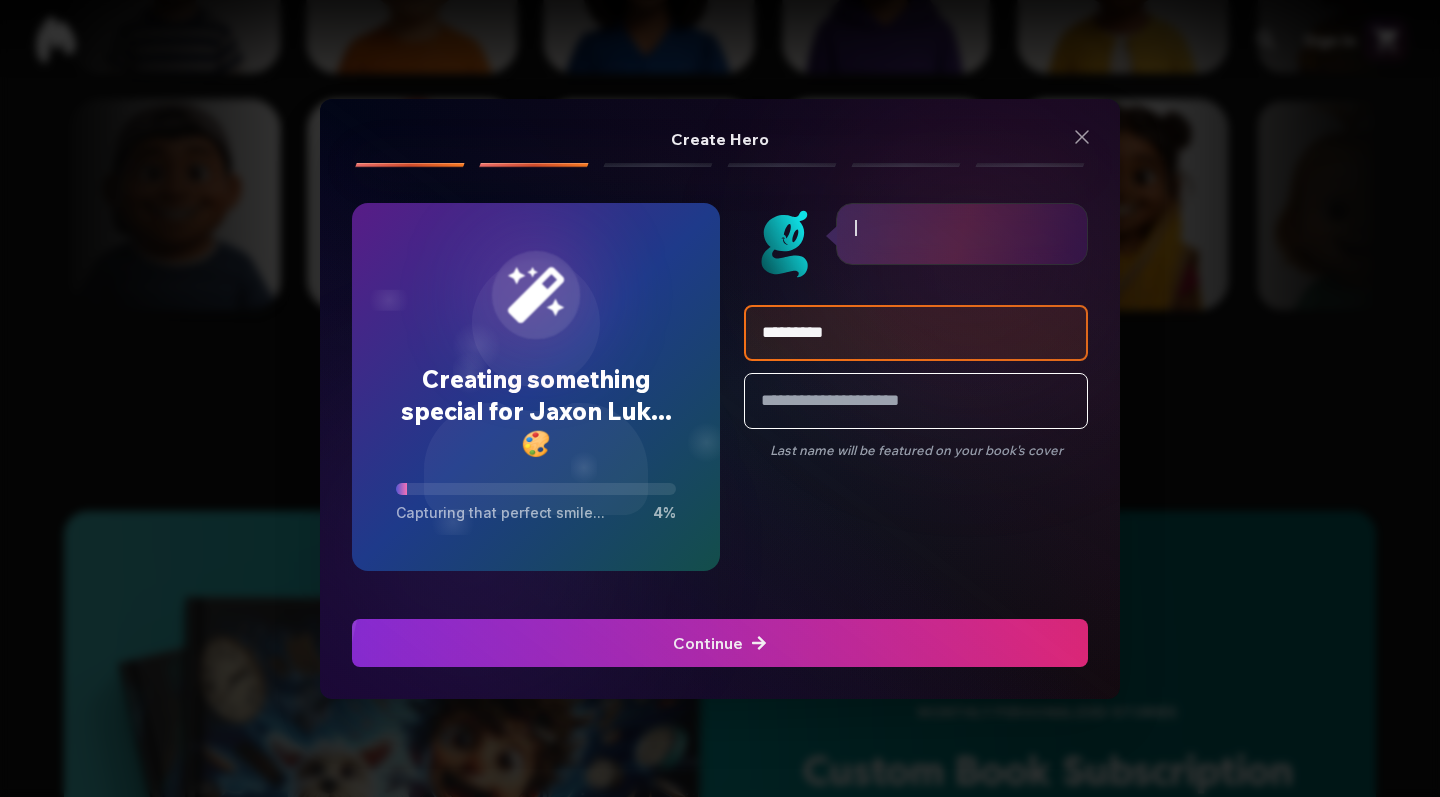 type on "**********" 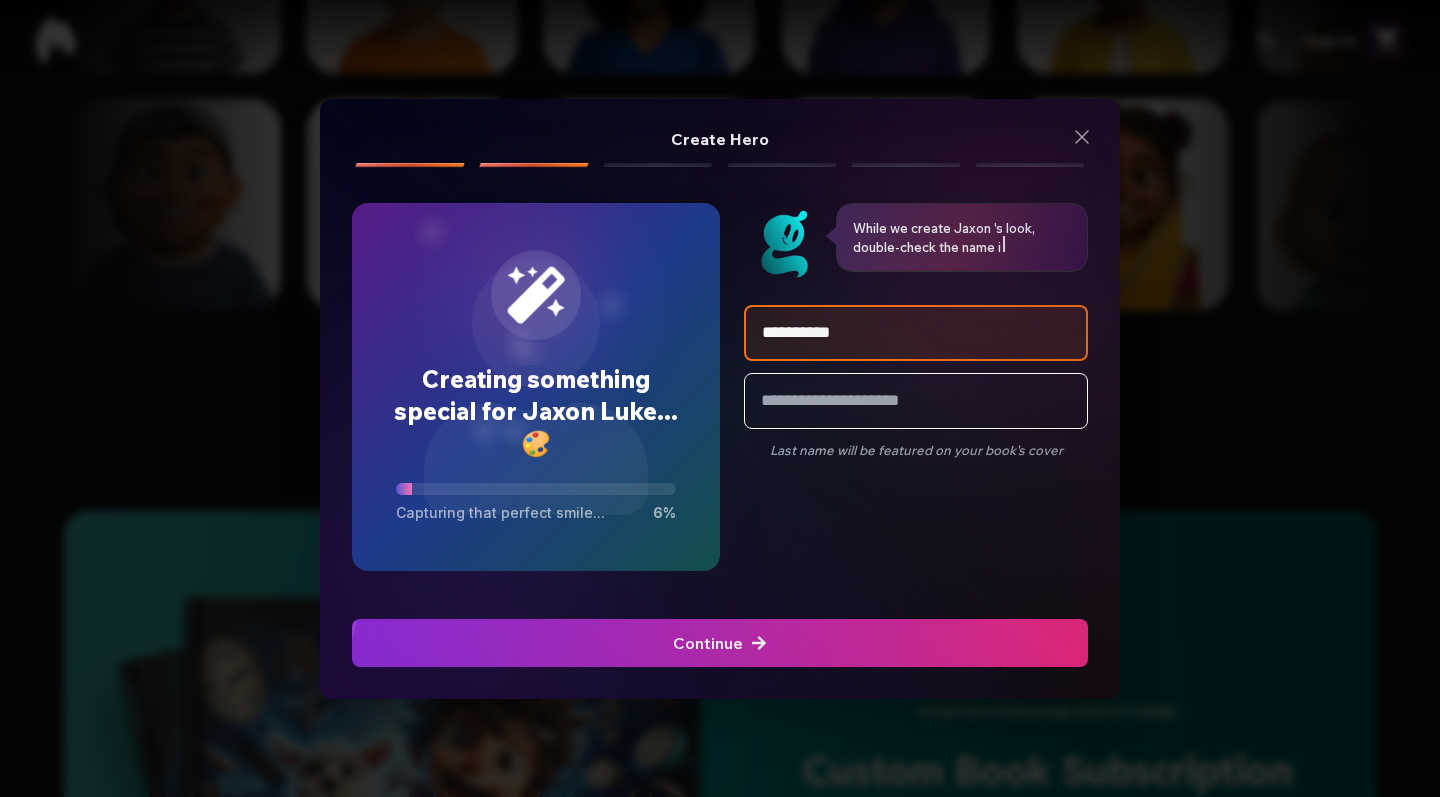 click at bounding box center (720, 643) 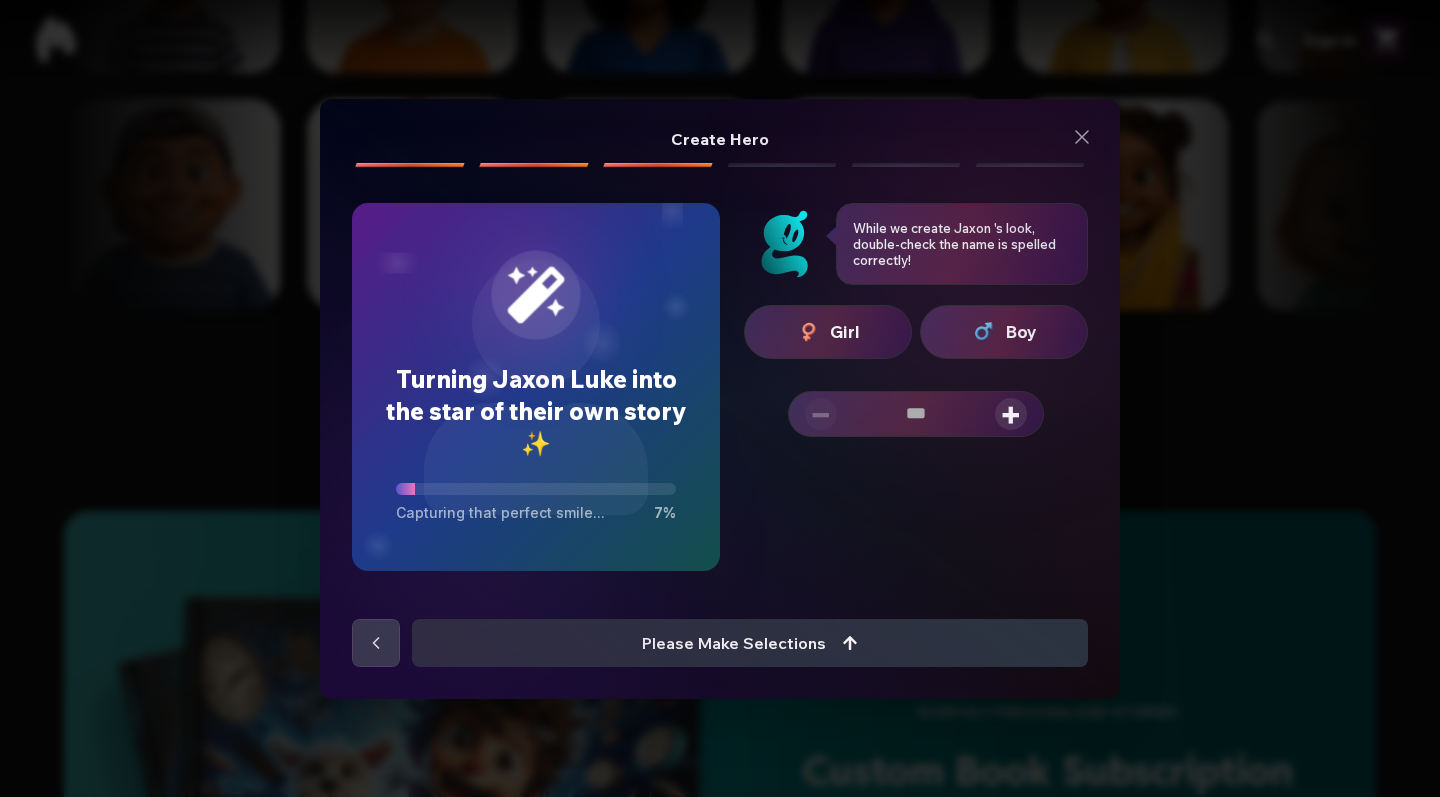 click on "Create Hero Create Hero While we create Jaxon 's look, double-check the name is spelled correctly! While we create Jaxon 's look, double-check the name is spelled correctly! Turning Jaxon Luke into the star of their own story ✨ Capturing that perfect smile... 7 % While we create Jaxon 's look, double-check the name is spelled correctly! While we create Jaxon 's look, double-check the name is spelled correctly! Girl Boy − + Please Make Selections Please Make Selections" at bounding box center (720, 399) 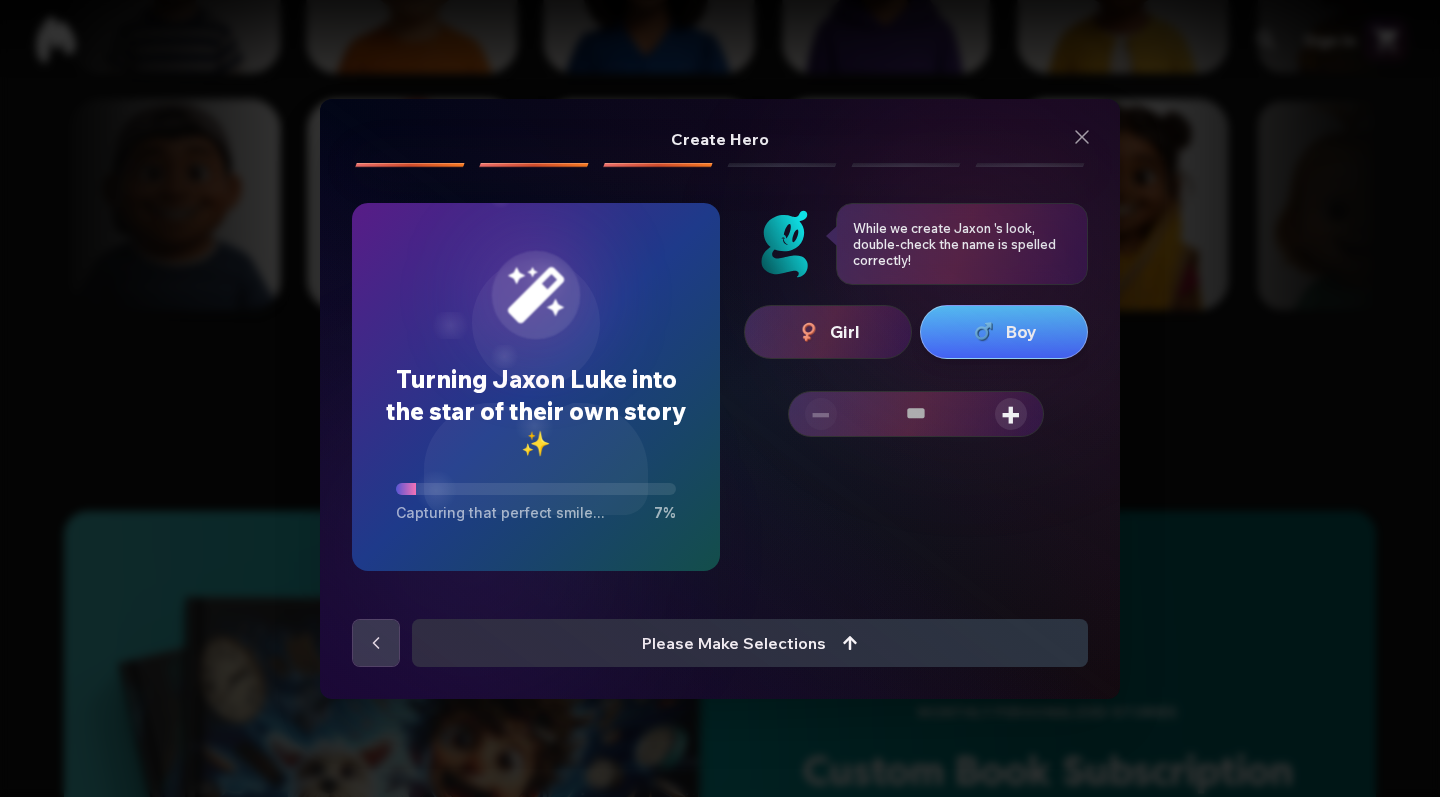 click on "+" at bounding box center (1011, 414) 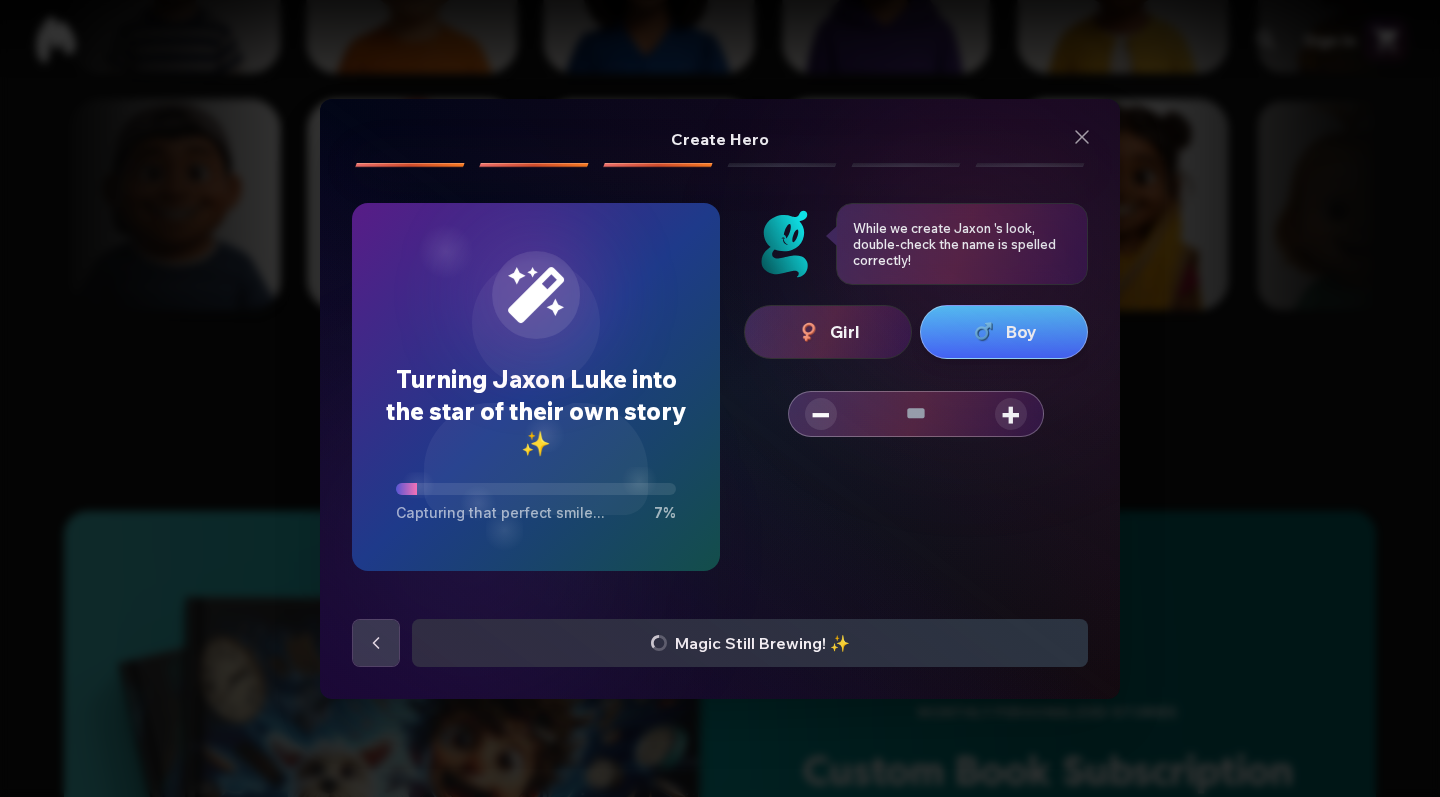 click on "+" at bounding box center (1011, 414) 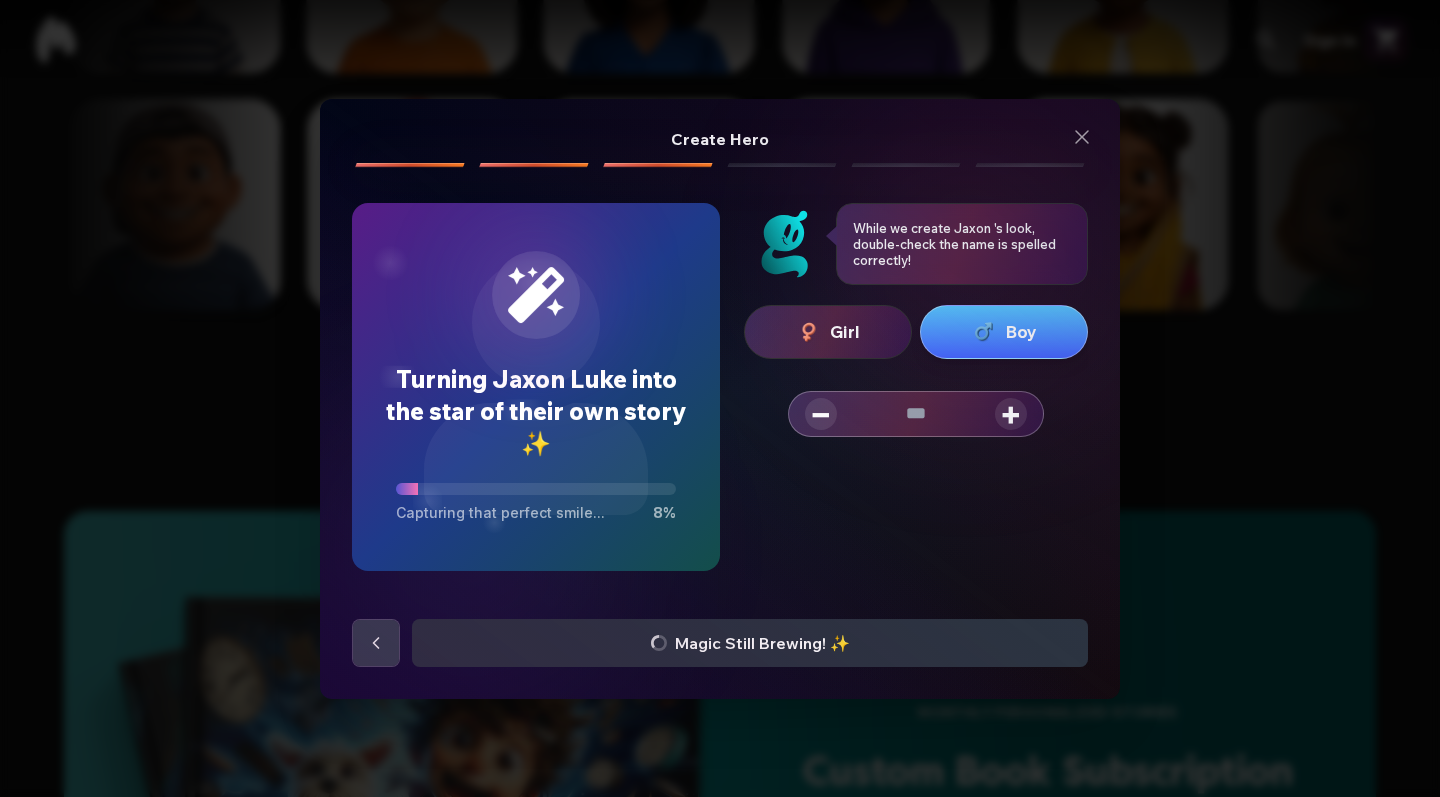 click on "+" at bounding box center (1011, 414) 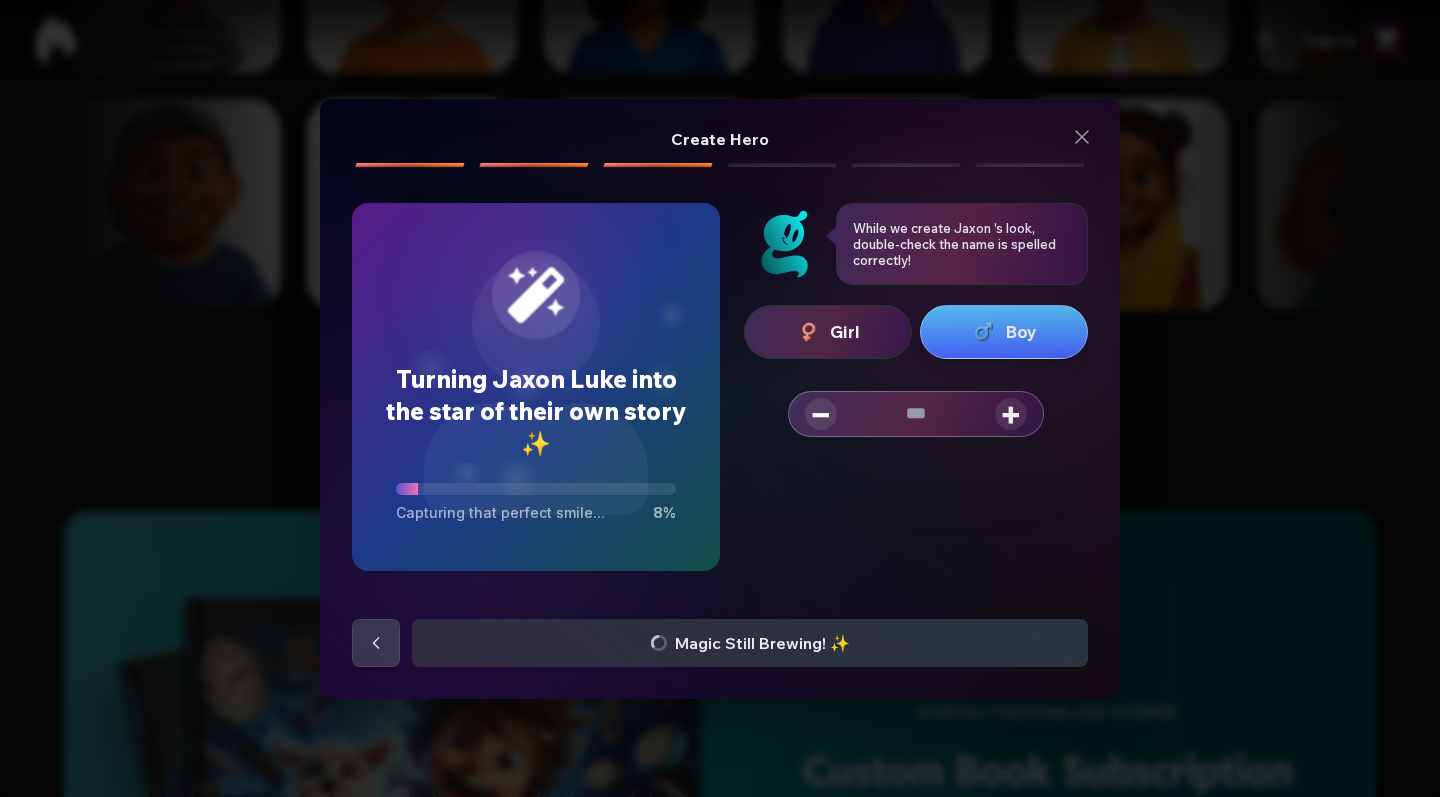 click on "+" at bounding box center (1011, 414) 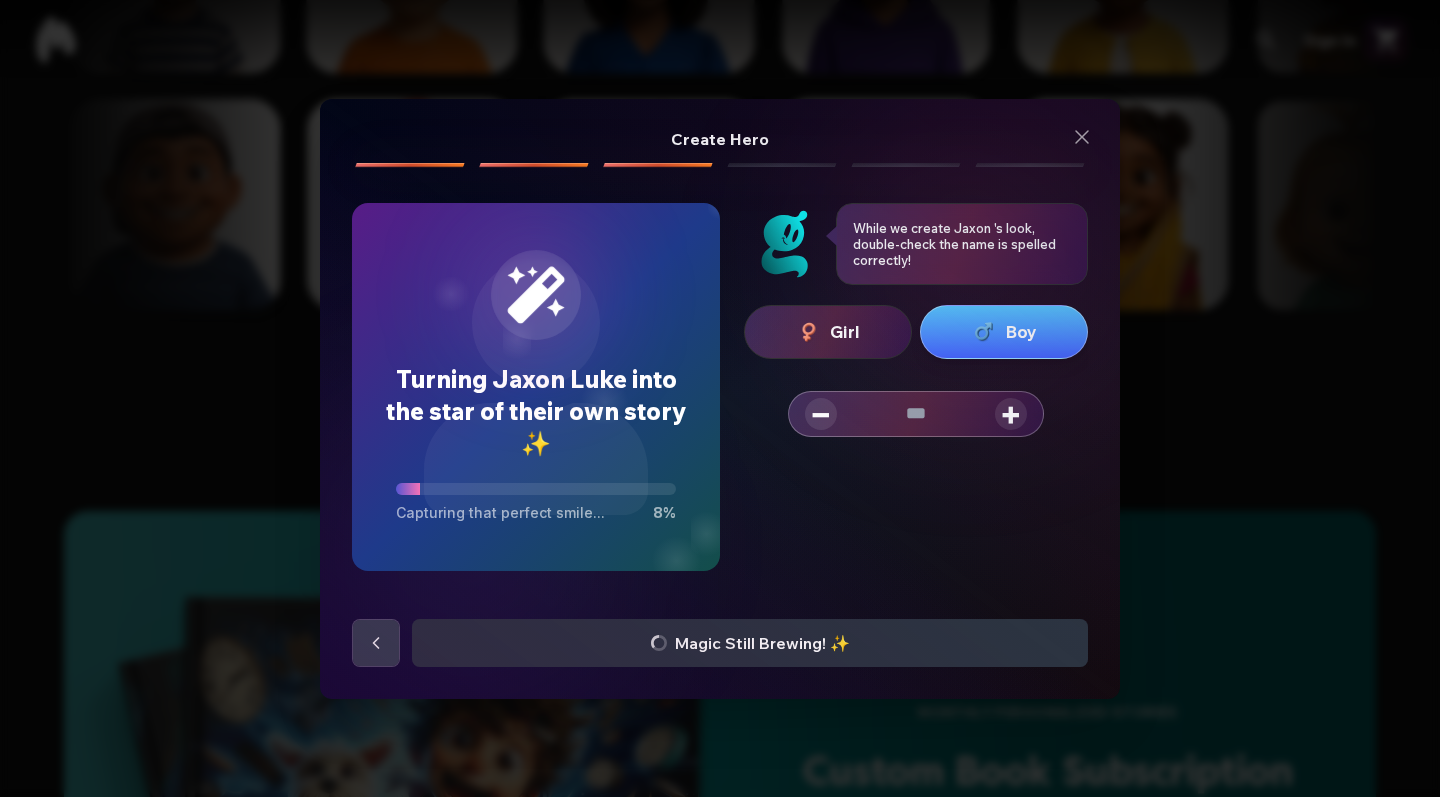 click on "+" at bounding box center (1011, 414) 